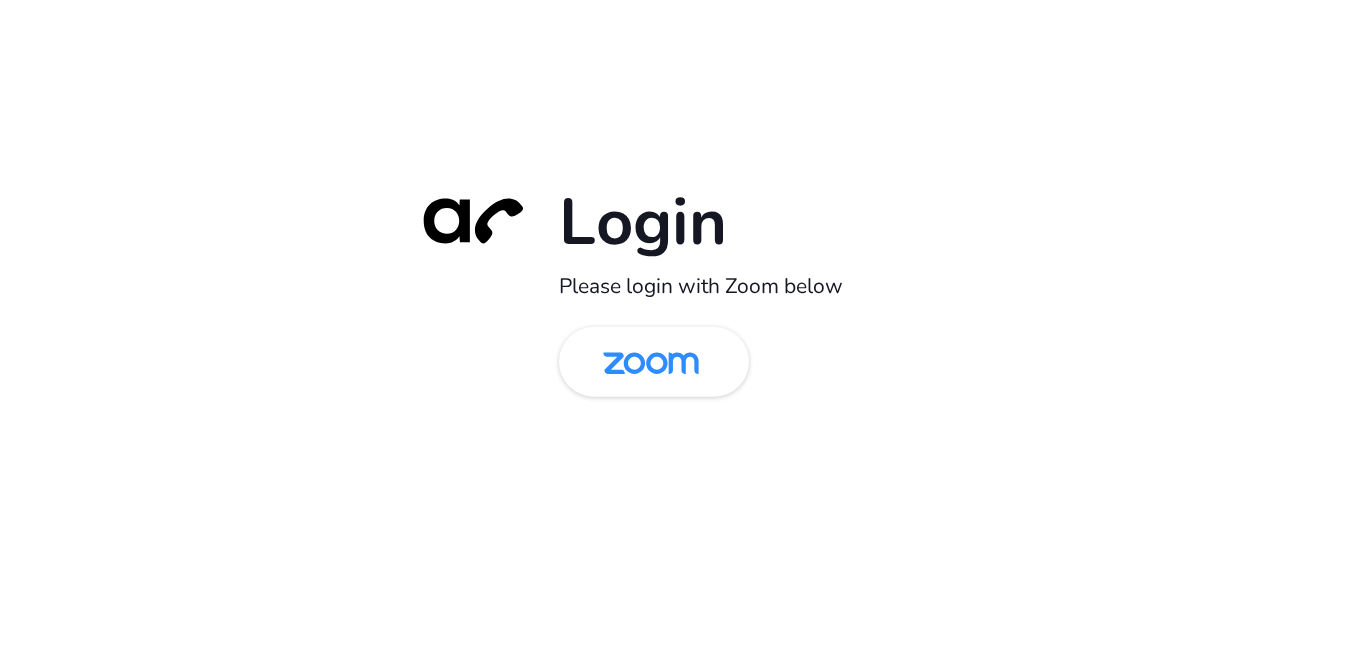 scroll, scrollTop: 0, scrollLeft: 0, axis: both 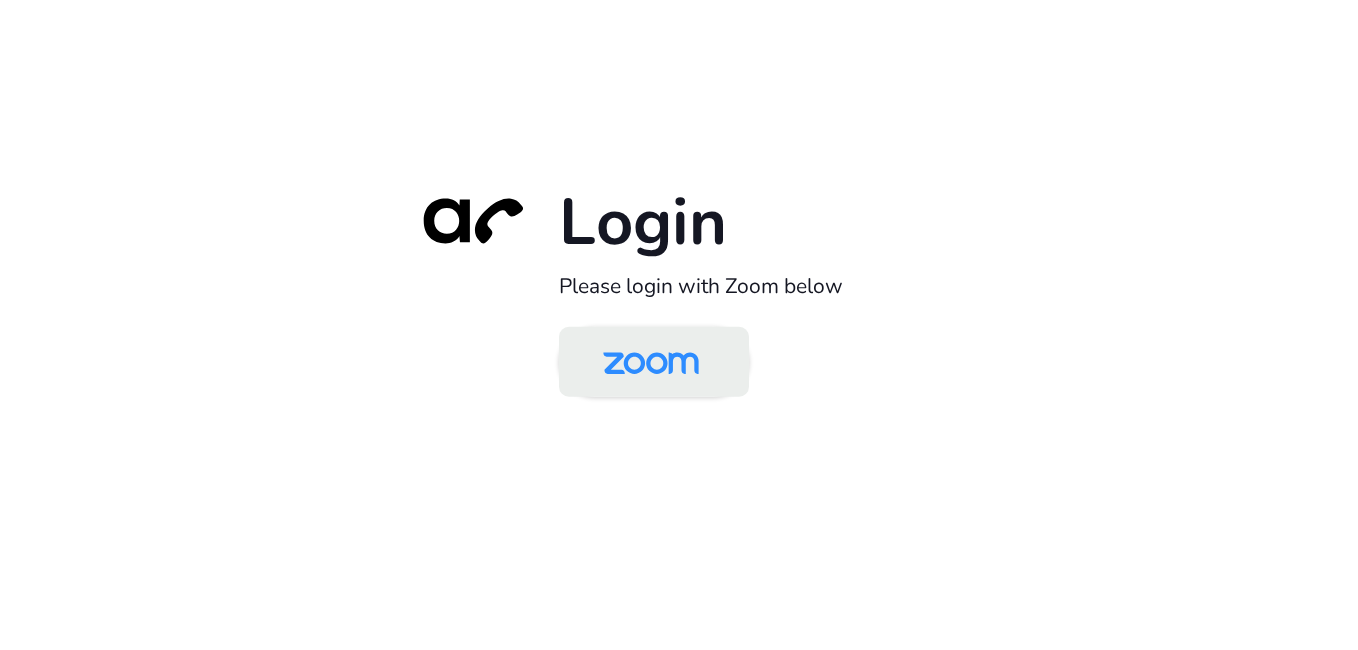 drag, startPoint x: 0, startPoint y: 0, endPoint x: 682, endPoint y: 356, distance: 769.3244 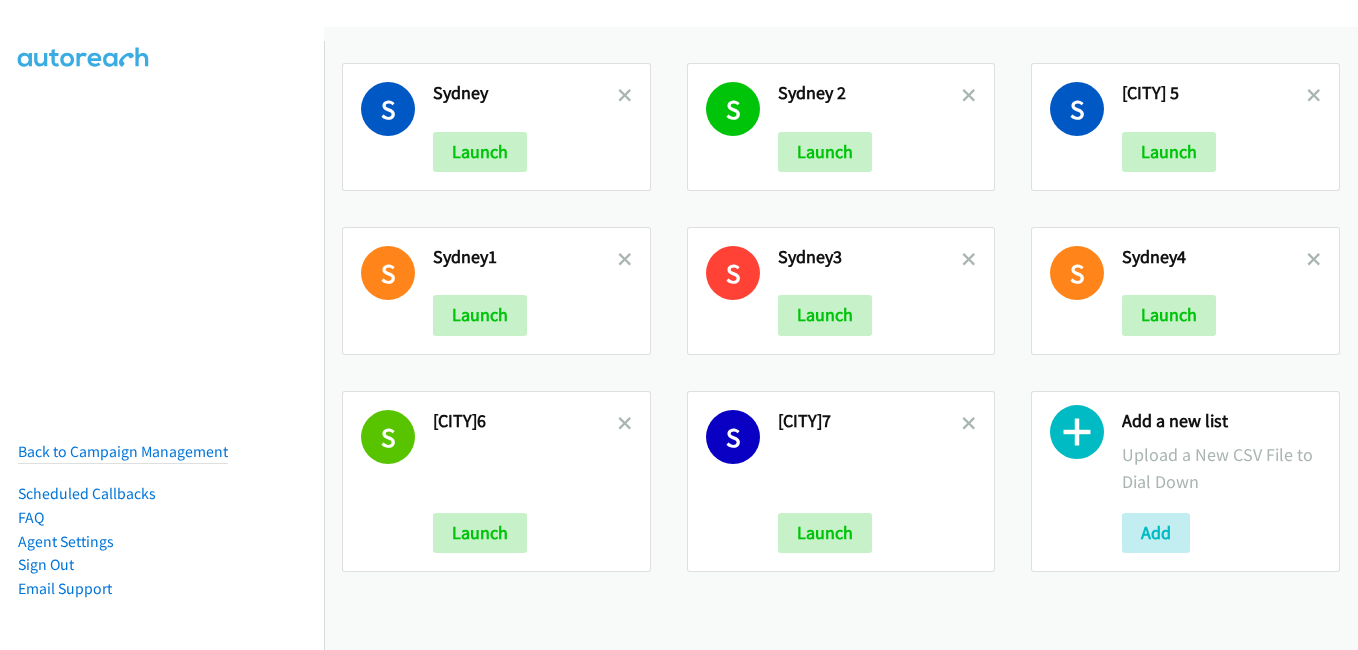 scroll, scrollTop: 0, scrollLeft: 0, axis: both 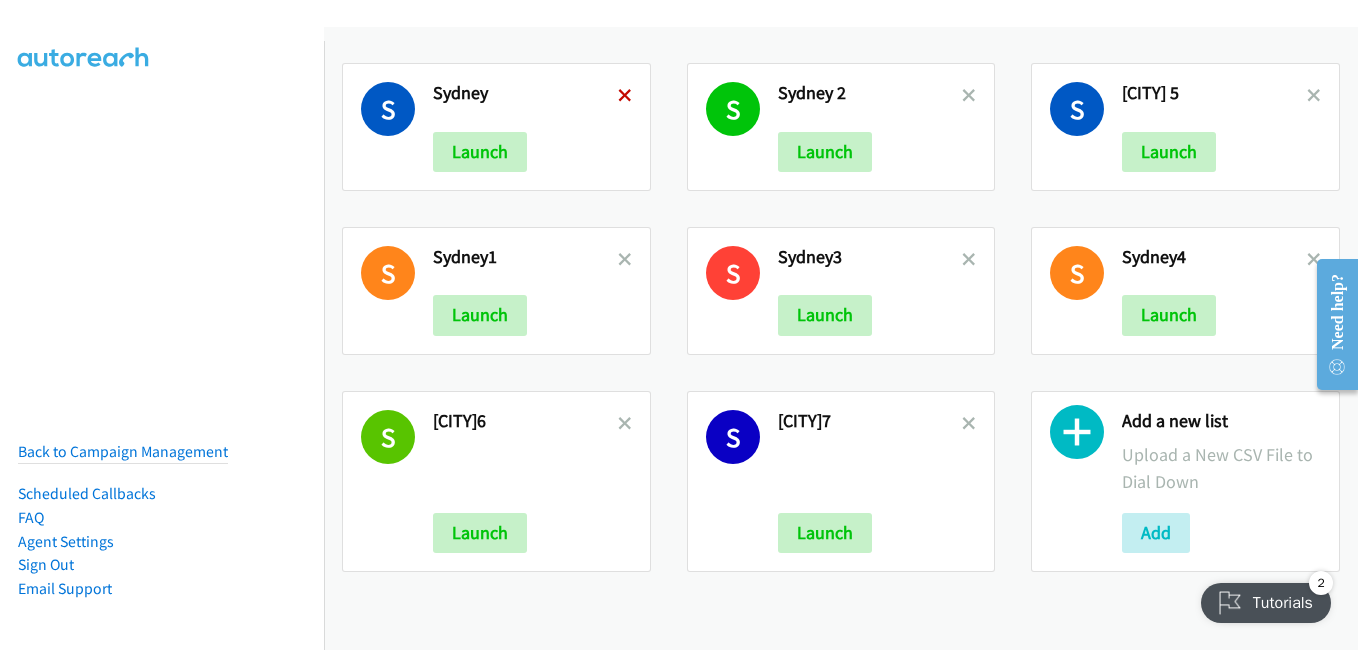 click at bounding box center (625, 97) 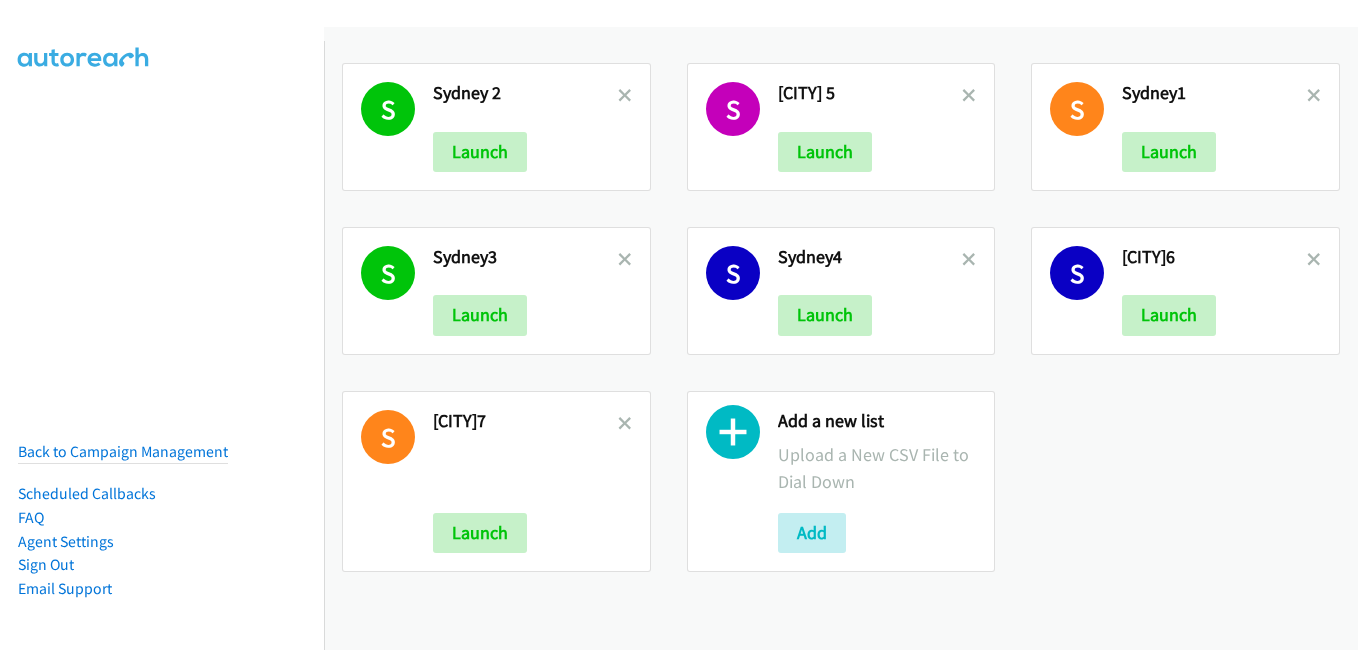 scroll, scrollTop: 0, scrollLeft: 0, axis: both 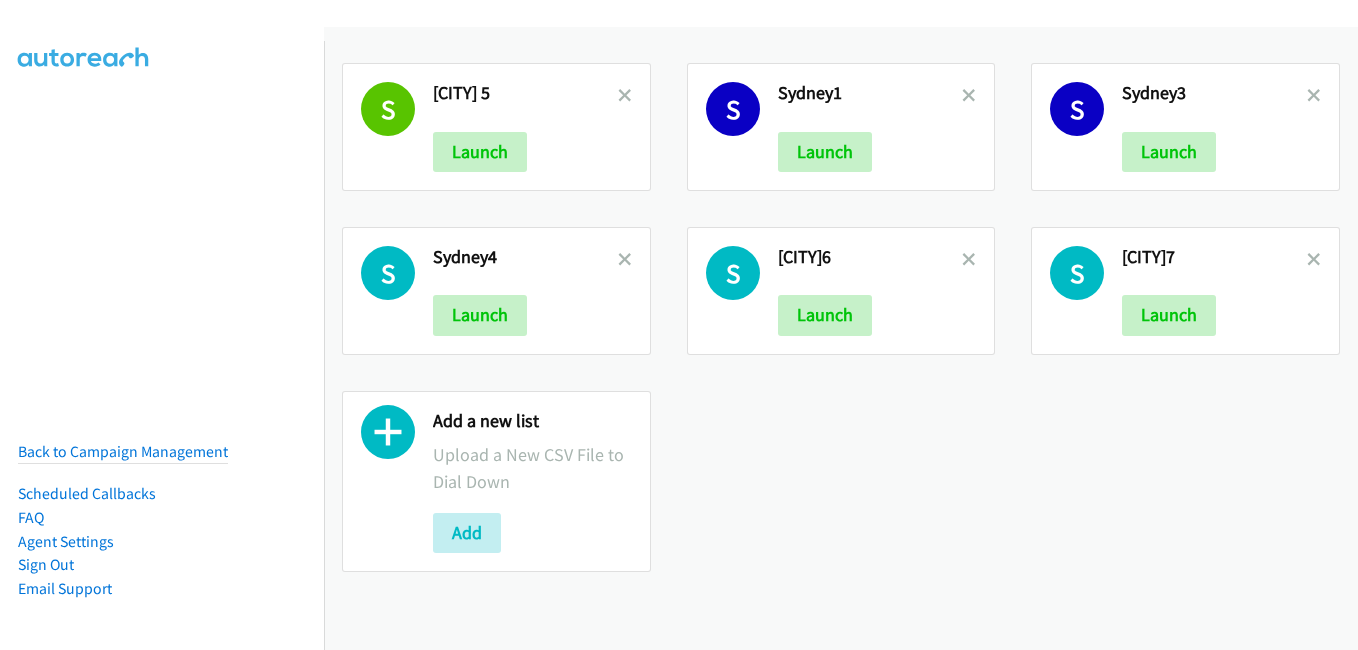 click at bounding box center (625, 97) 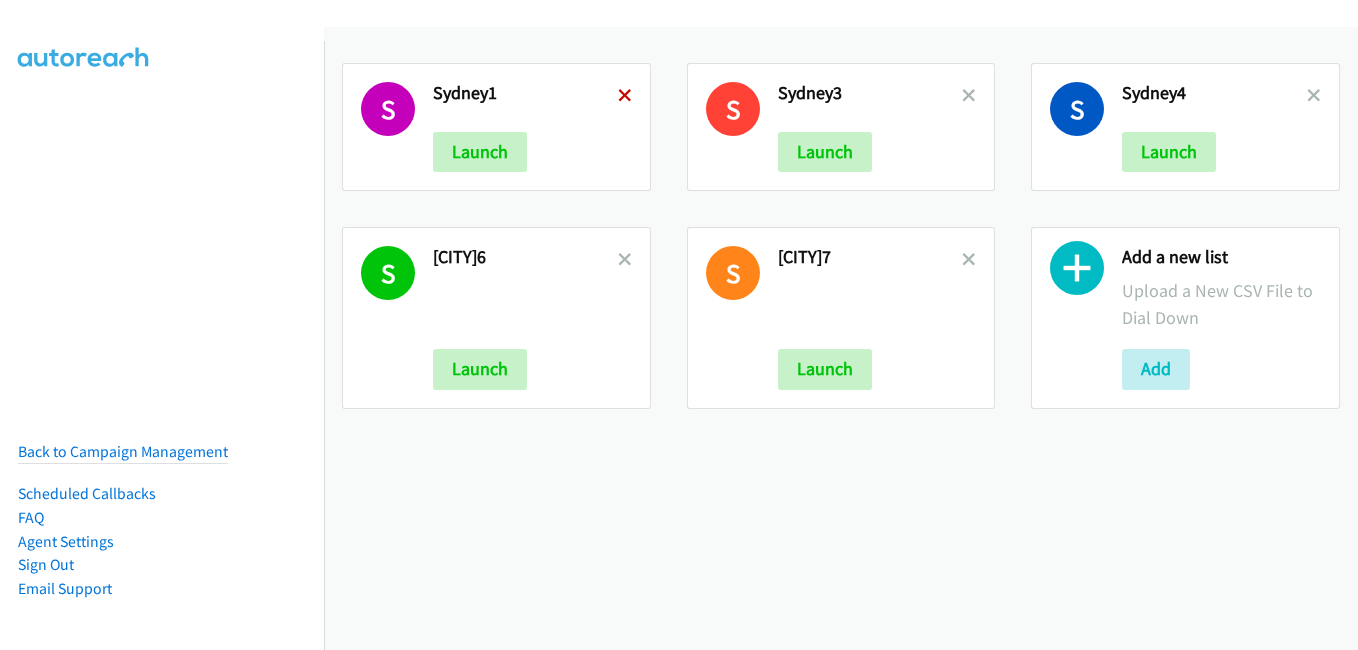 scroll, scrollTop: 0, scrollLeft: 0, axis: both 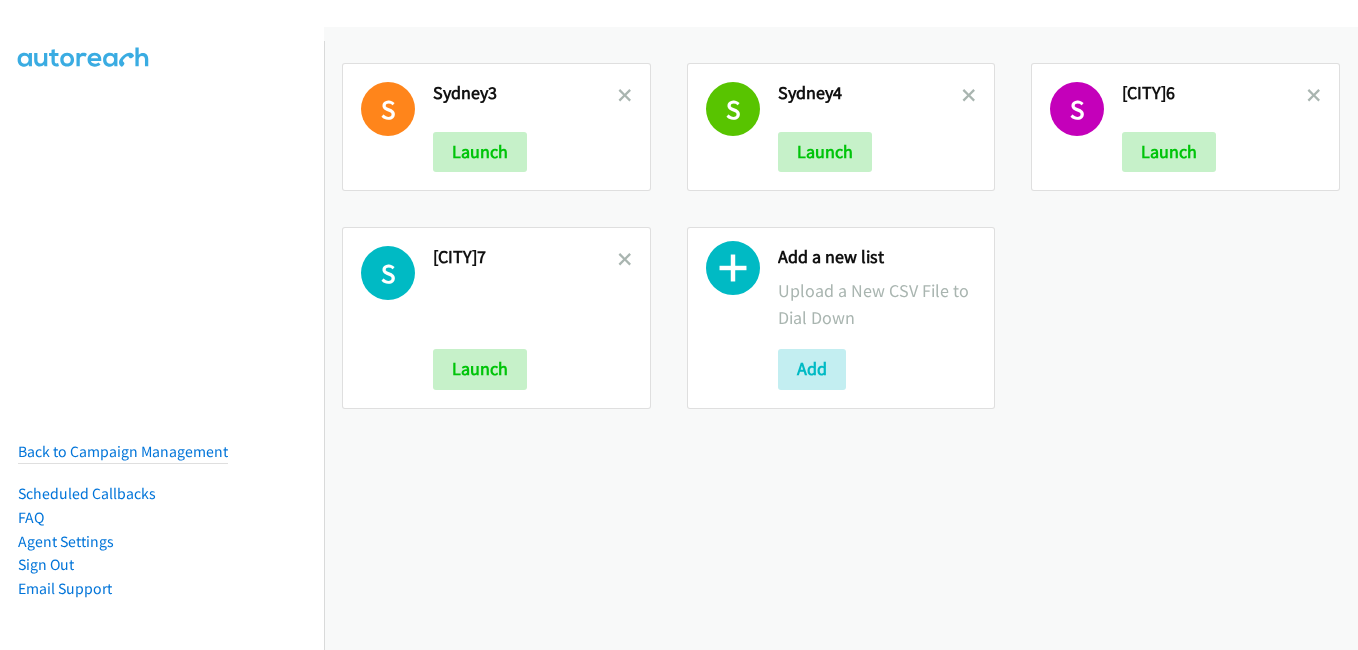 click at bounding box center (625, 97) 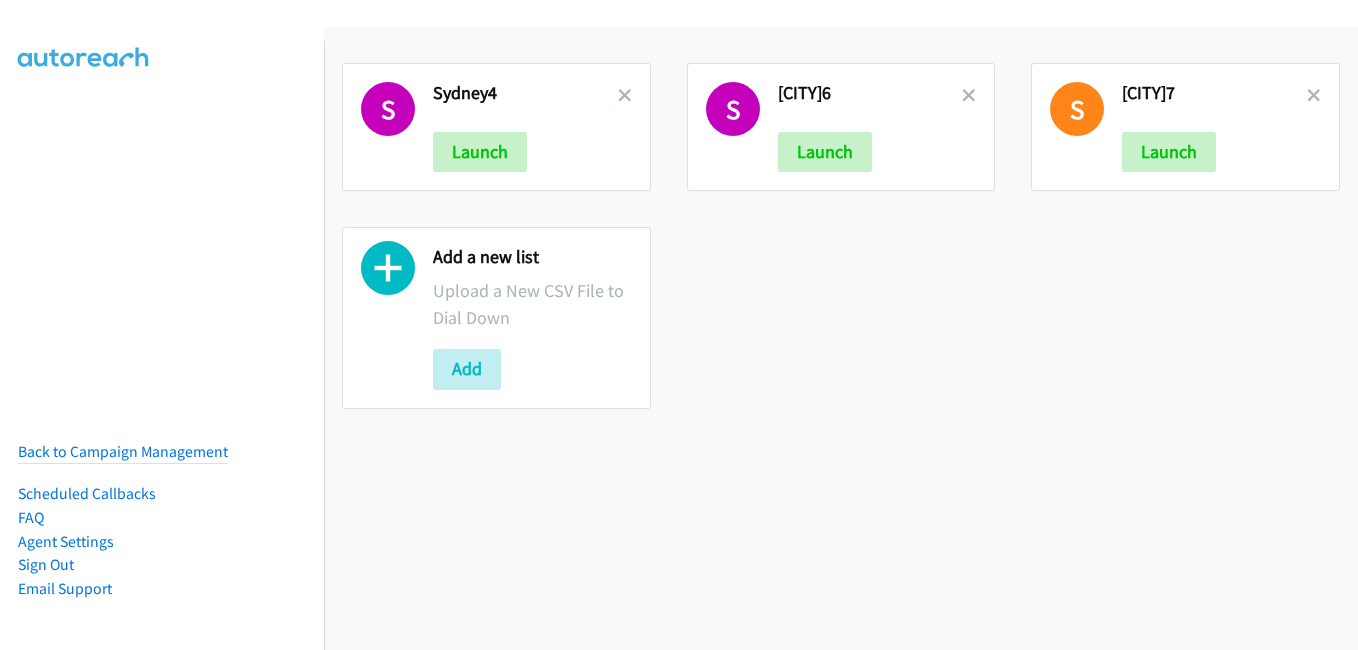 scroll, scrollTop: 0, scrollLeft: 0, axis: both 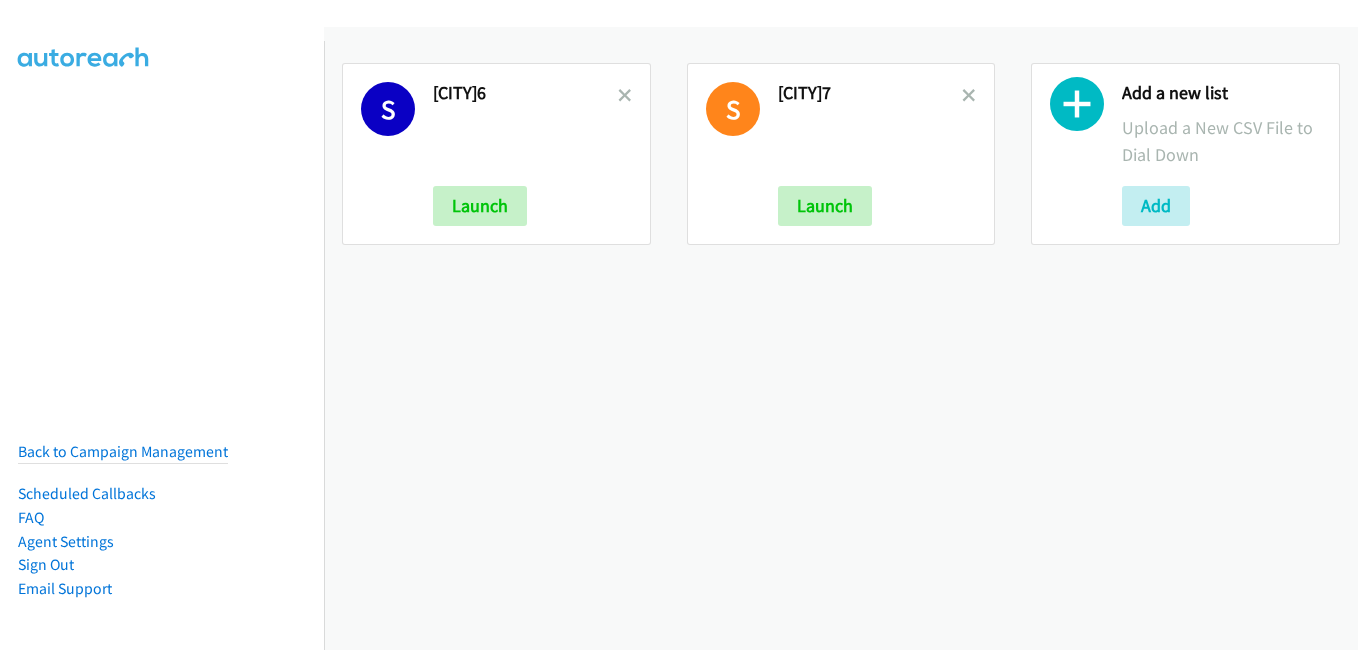 click at bounding box center (625, 97) 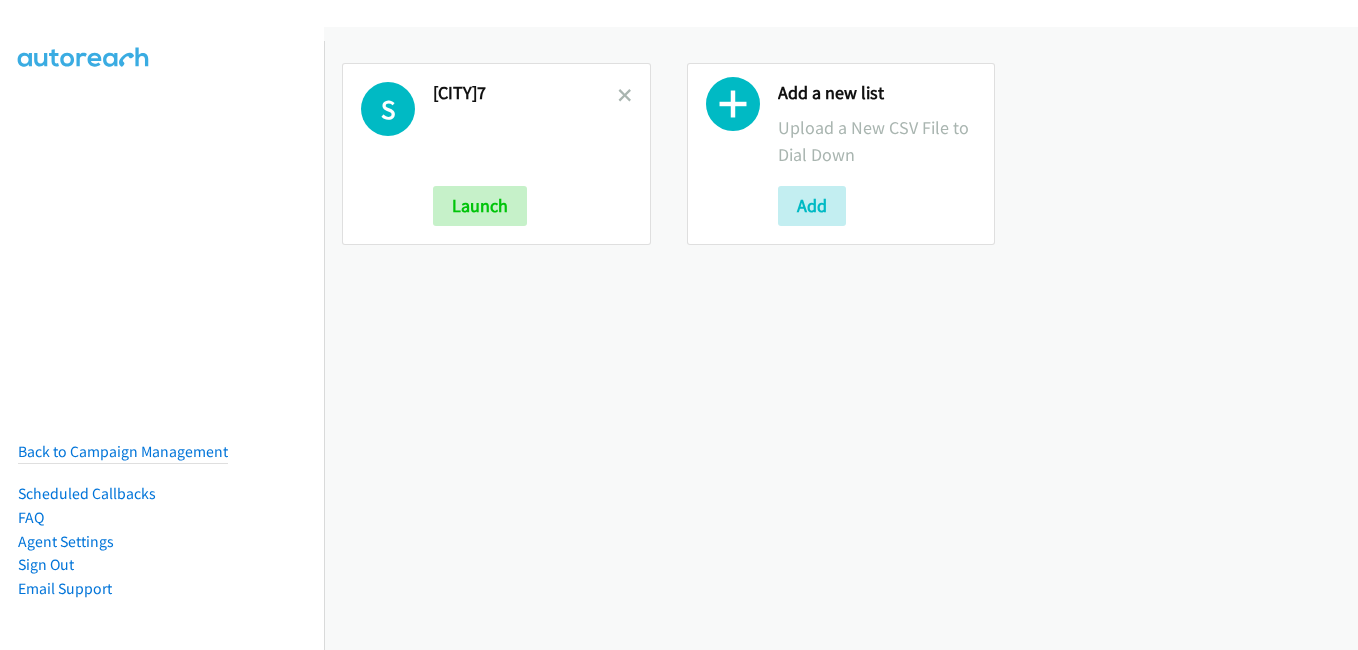 scroll, scrollTop: 0, scrollLeft: 0, axis: both 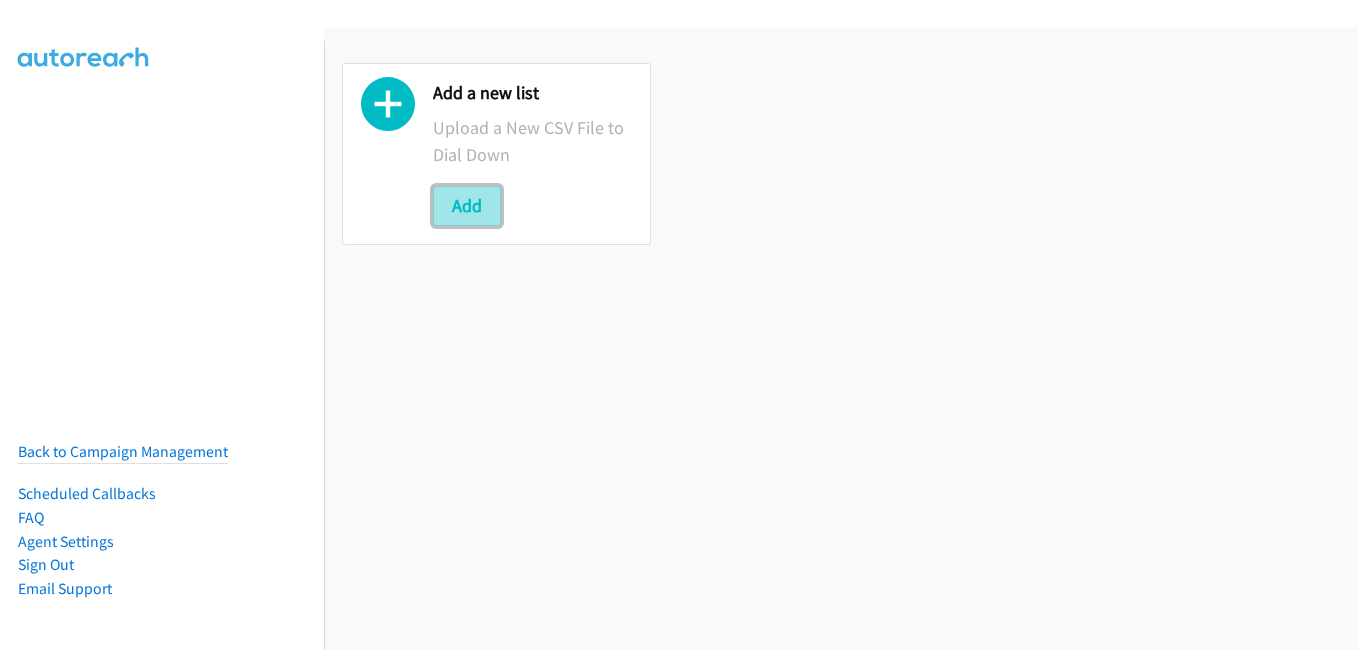 click on "Add" at bounding box center (467, 206) 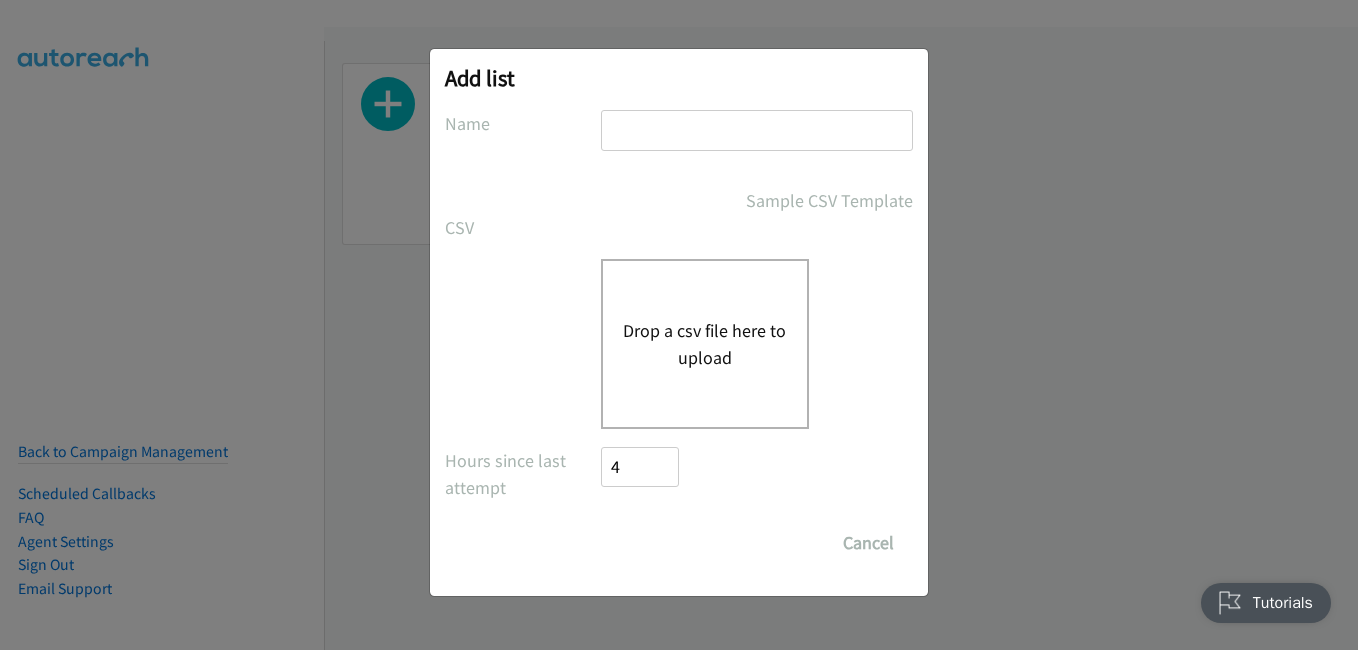 scroll, scrollTop: 0, scrollLeft: 0, axis: both 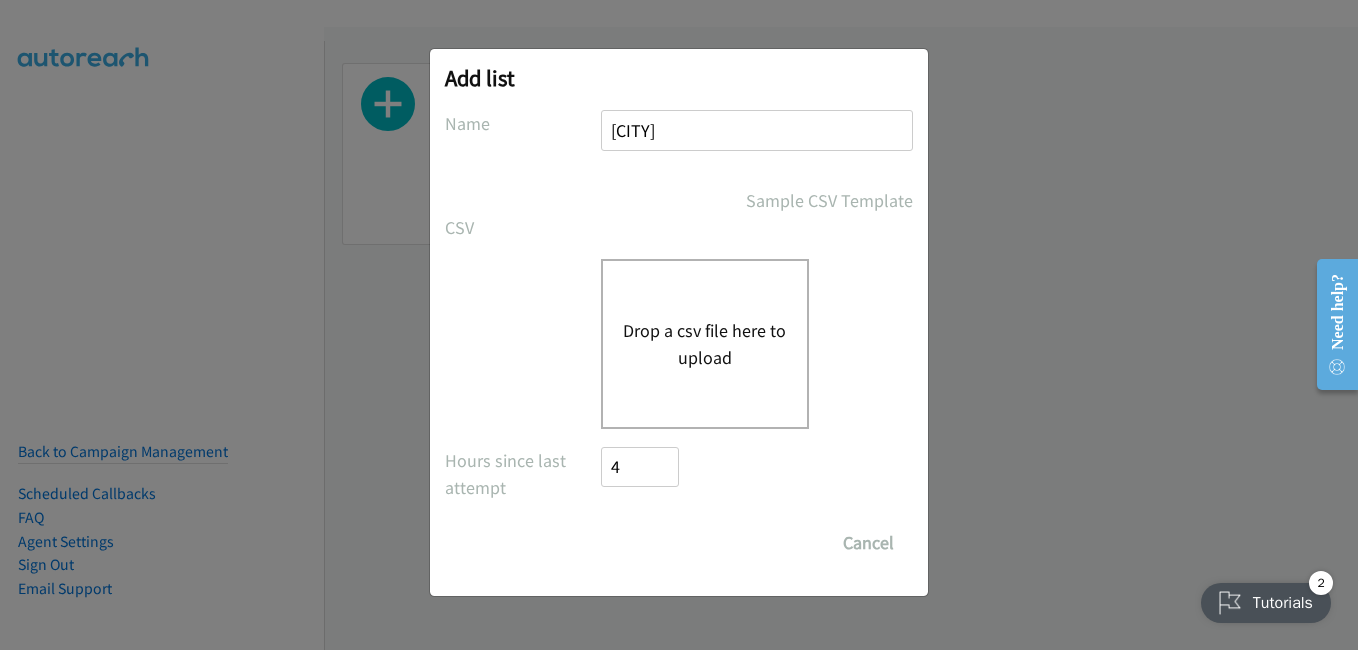 type on "sydney" 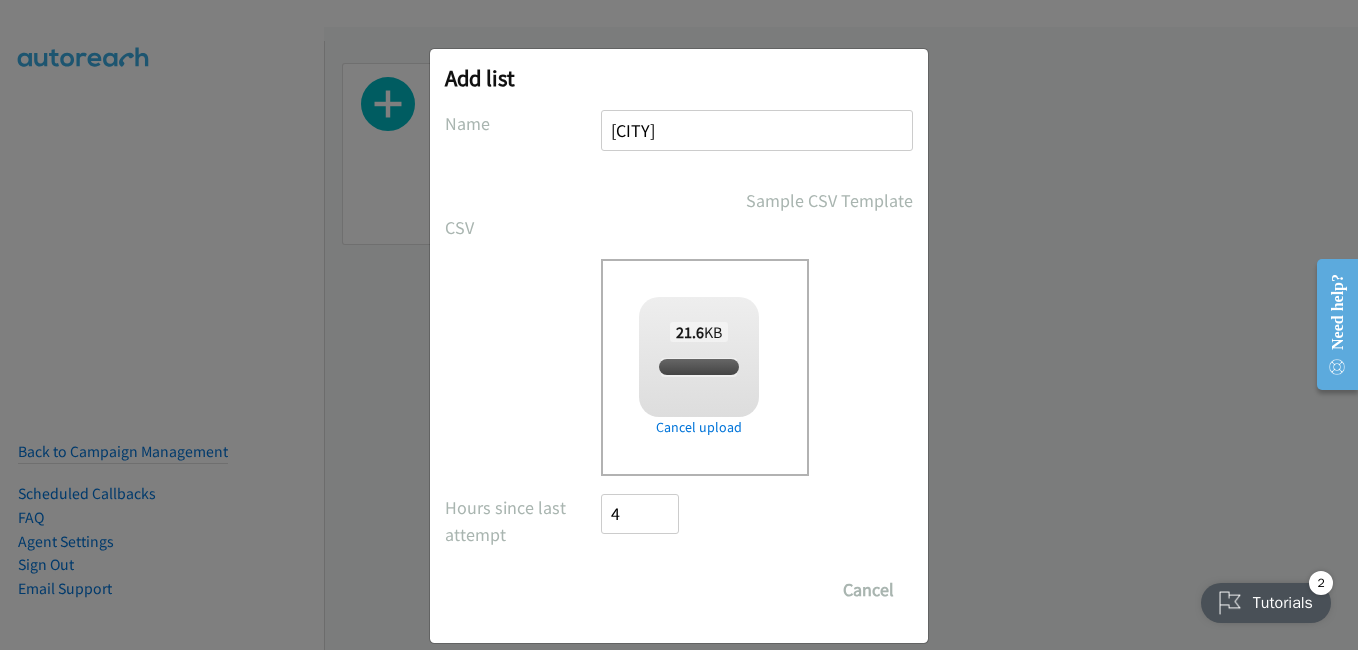 checkbox on "true" 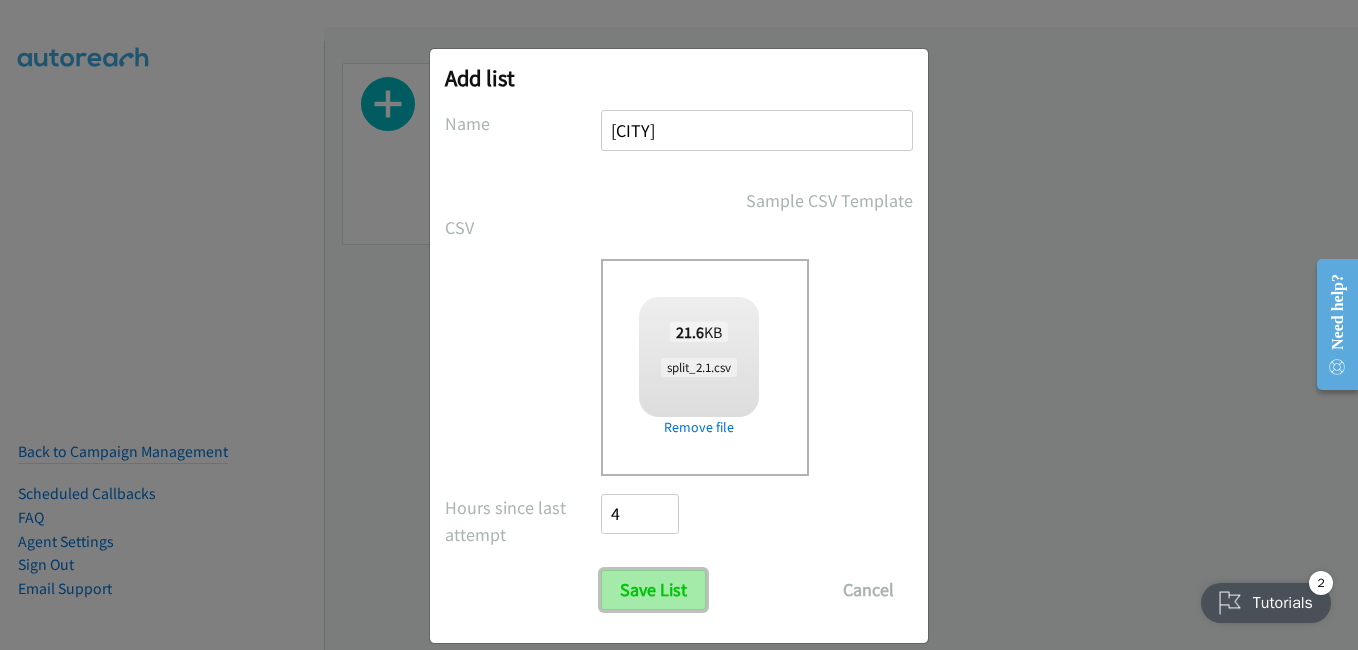 click on "Save List" at bounding box center (653, 590) 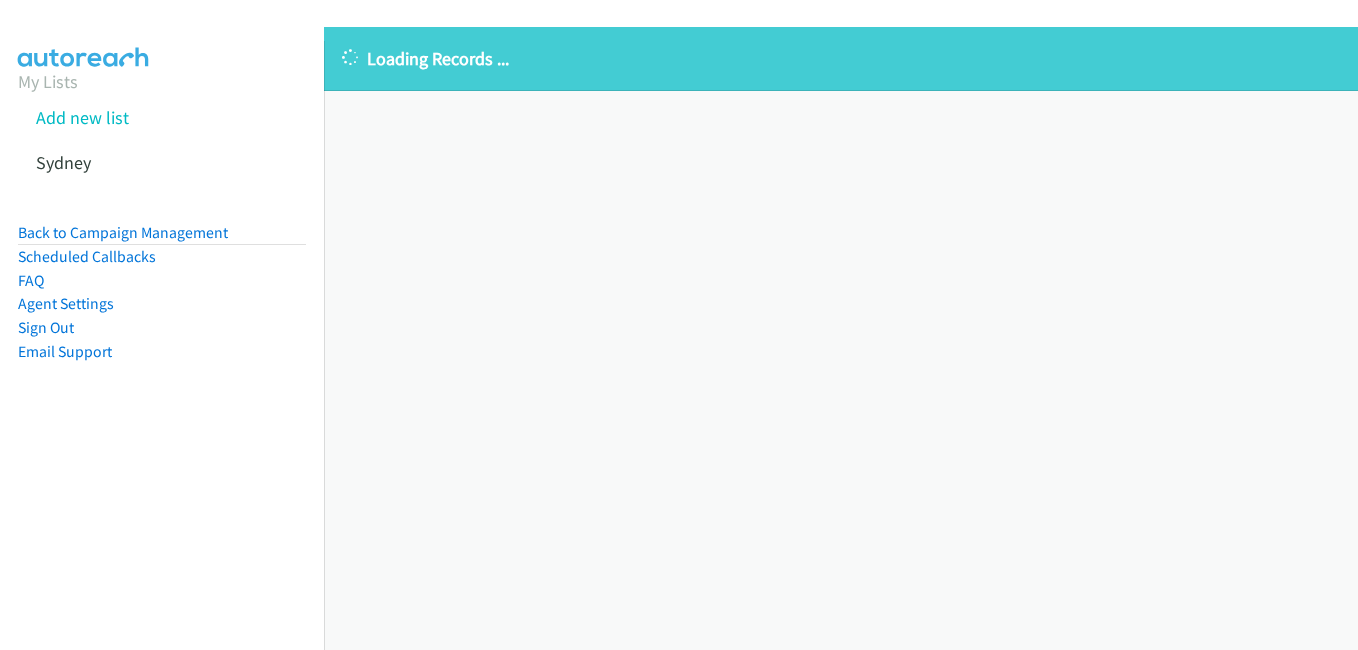 scroll, scrollTop: 0, scrollLeft: 0, axis: both 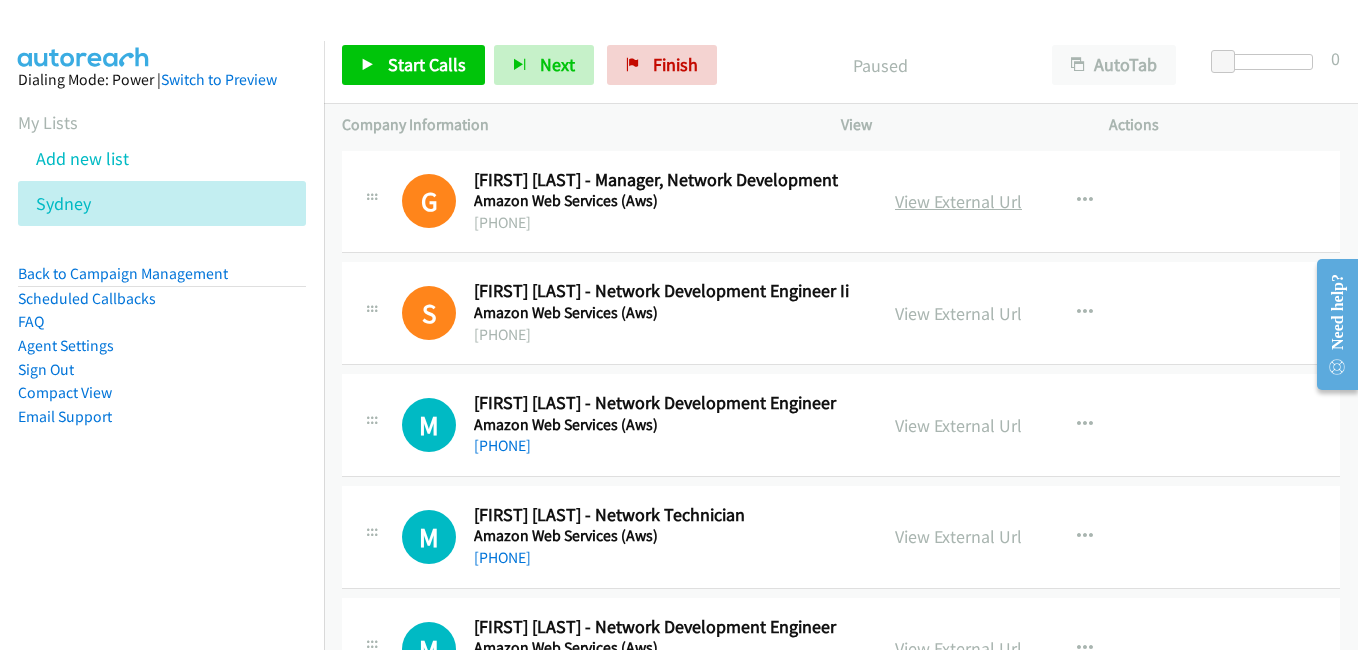 click on "View External Url" at bounding box center (958, 201) 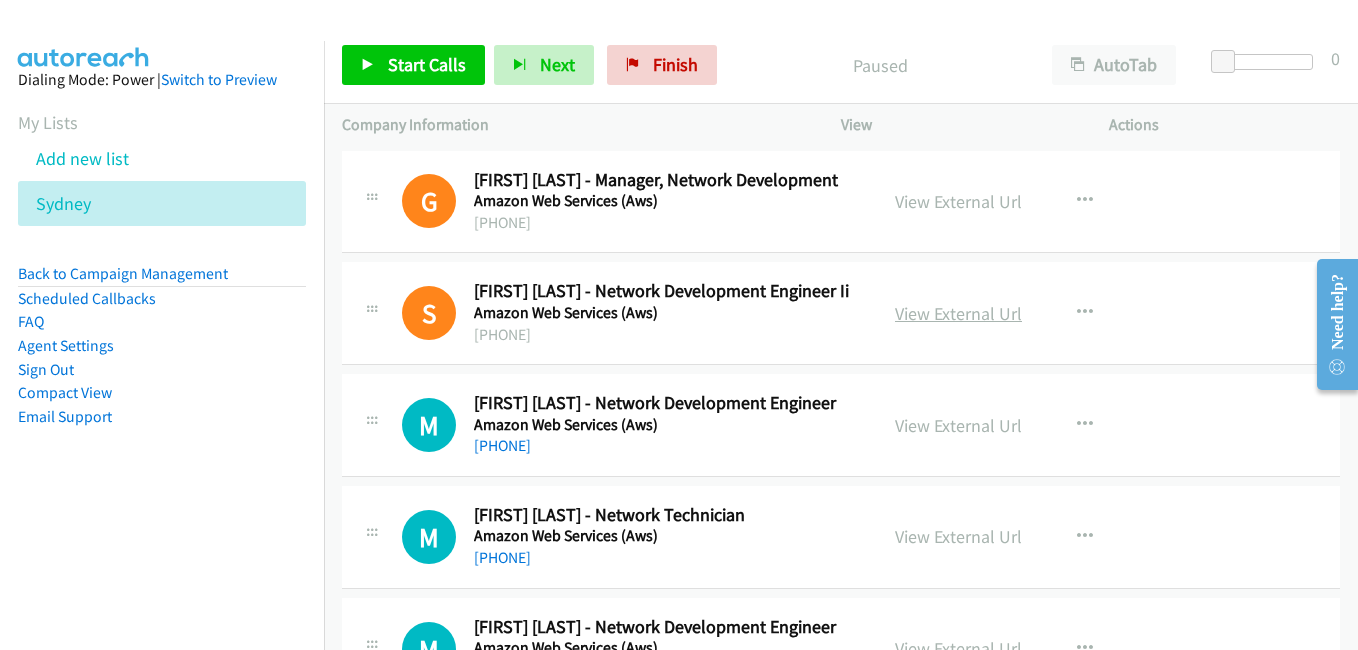 click on "View External Url" at bounding box center (958, 313) 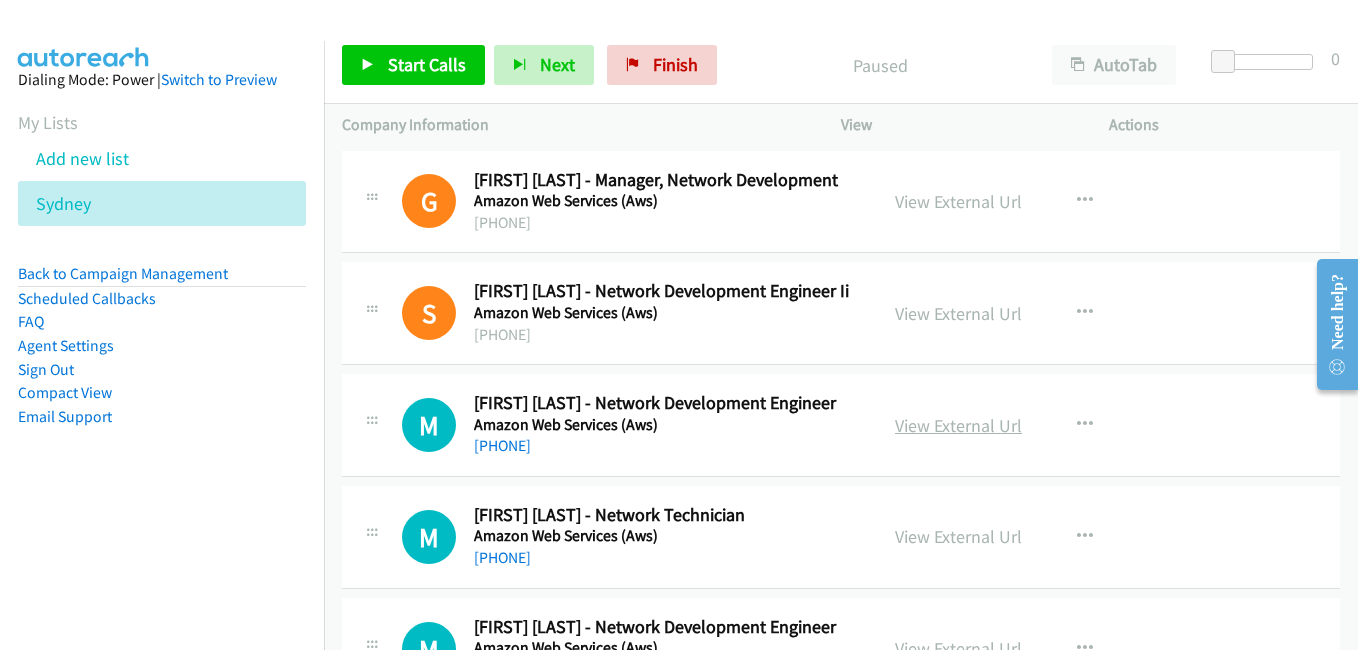 click on "View External Url" at bounding box center [958, 425] 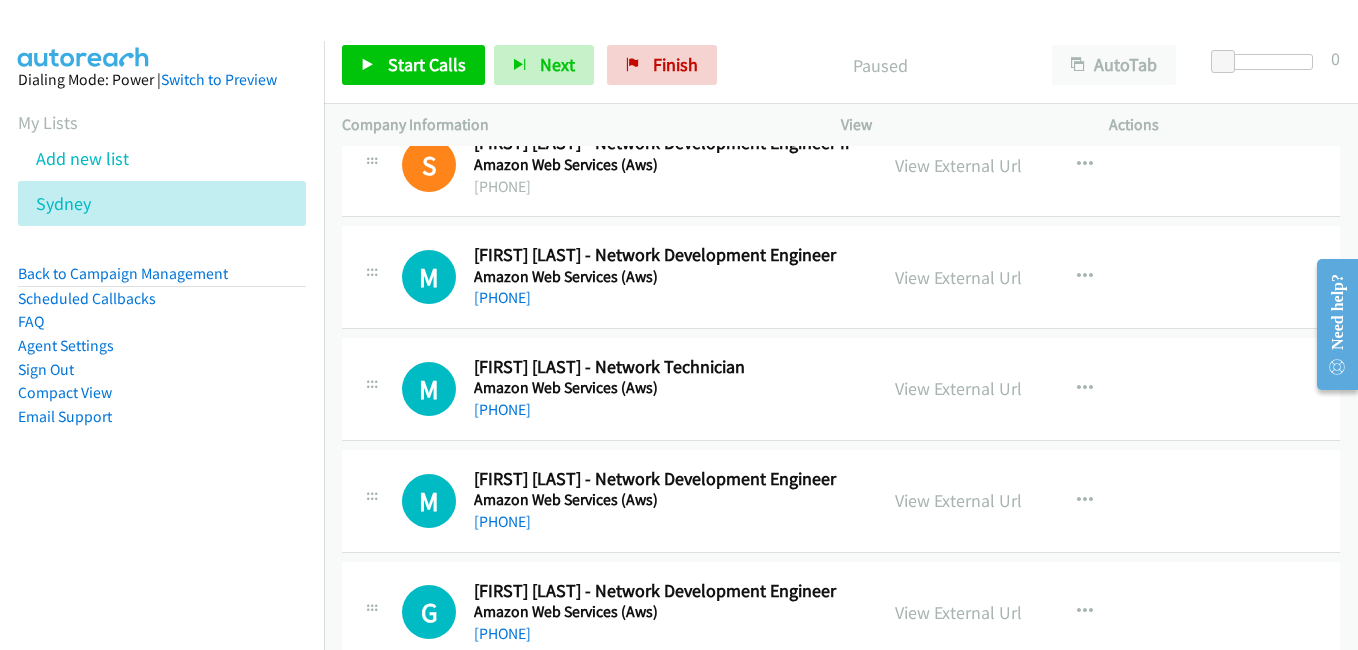 scroll, scrollTop: 200, scrollLeft: 0, axis: vertical 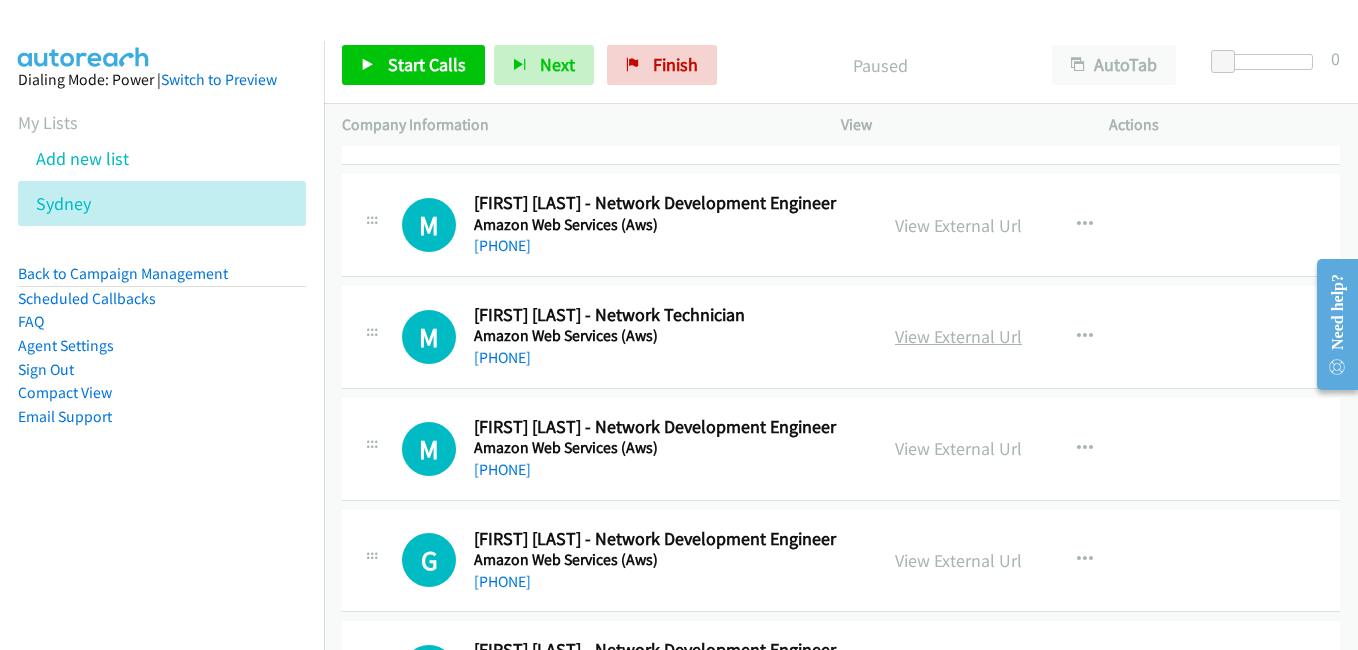 click on "View External Url" at bounding box center (958, 336) 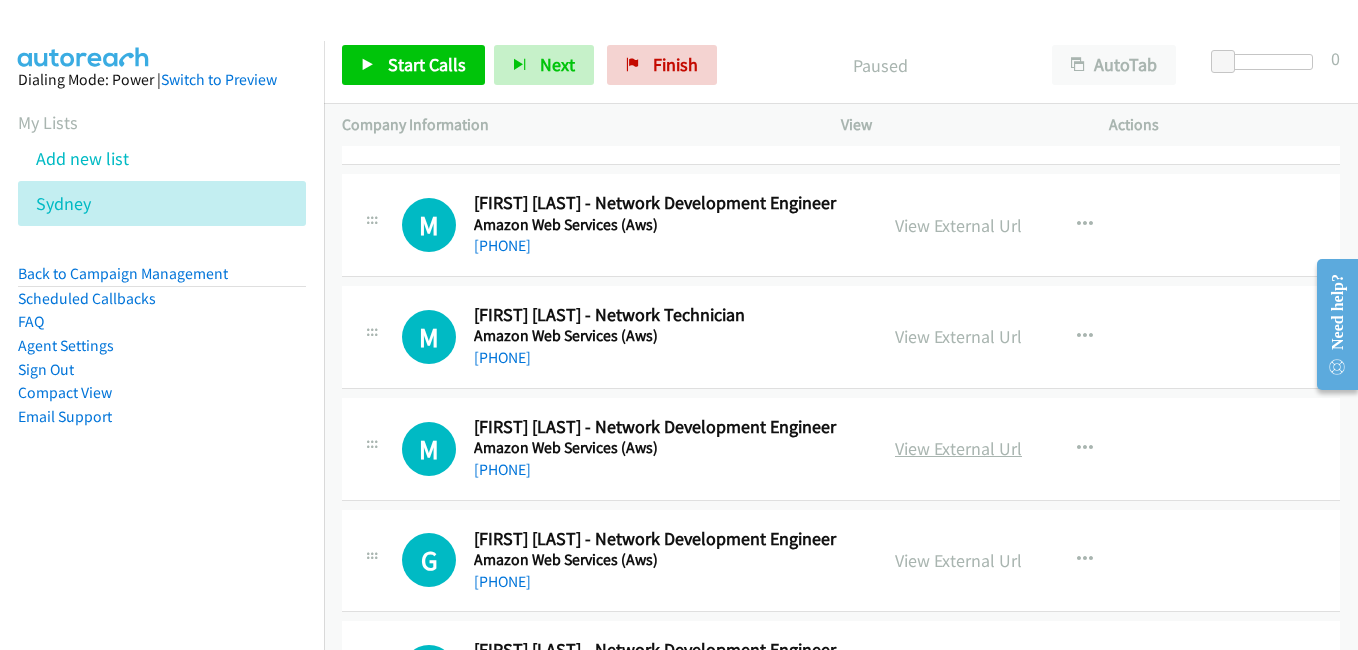 click on "View External Url" at bounding box center (958, 448) 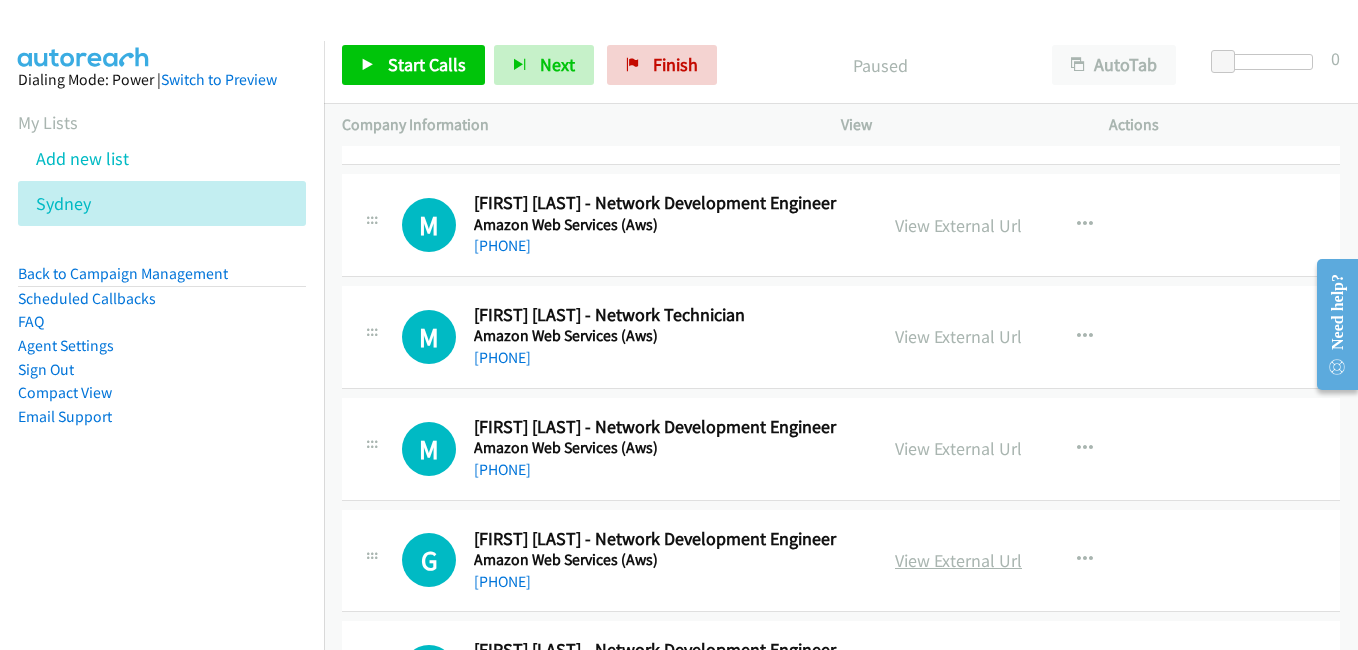 click on "View External Url" at bounding box center (958, 560) 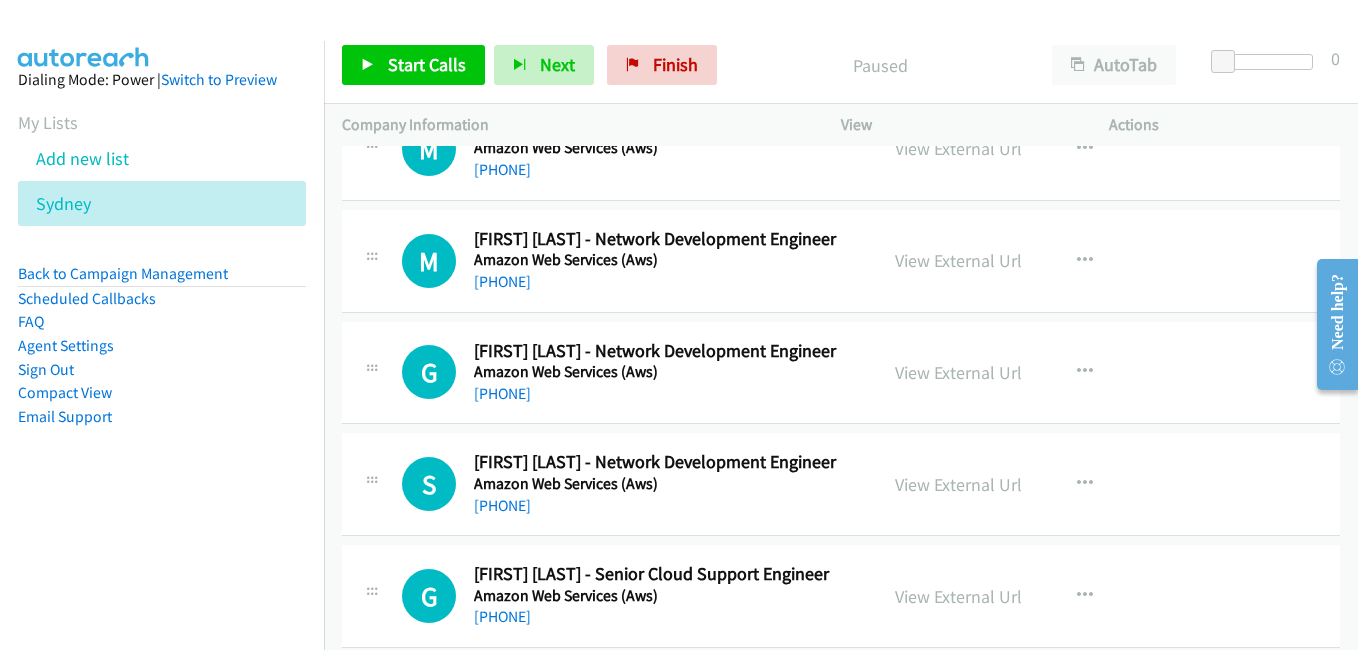 scroll, scrollTop: 400, scrollLeft: 0, axis: vertical 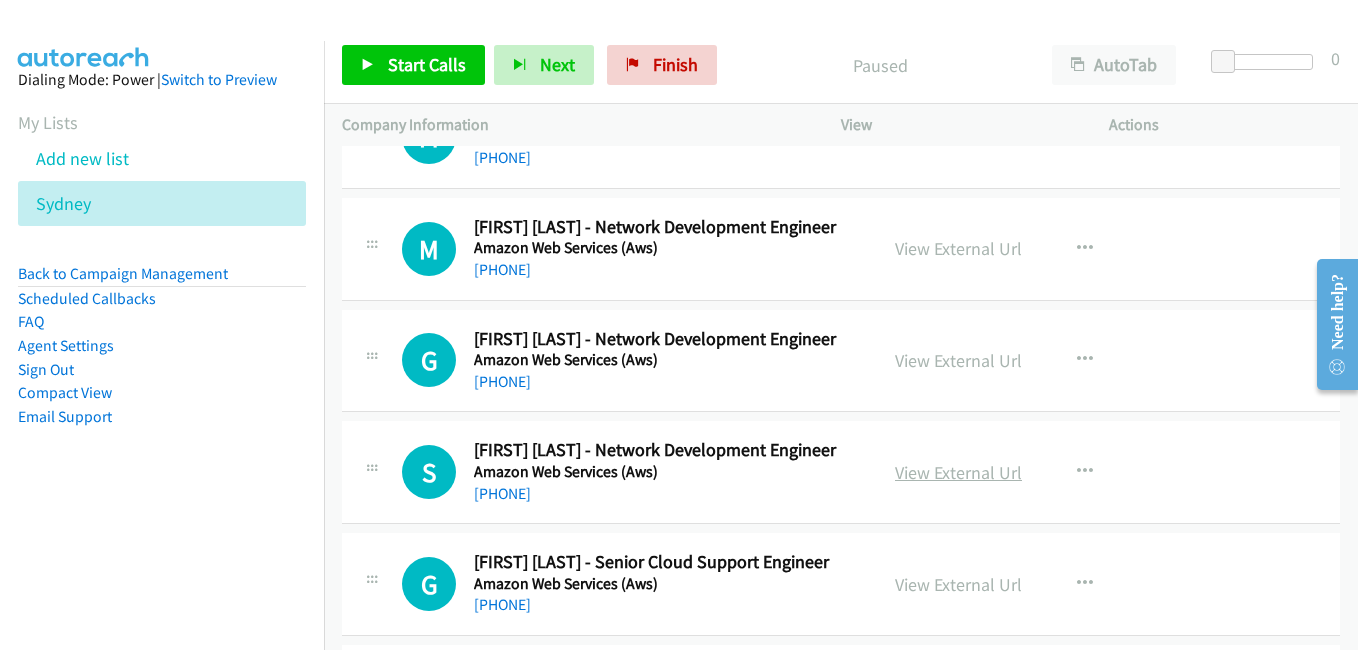 click on "View External Url" at bounding box center [958, 472] 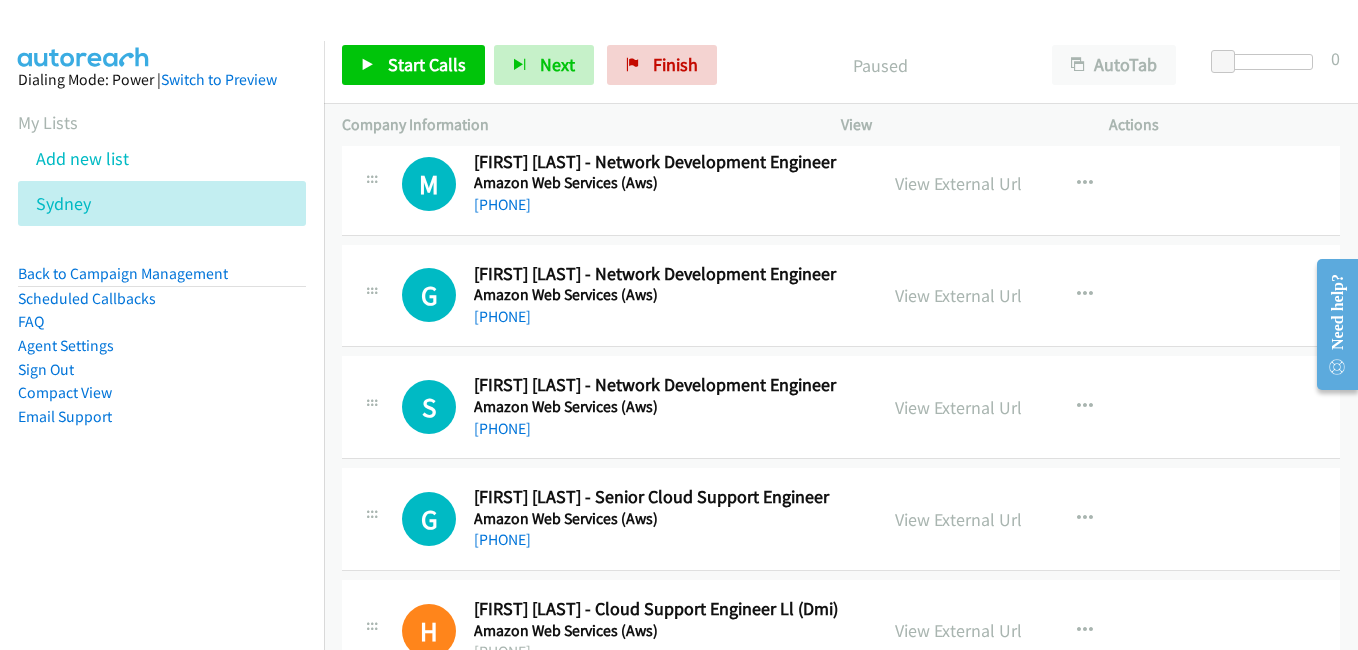 scroll, scrollTop: 500, scrollLeft: 0, axis: vertical 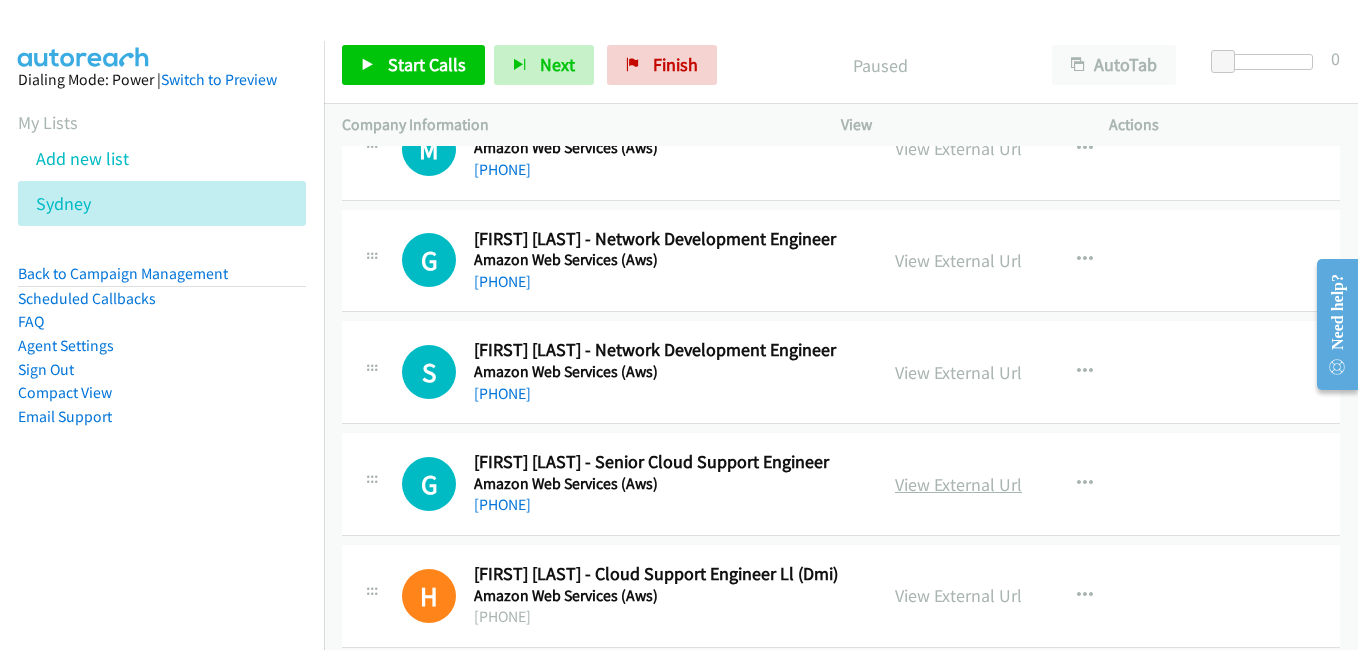 click on "View External Url" at bounding box center [958, 484] 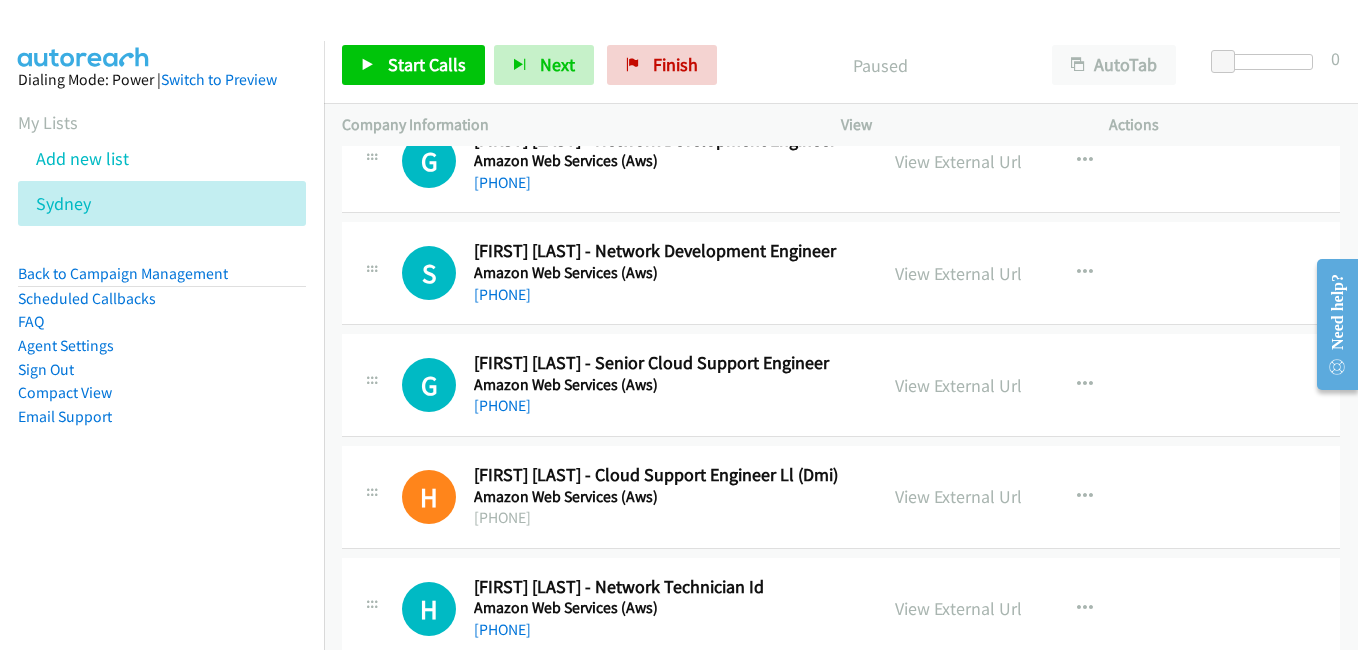 scroll, scrollTop: 600, scrollLeft: 0, axis: vertical 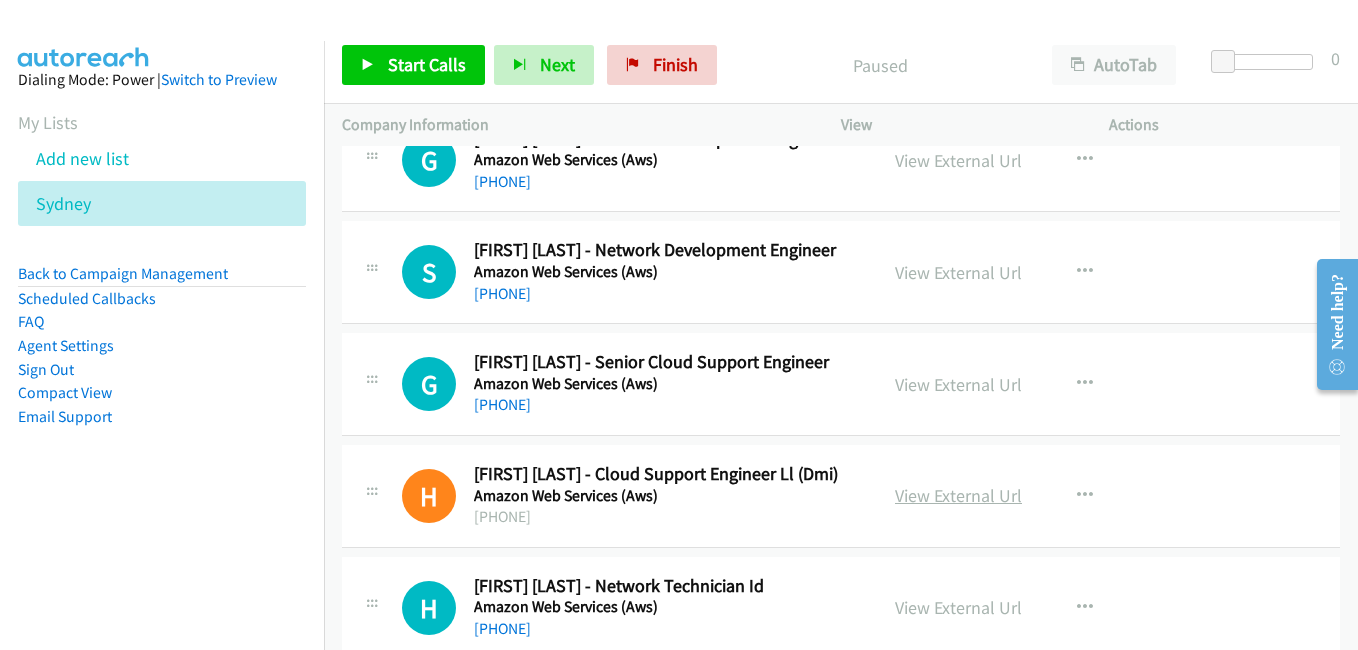 click on "View External Url" at bounding box center (958, 495) 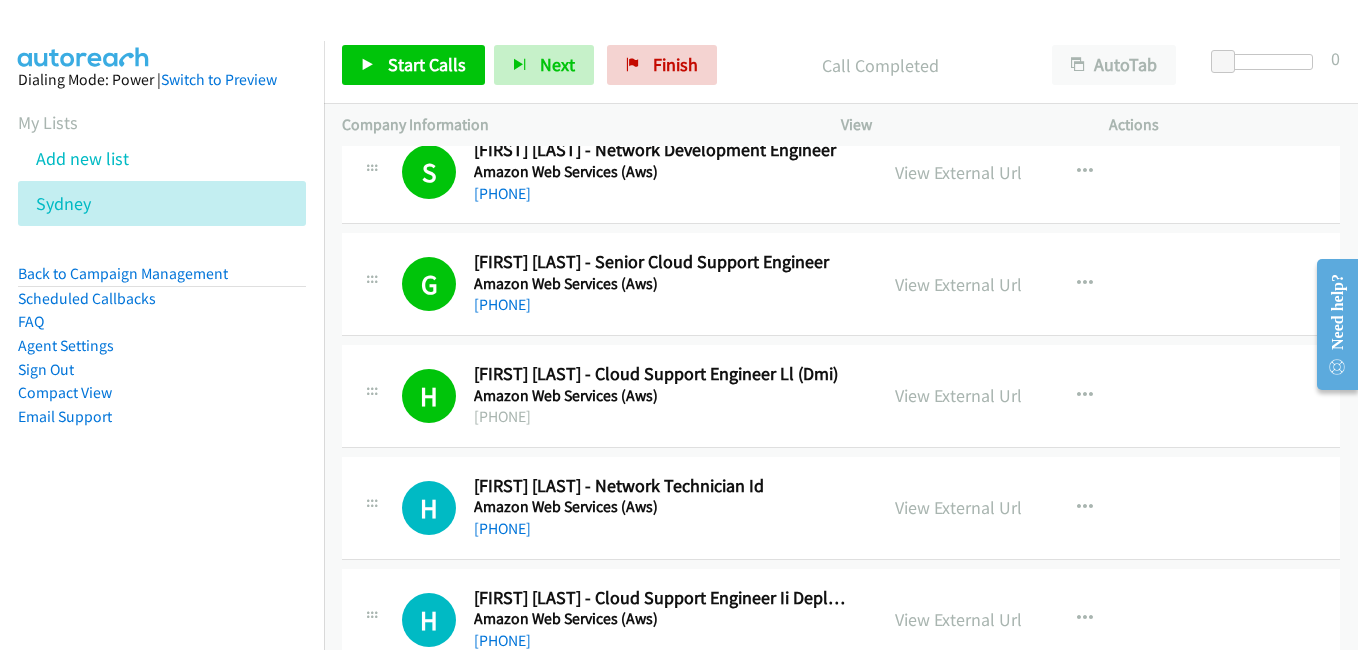 scroll, scrollTop: 800, scrollLeft: 0, axis: vertical 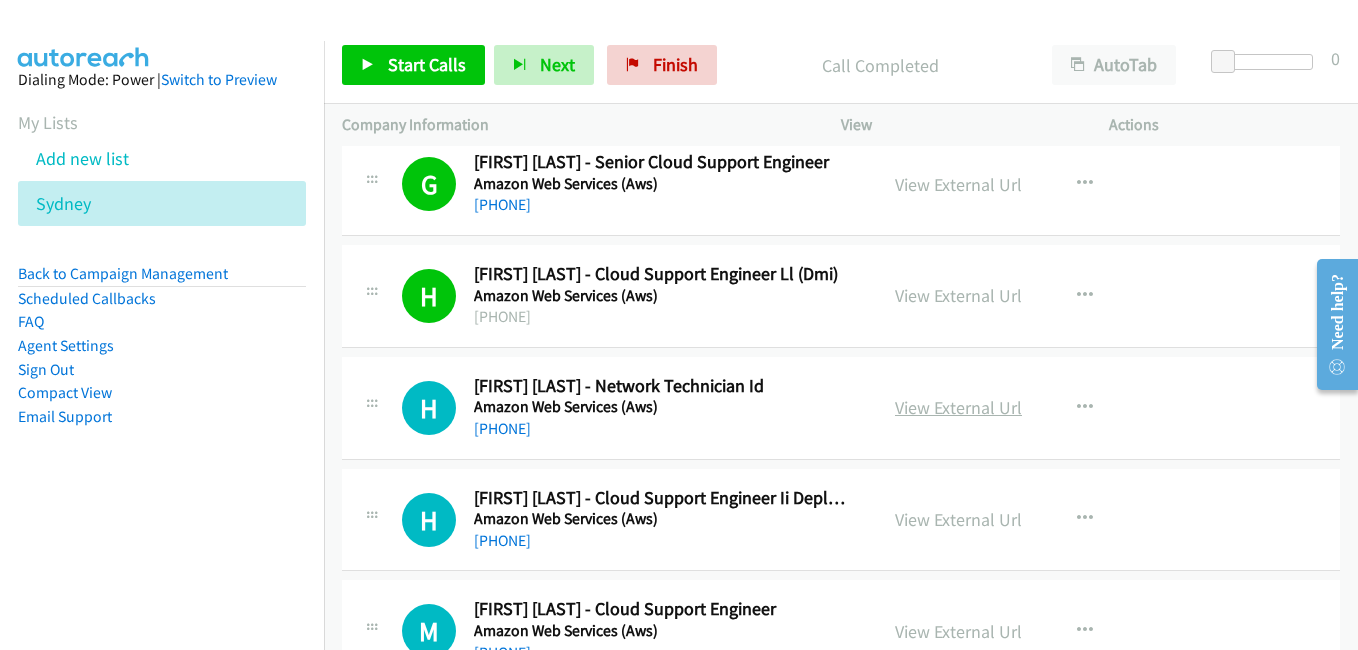 click on "View External Url" at bounding box center [958, 407] 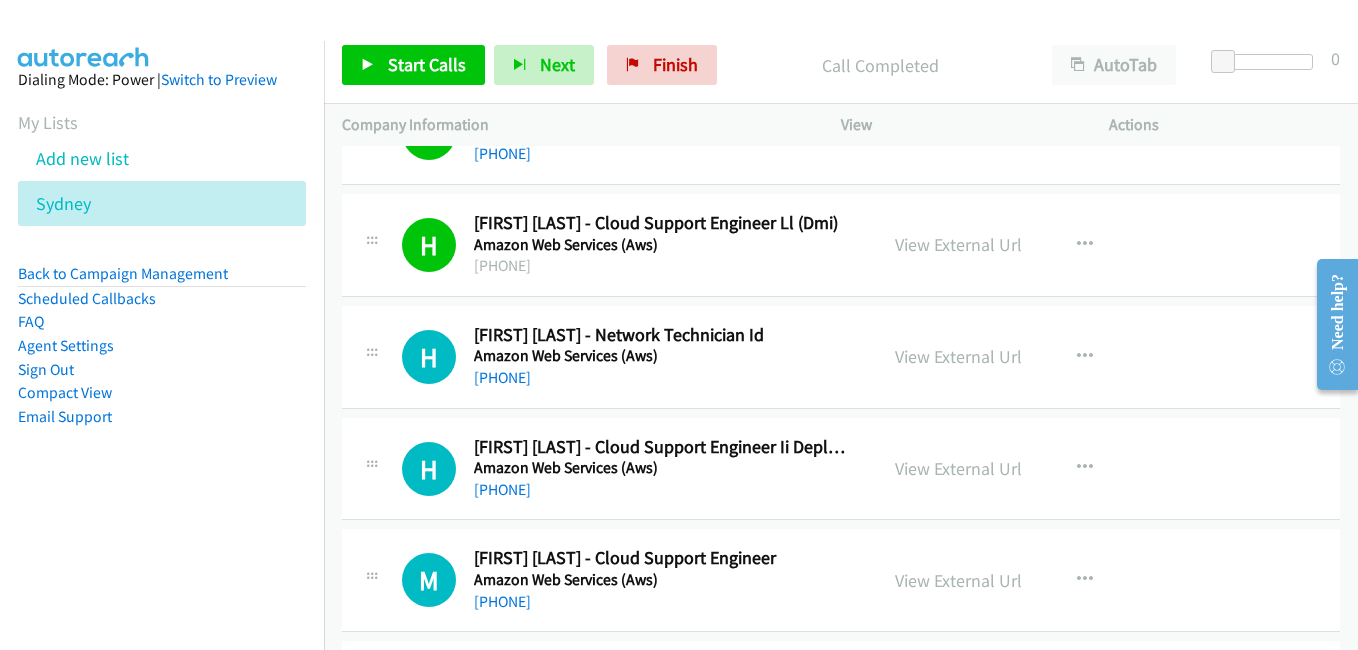 scroll, scrollTop: 900, scrollLeft: 0, axis: vertical 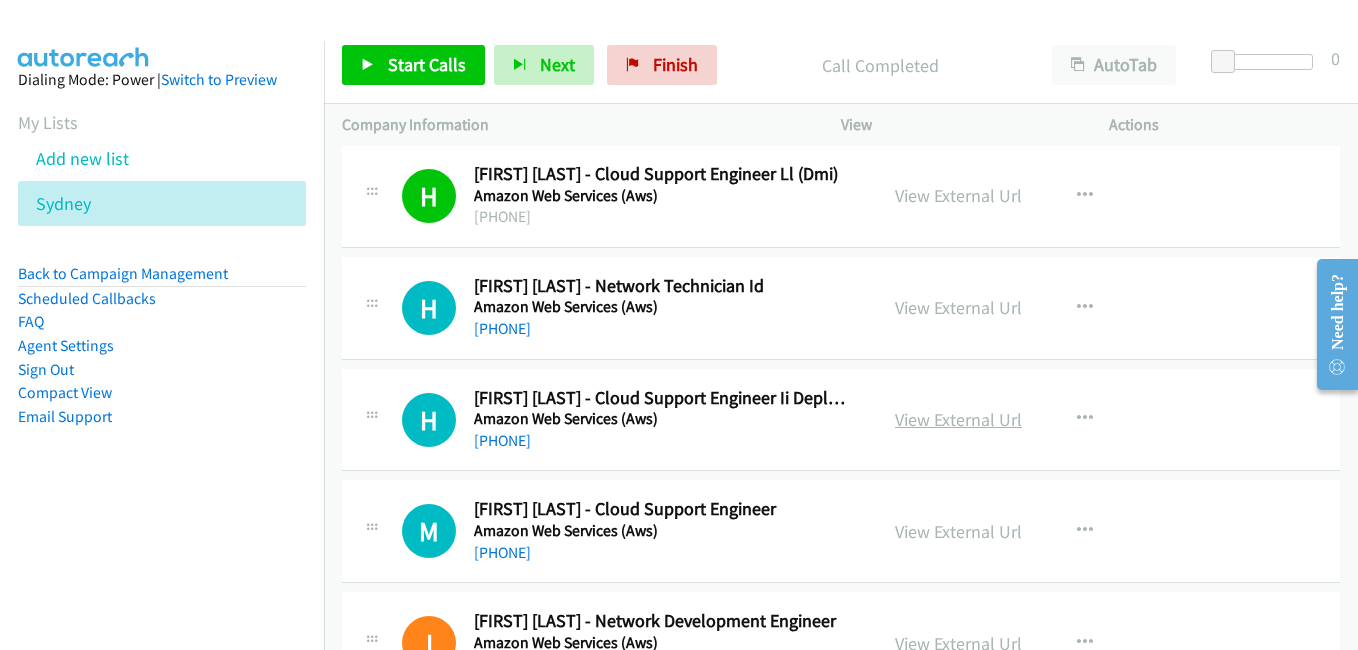 click on "View External Url" at bounding box center [958, 419] 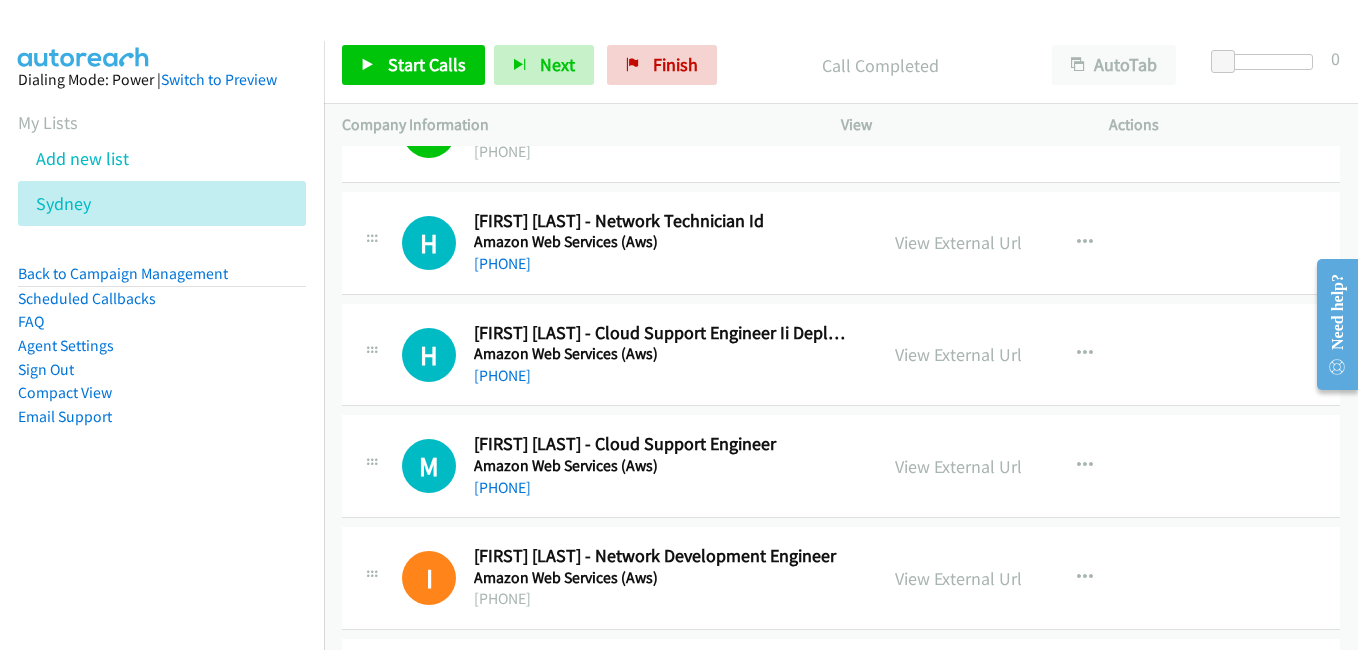 scroll, scrollTop: 1000, scrollLeft: 0, axis: vertical 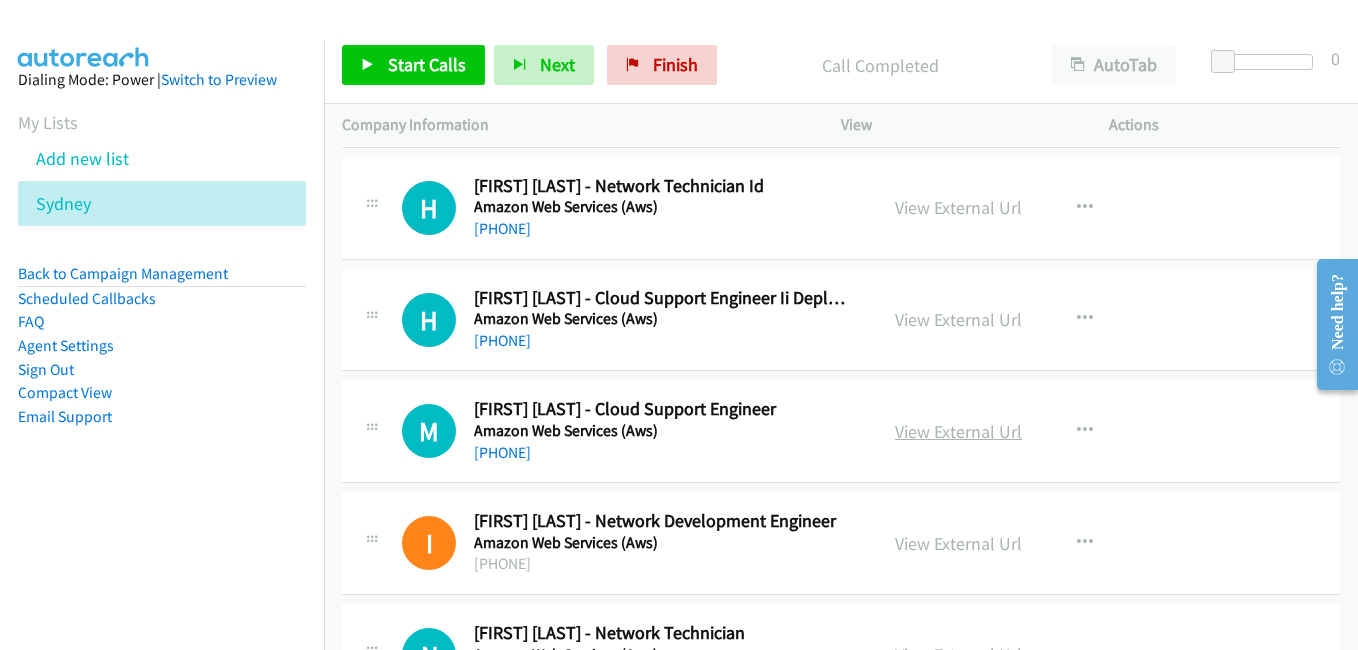 drag, startPoint x: 946, startPoint y: 420, endPoint x: 966, endPoint y: 427, distance: 21.189621 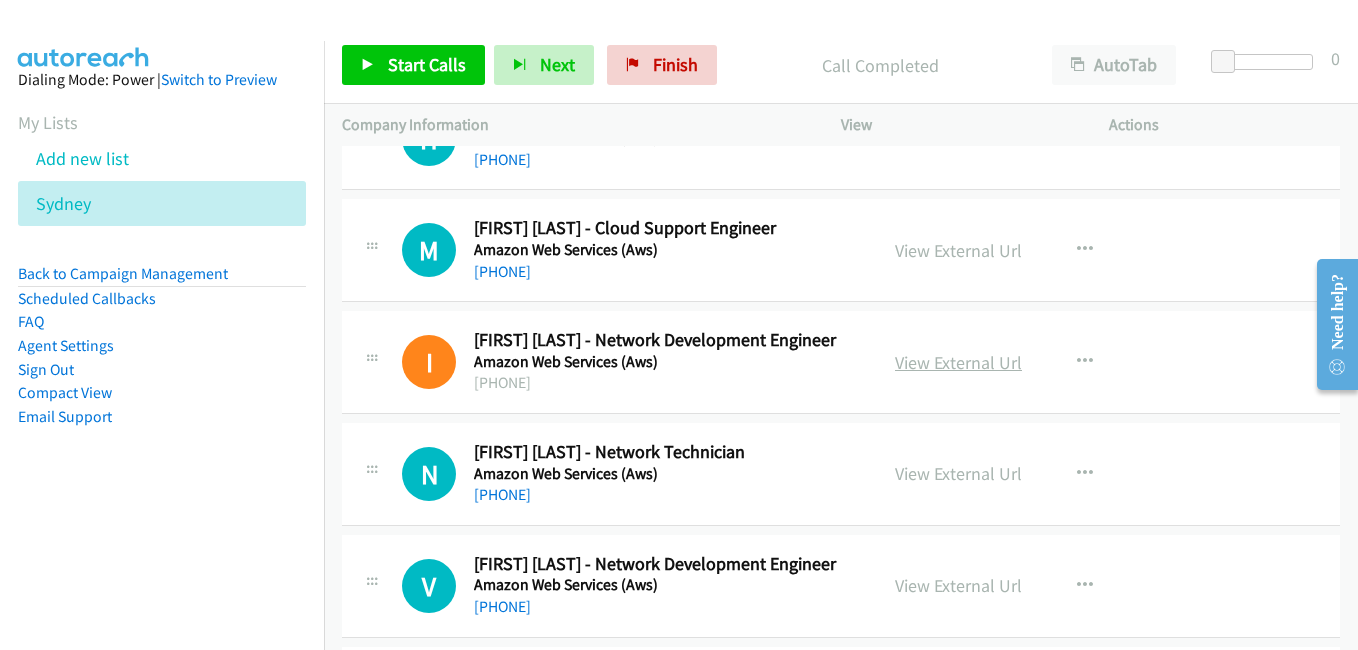 scroll, scrollTop: 1200, scrollLeft: 0, axis: vertical 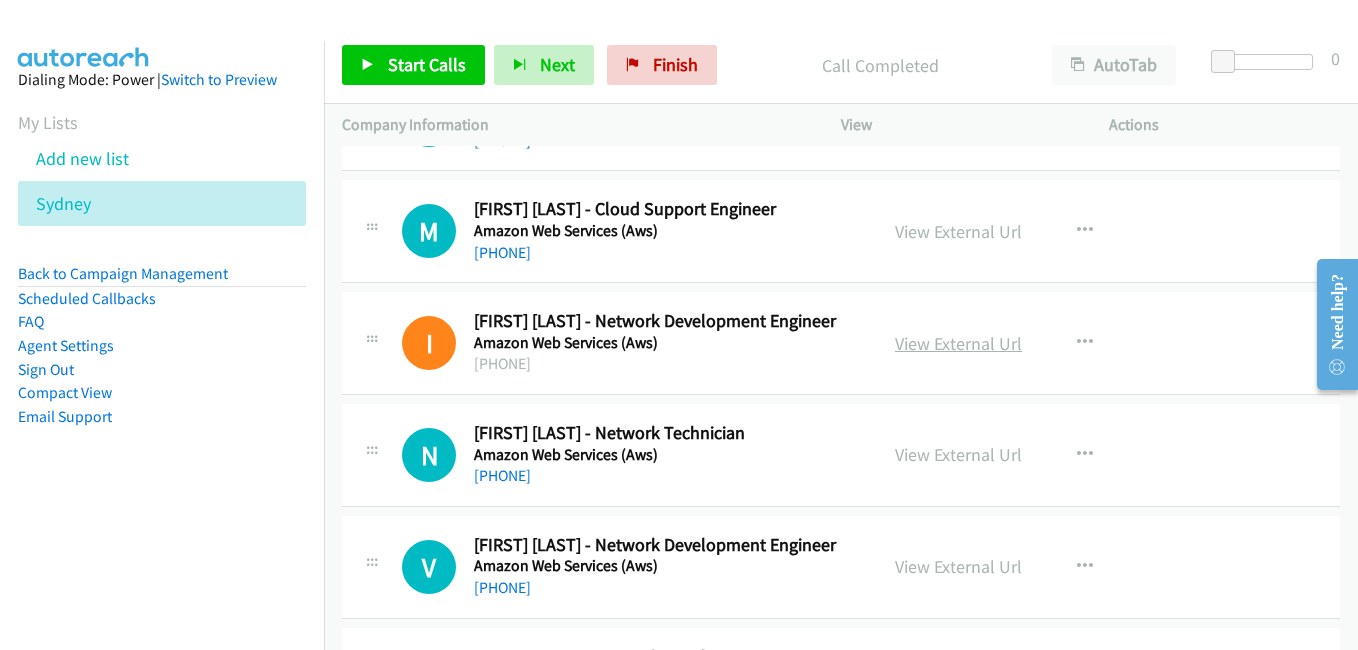 click on "View External Url" at bounding box center (958, 343) 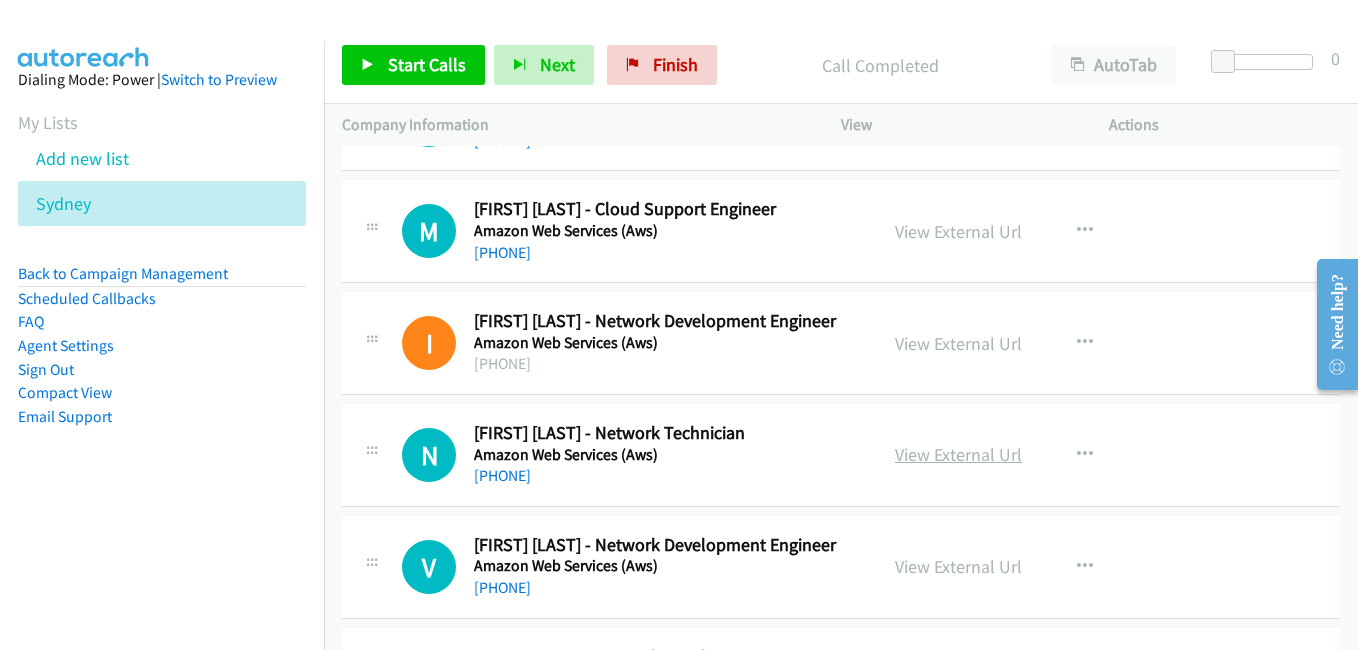 click on "View External Url" at bounding box center (958, 454) 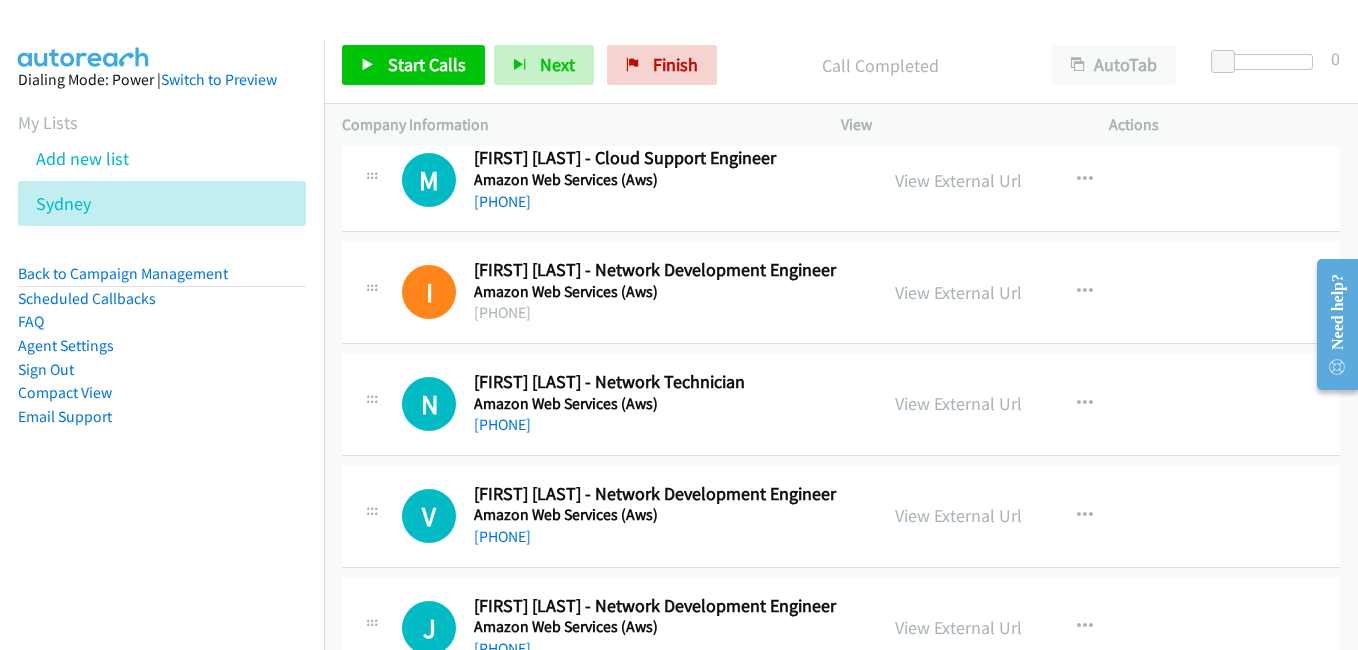 scroll, scrollTop: 1300, scrollLeft: 0, axis: vertical 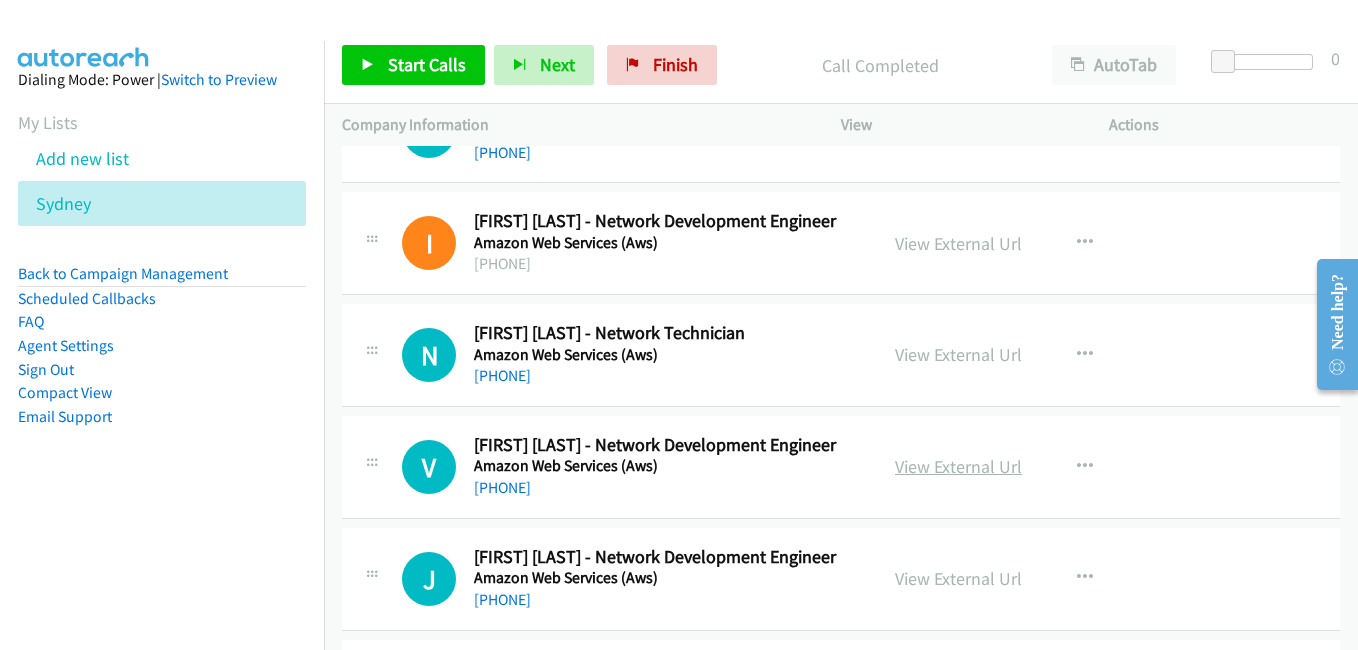click on "View External Url" at bounding box center (958, 466) 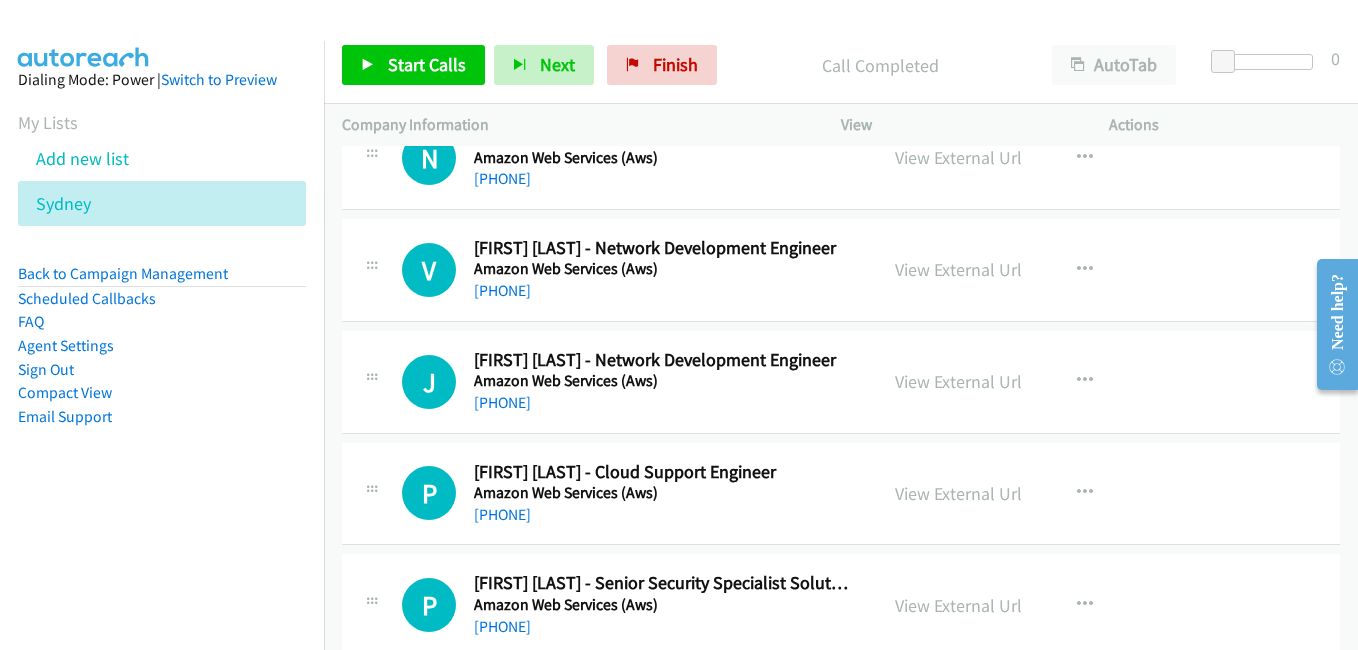 scroll, scrollTop: 1500, scrollLeft: 0, axis: vertical 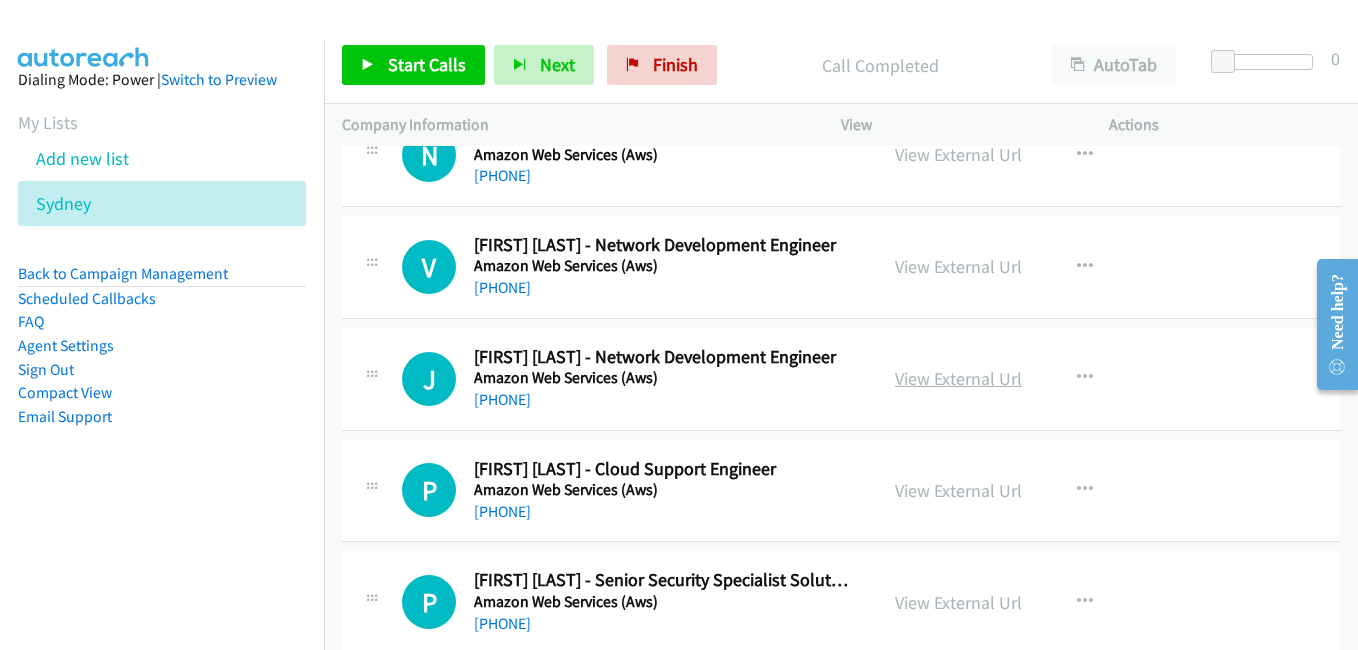 click on "View External Url" at bounding box center (958, 378) 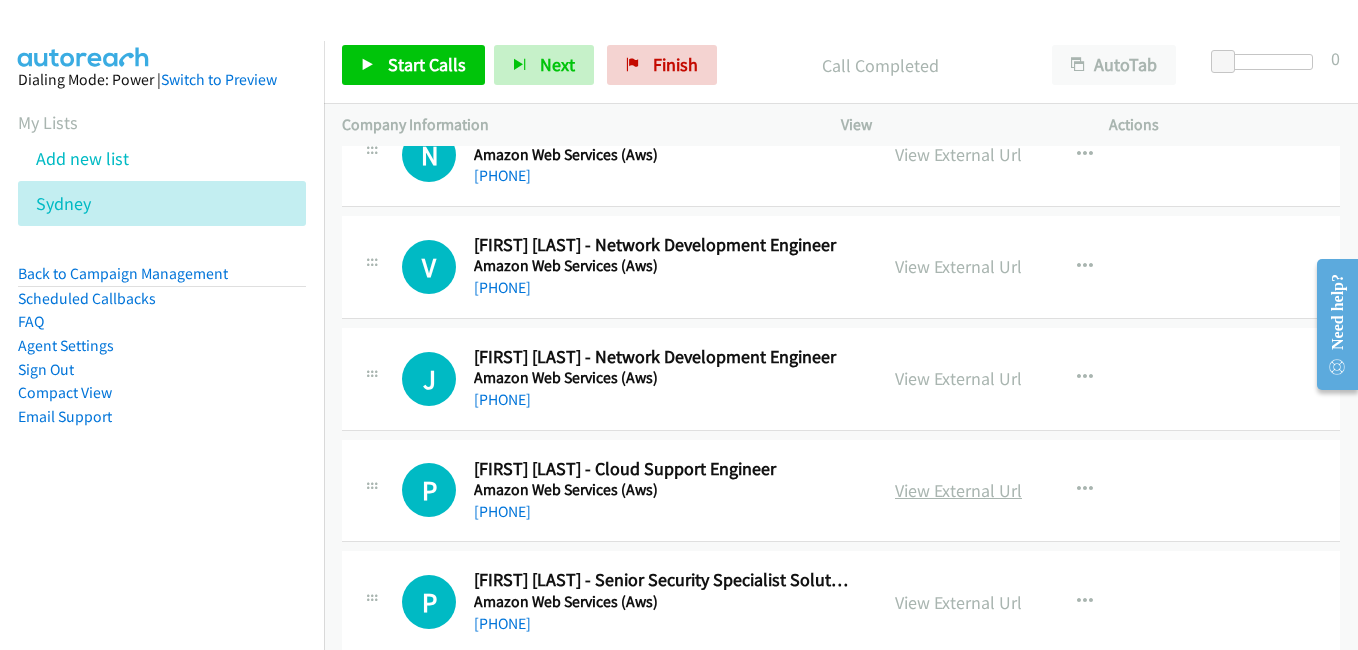 click on "View External Url" at bounding box center [958, 490] 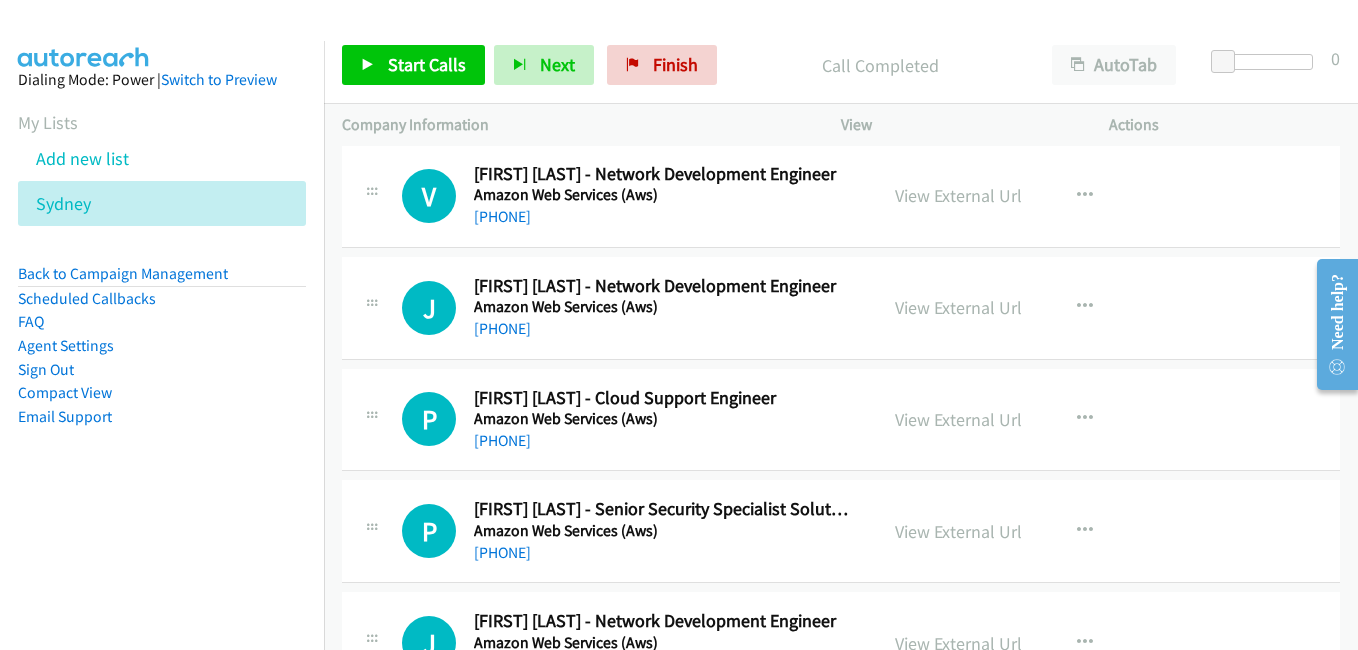 scroll, scrollTop: 1600, scrollLeft: 0, axis: vertical 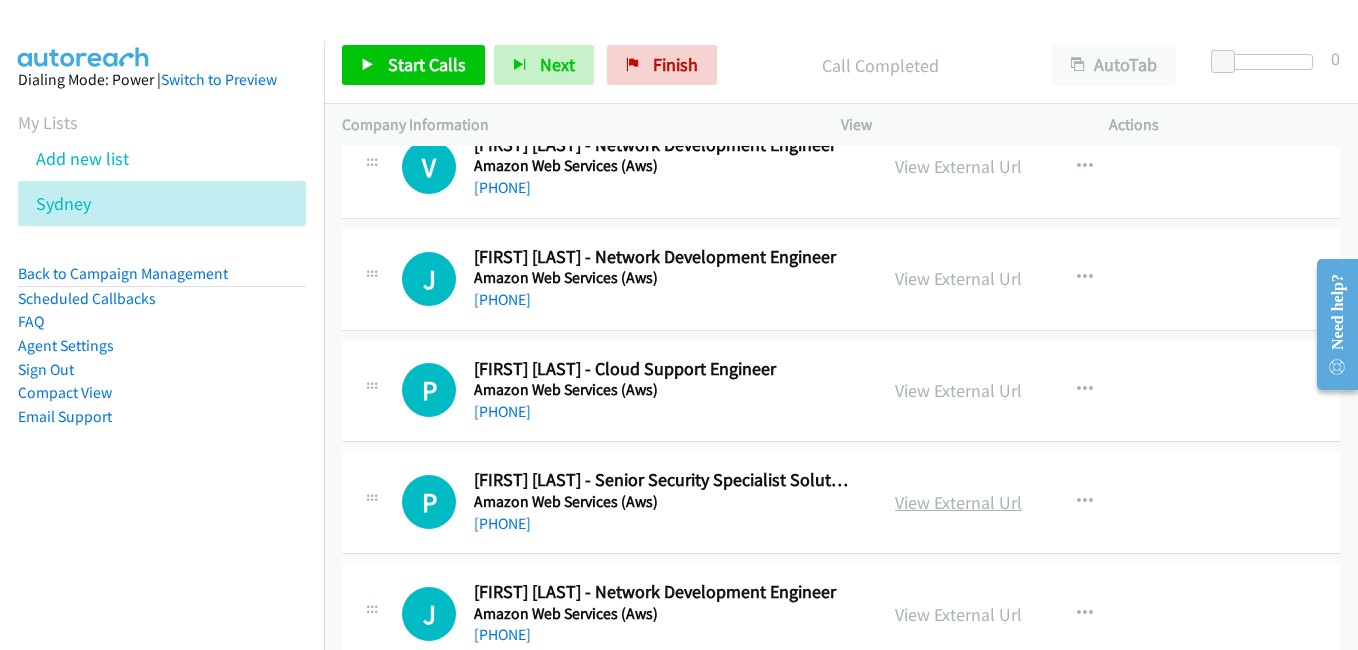 click on "View External Url" at bounding box center [958, 502] 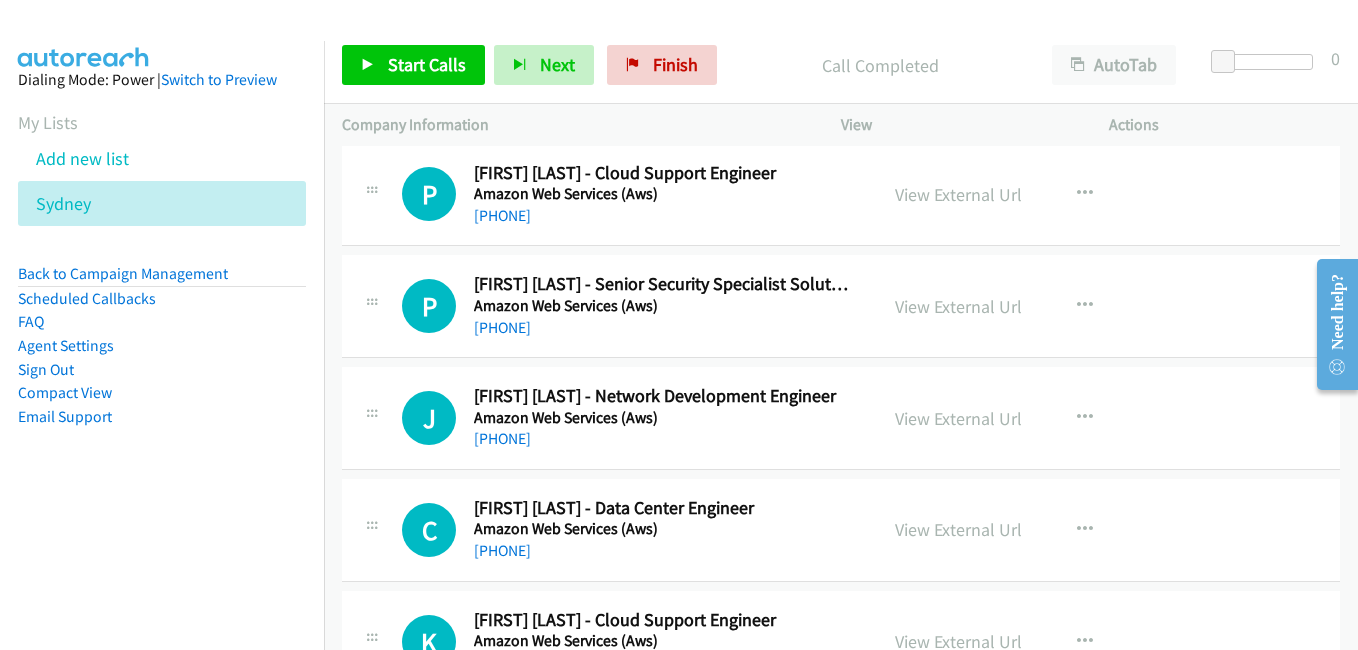 scroll, scrollTop: 1800, scrollLeft: 0, axis: vertical 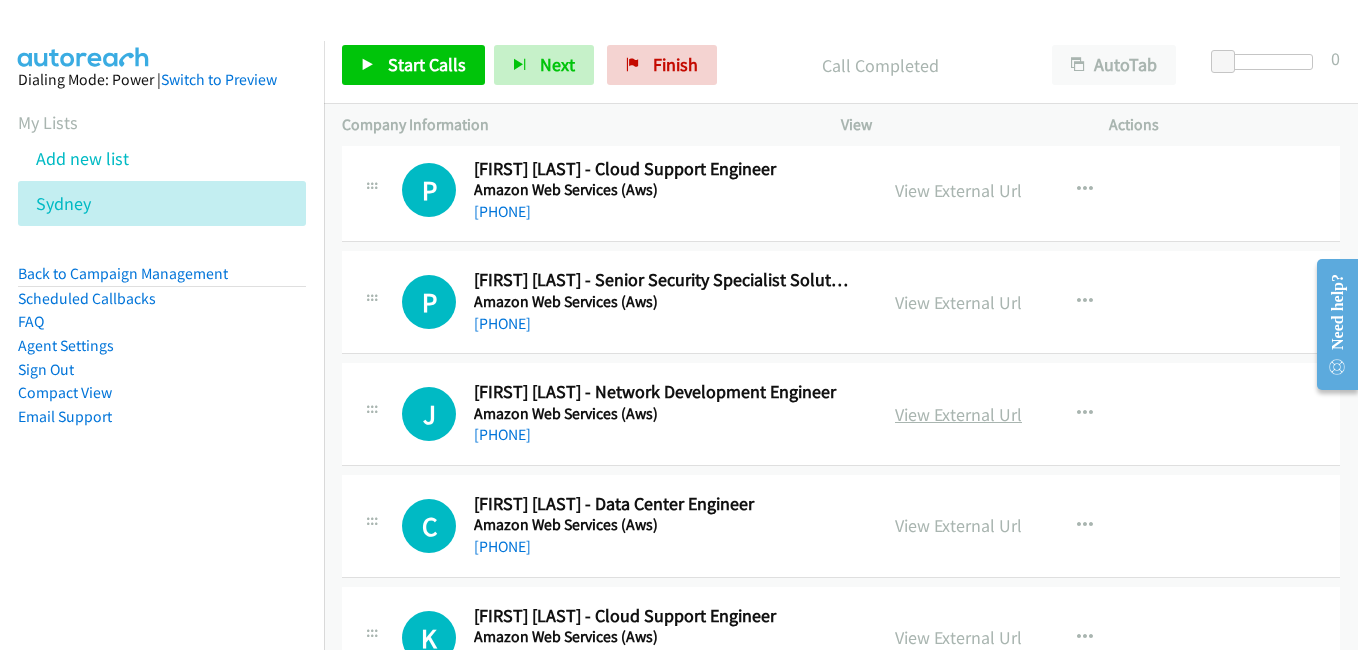 click on "View External Url" at bounding box center (958, 414) 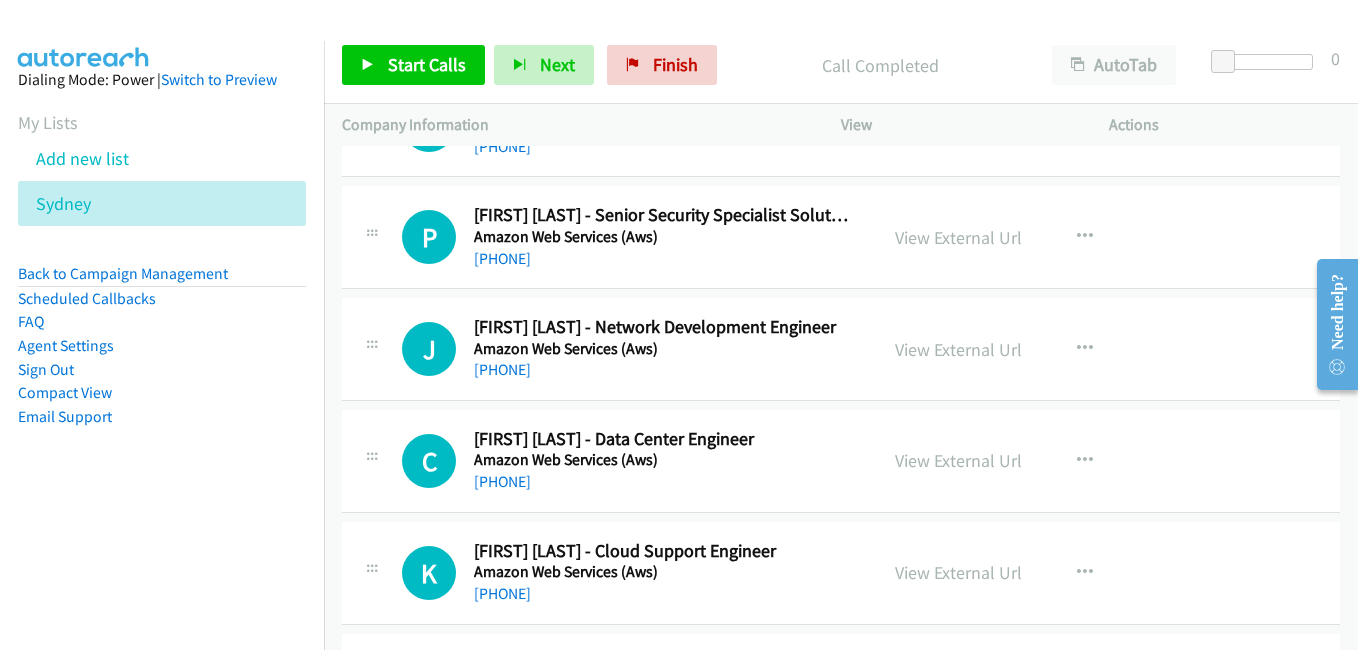 scroll, scrollTop: 1900, scrollLeft: 0, axis: vertical 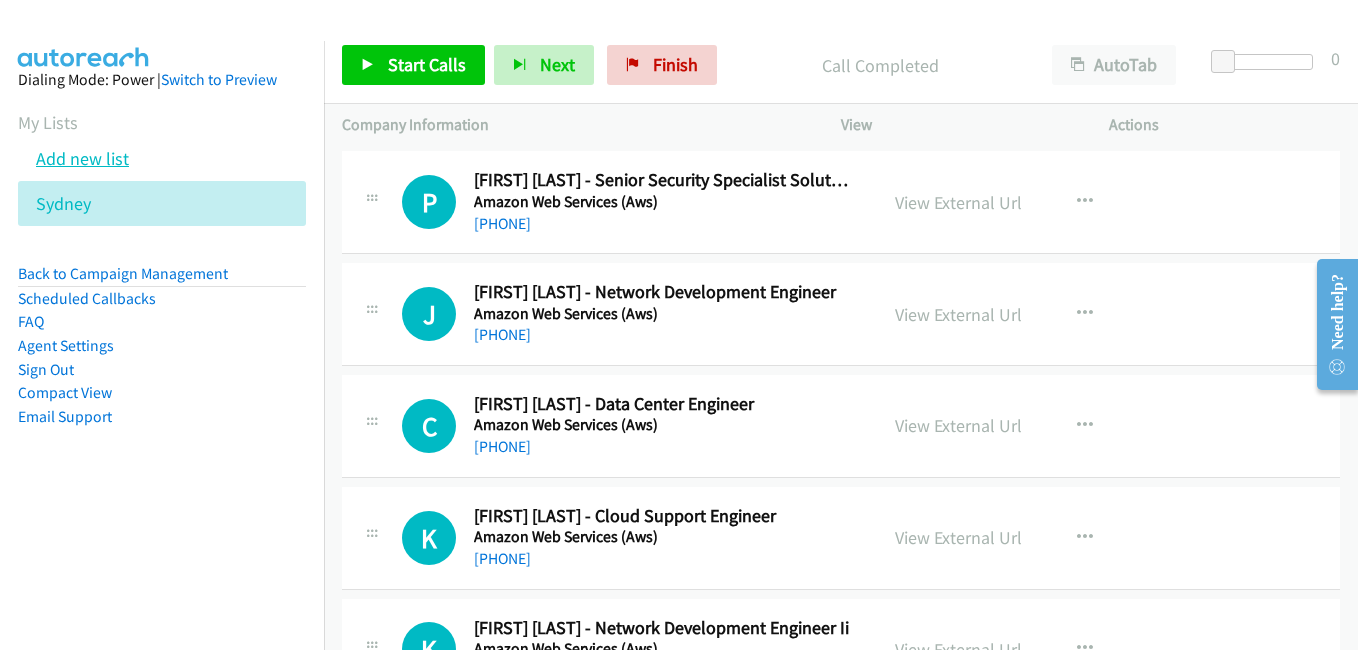 click on "Add new list" at bounding box center (82, 158) 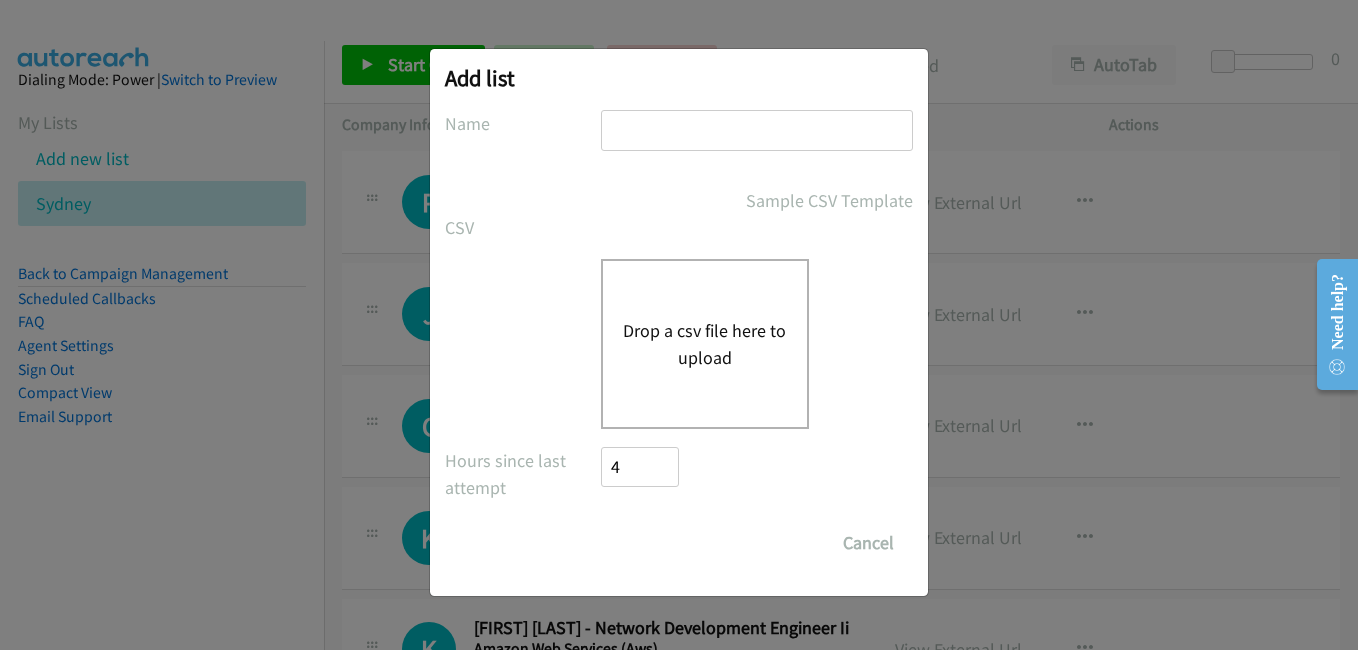 click at bounding box center (757, 130) 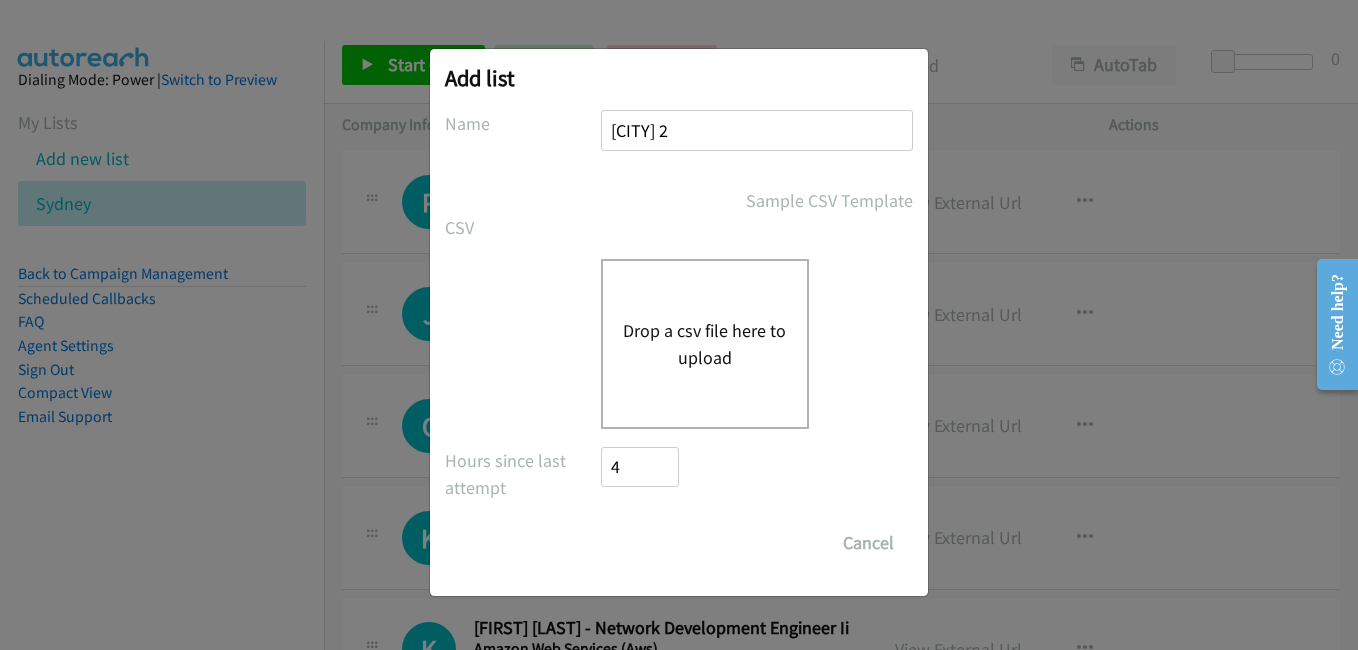 type on "sydney 2" 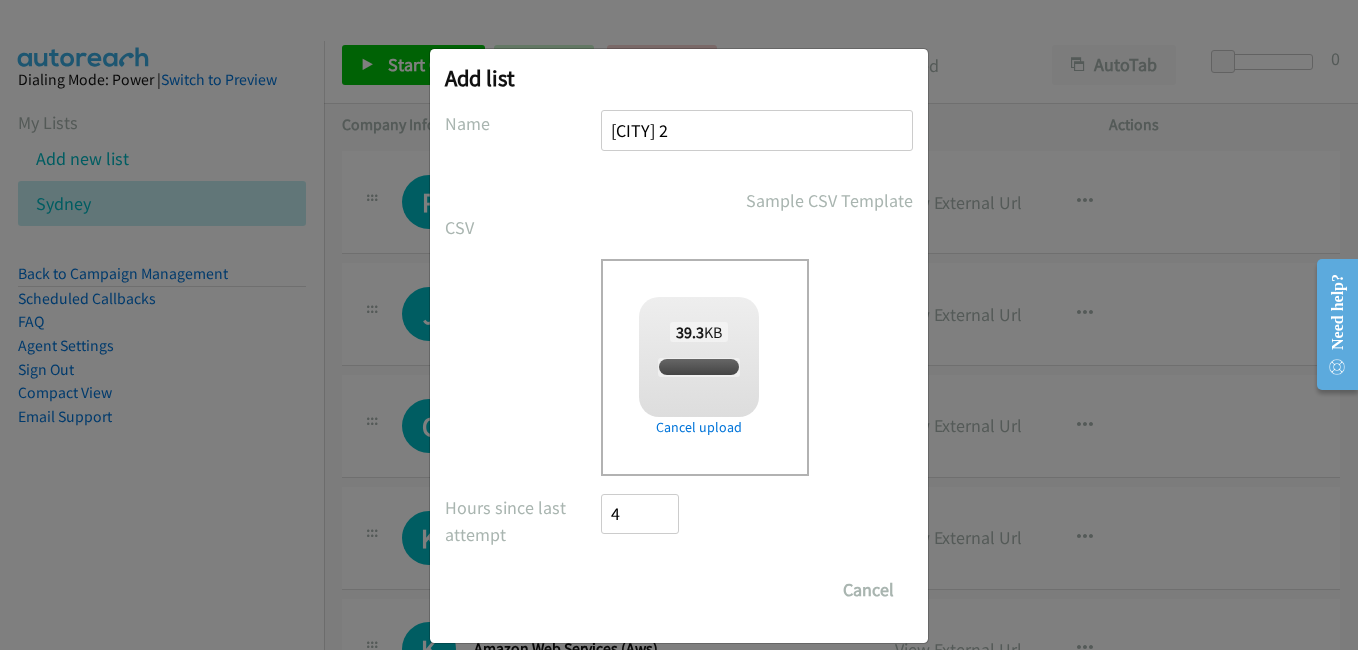 checkbox on "true" 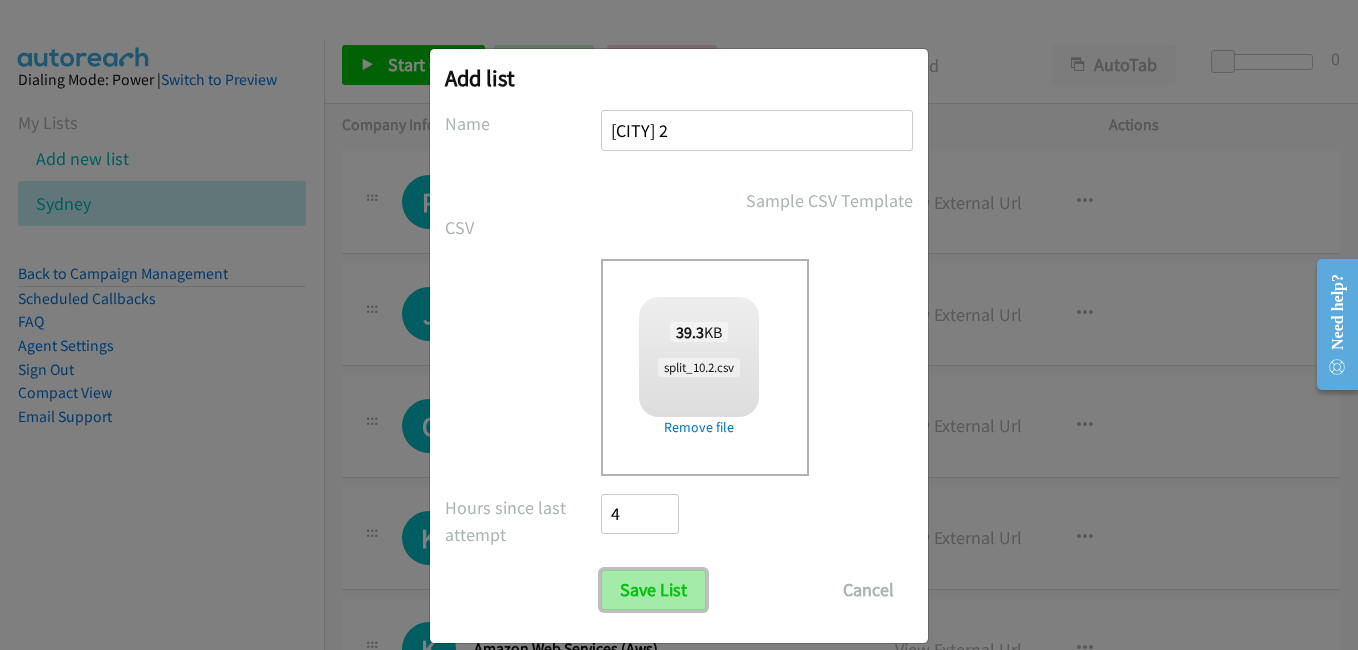 click on "Save List" at bounding box center (653, 590) 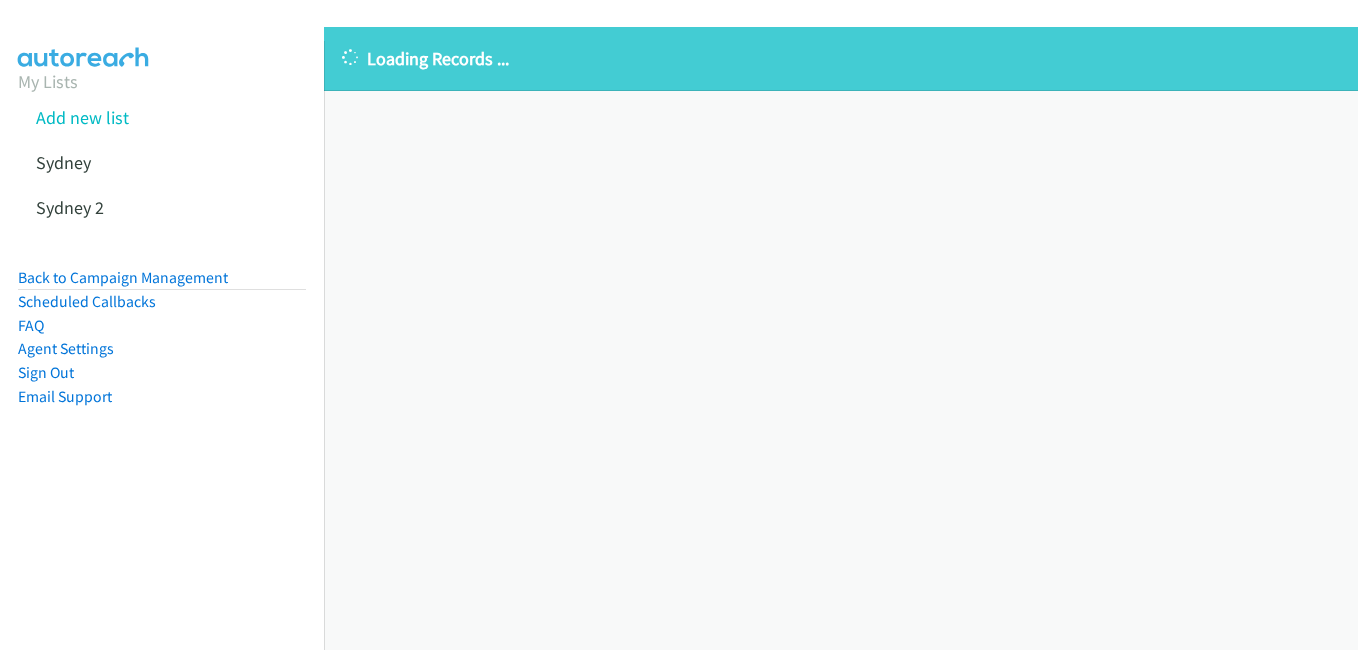 scroll, scrollTop: 0, scrollLeft: 0, axis: both 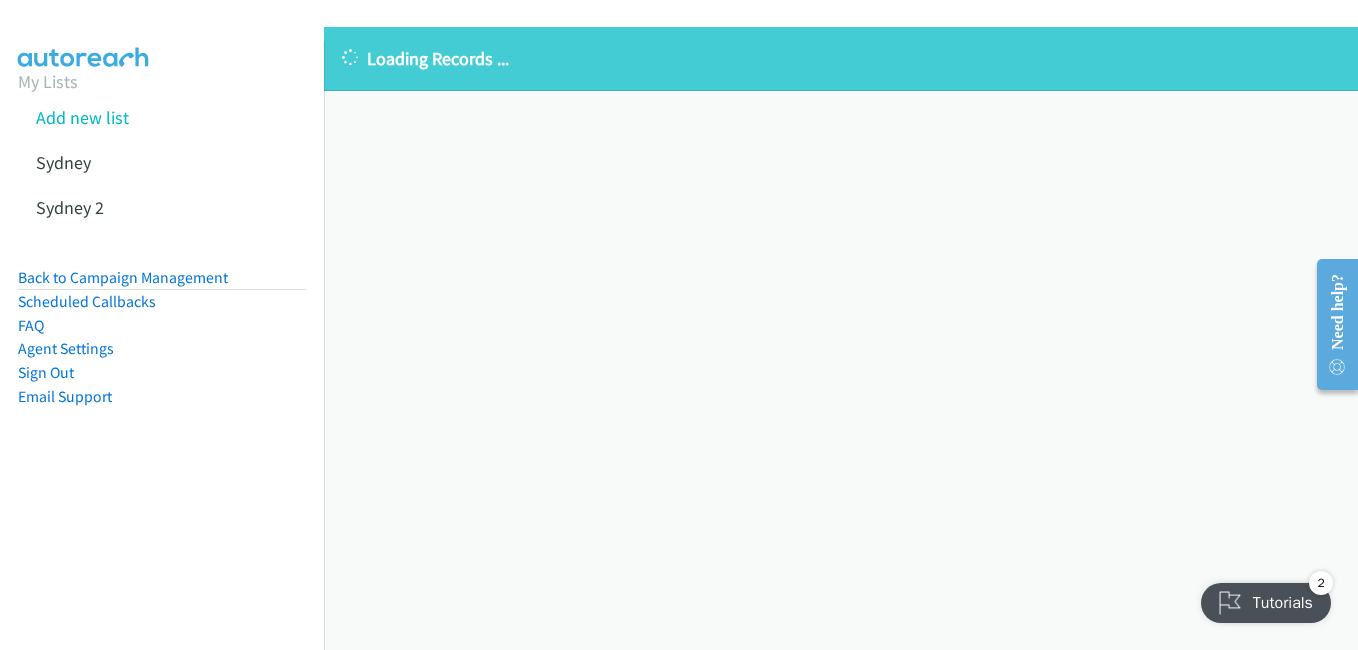 click on "Loading Records ...
Sorry, something went wrong please try again." at bounding box center (841, 338) 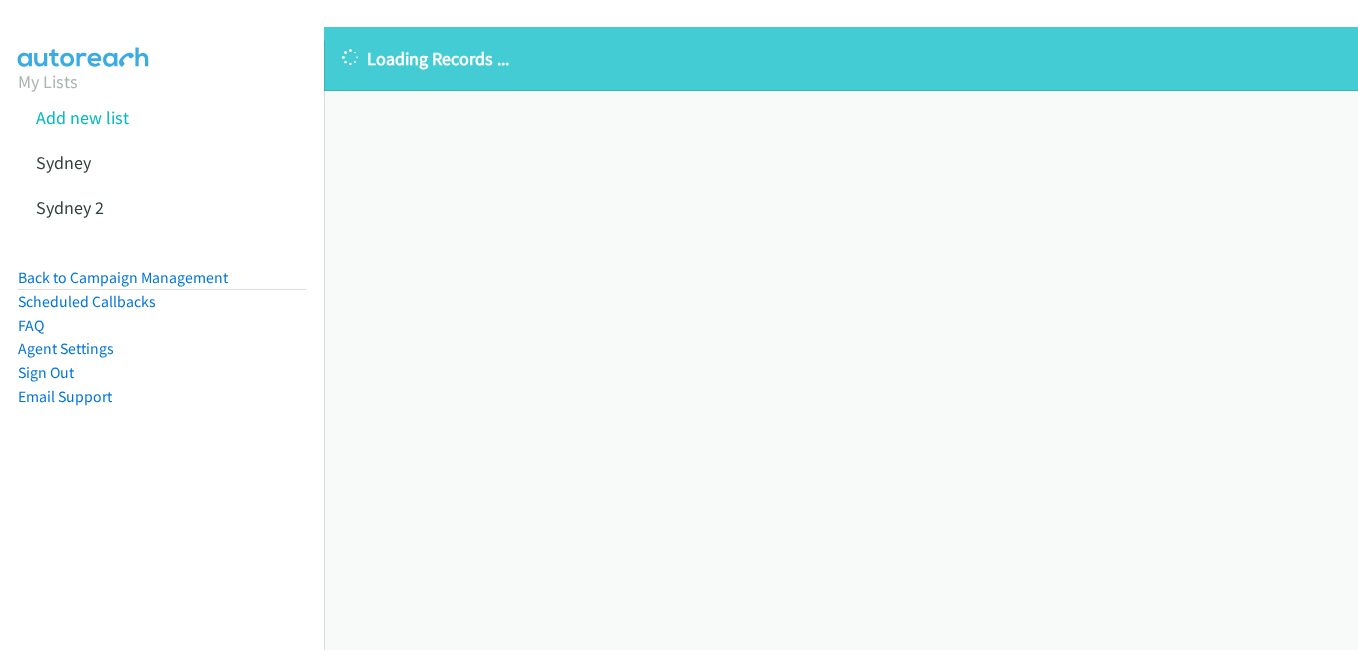 scroll, scrollTop: 0, scrollLeft: 0, axis: both 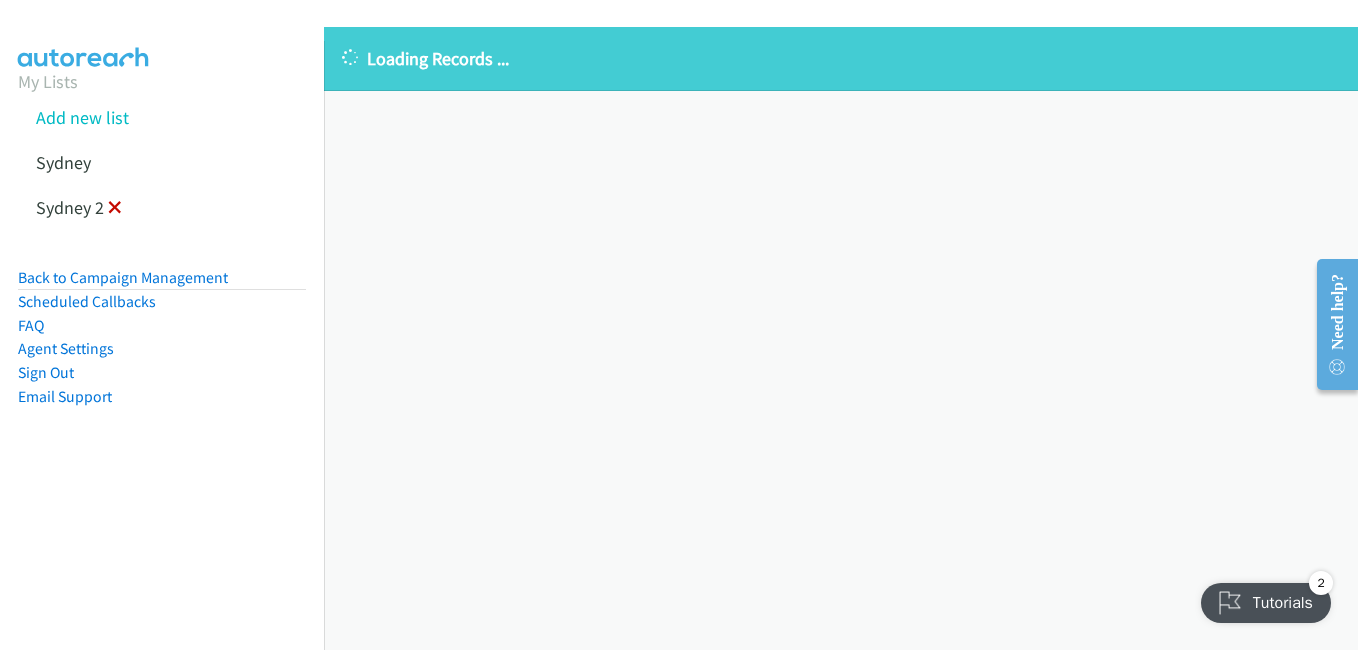 click at bounding box center (115, 209) 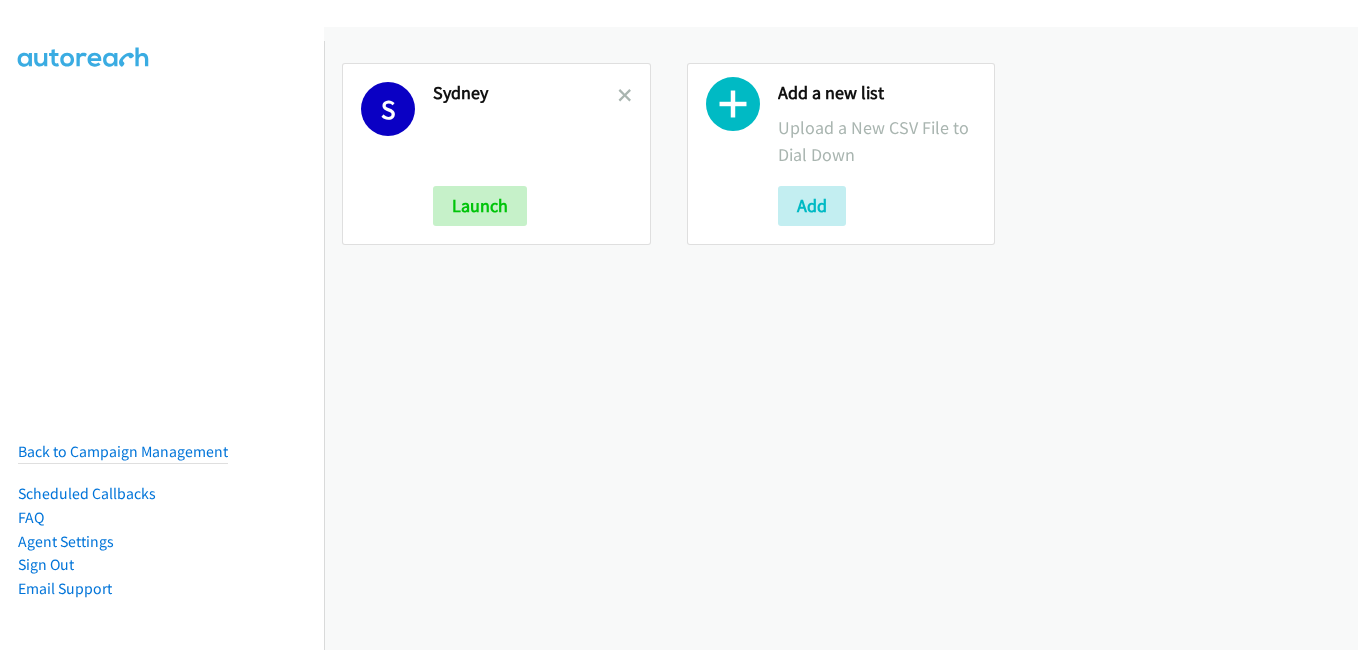 scroll, scrollTop: 0, scrollLeft: 0, axis: both 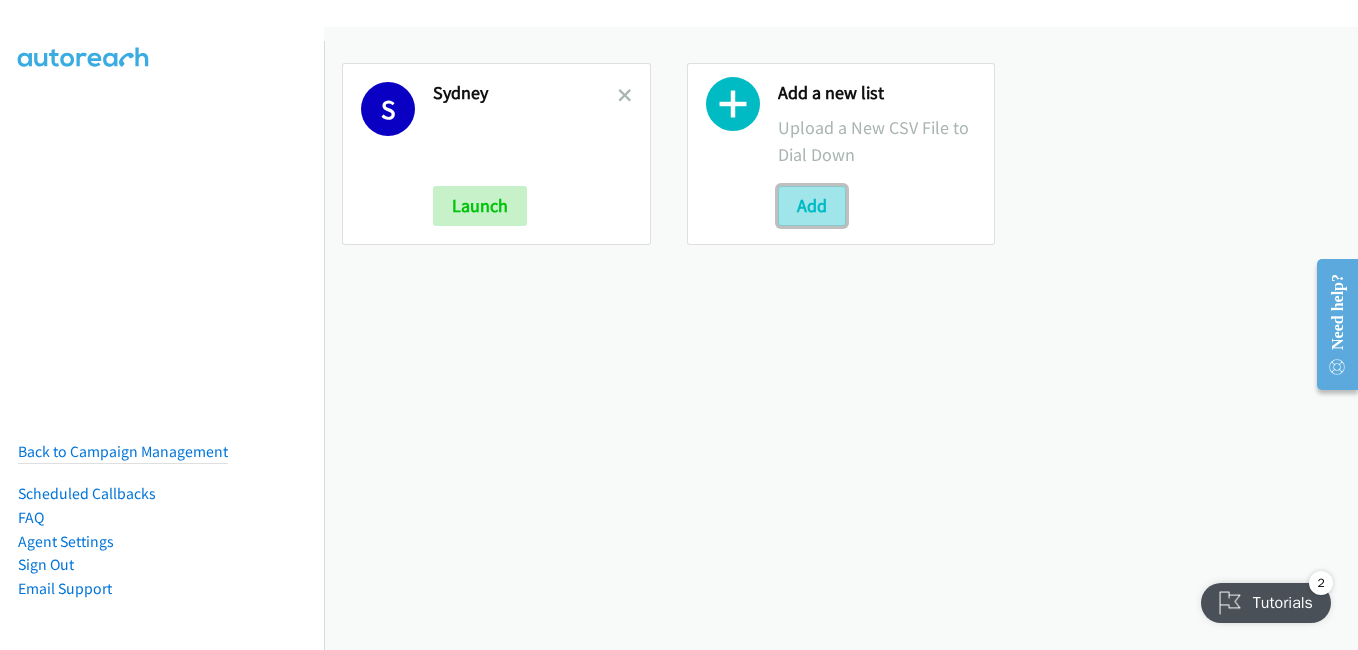 click on "Add" at bounding box center (812, 206) 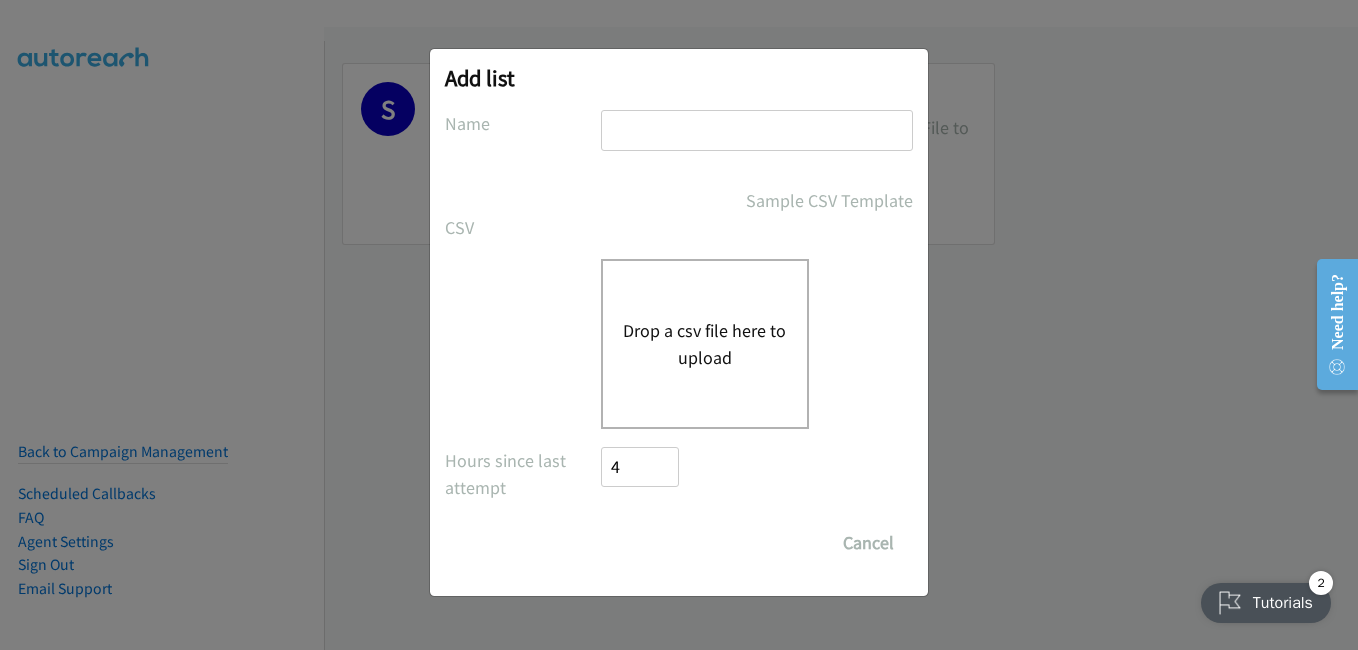 click at bounding box center [757, 130] 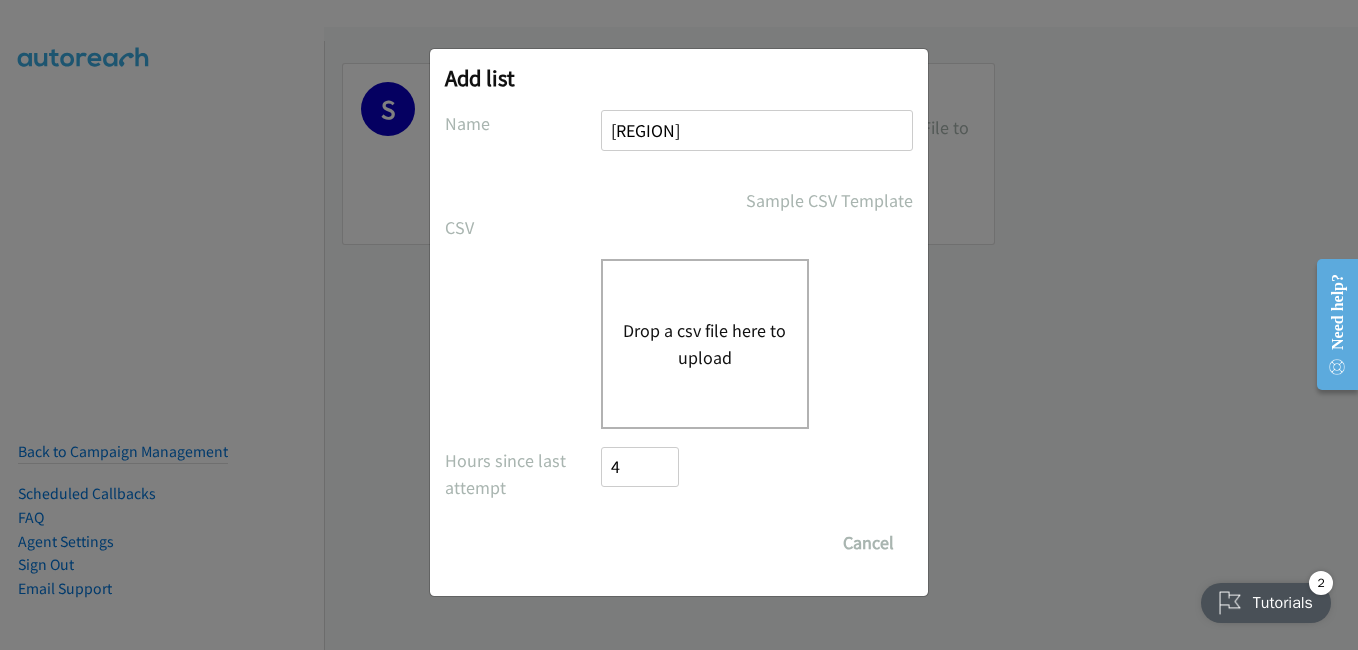 type on "SYD2" 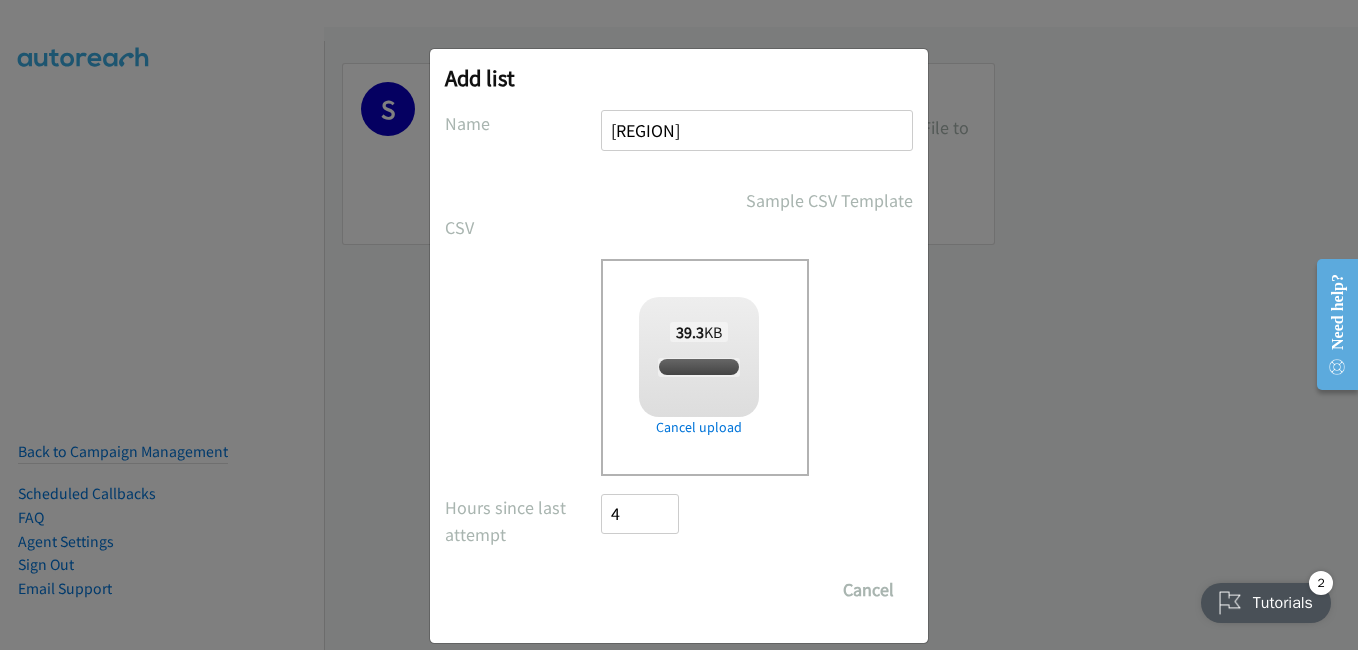 checkbox on "true" 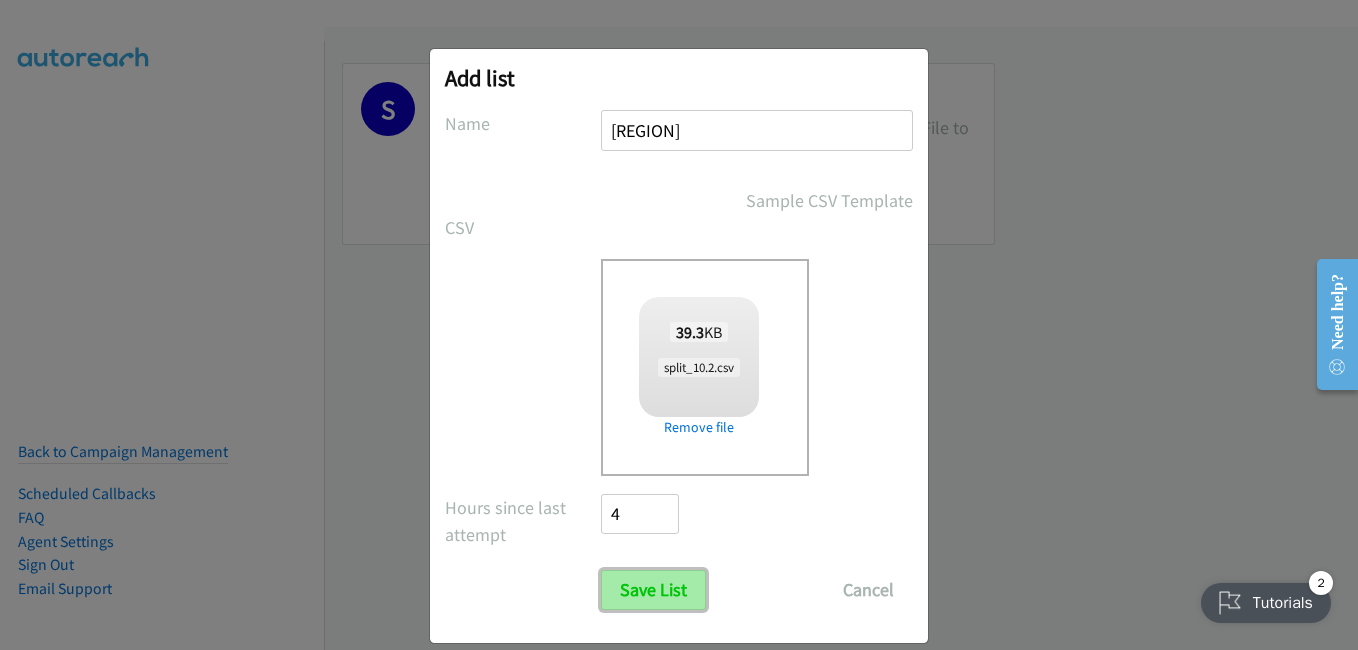 click on "Save List" at bounding box center [653, 590] 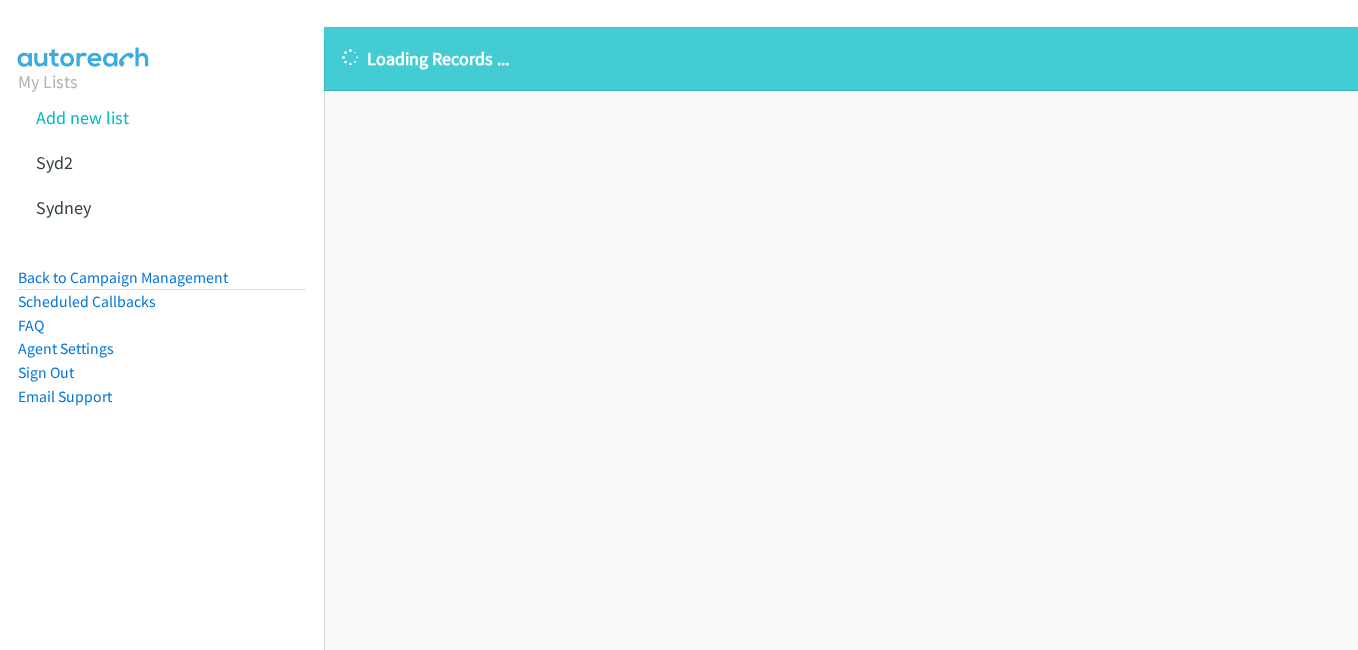 scroll, scrollTop: 0, scrollLeft: 0, axis: both 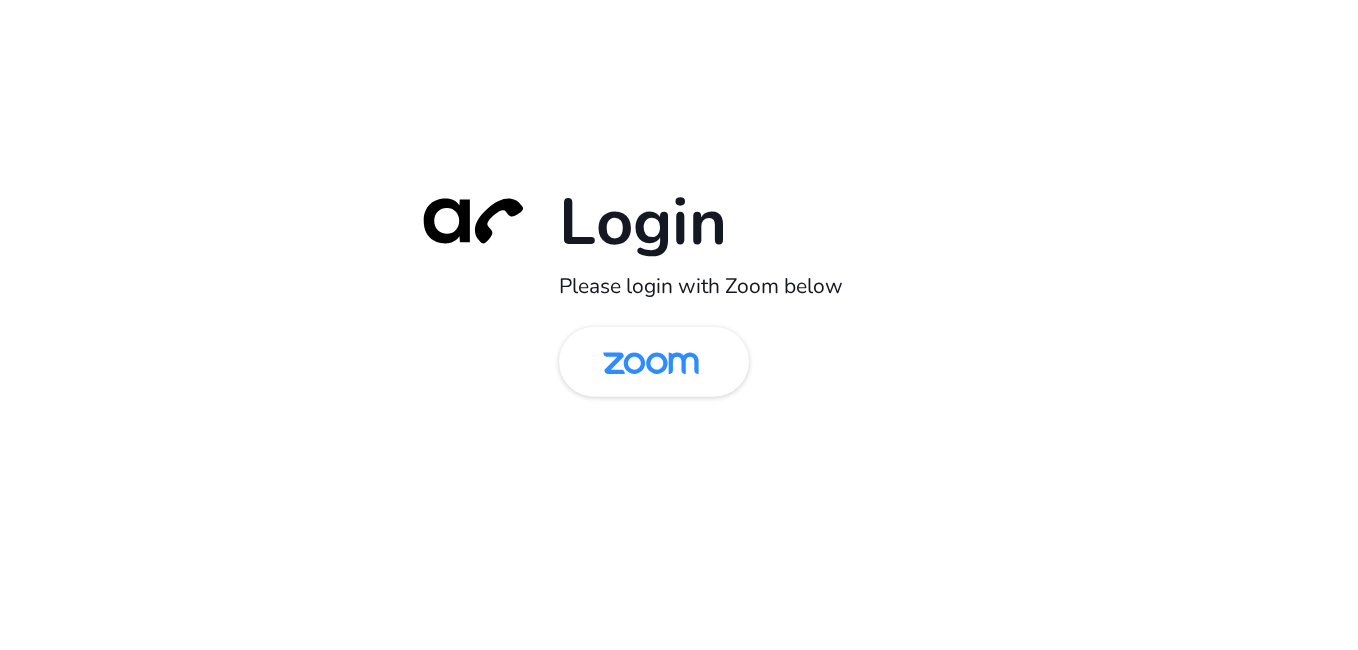 drag, startPoint x: 657, startPoint y: 353, endPoint x: 290, endPoint y: 49, distance: 476.55536 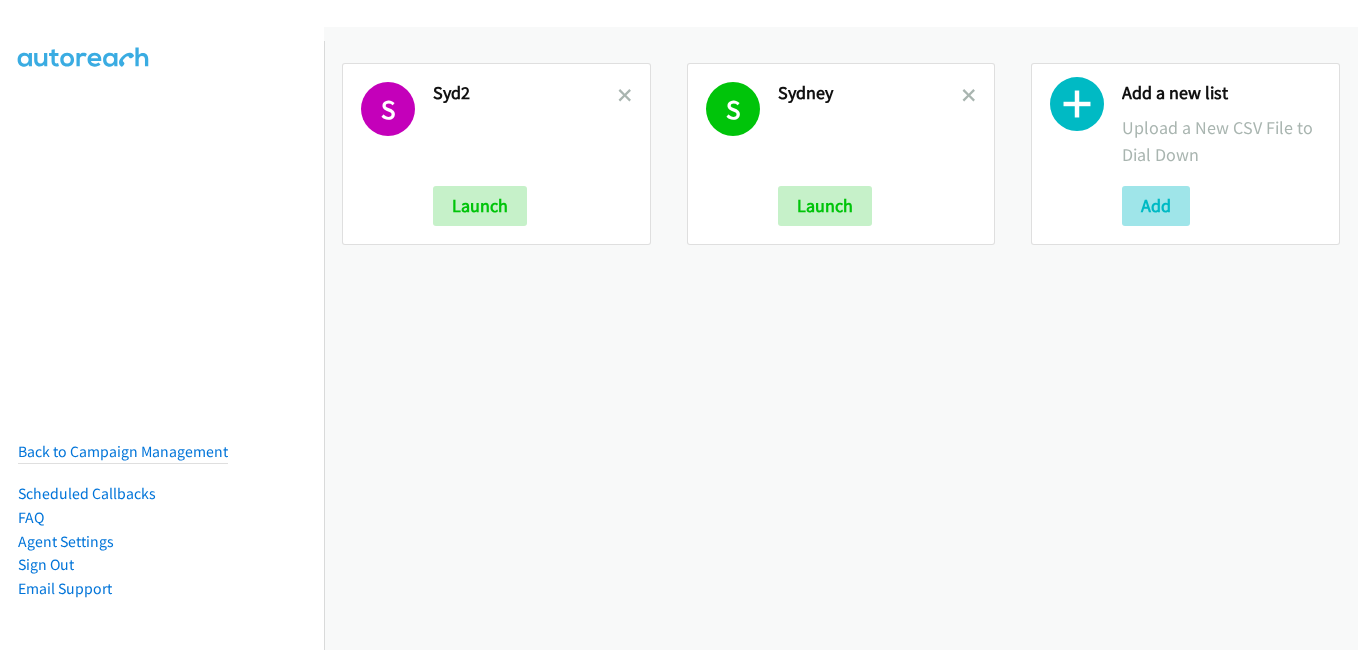 scroll, scrollTop: 0, scrollLeft: 0, axis: both 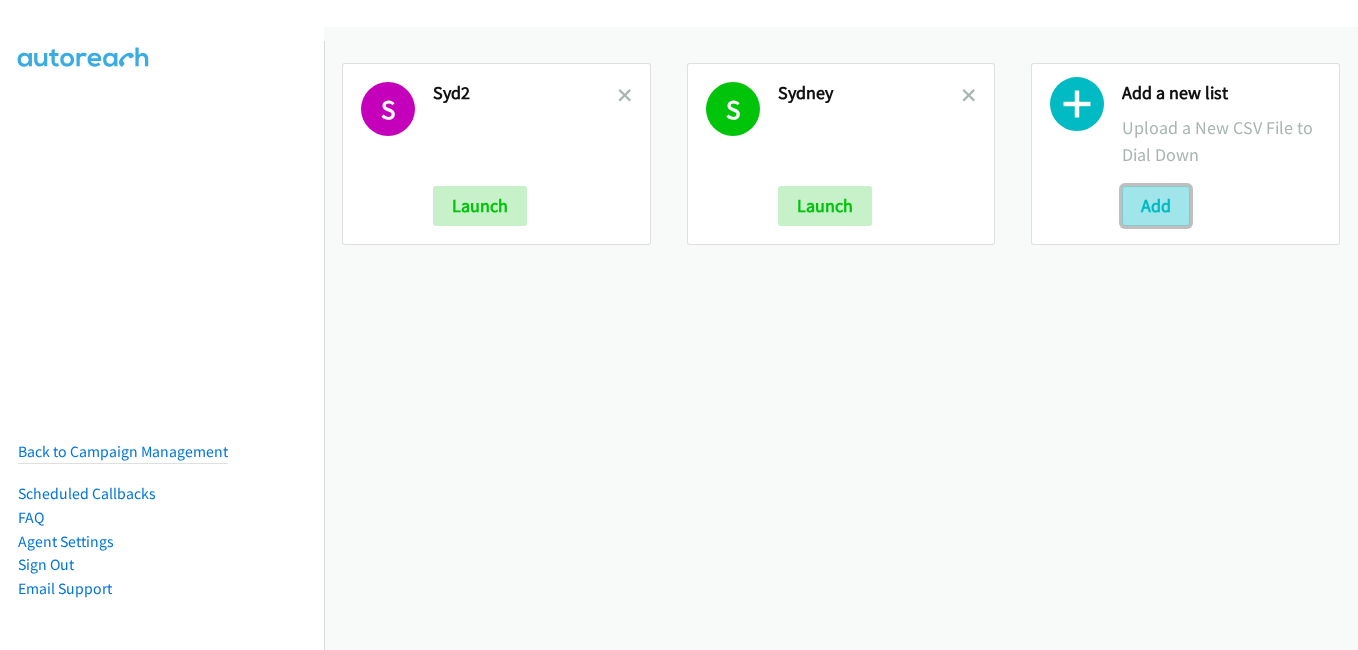 click on "Add" at bounding box center [1156, 206] 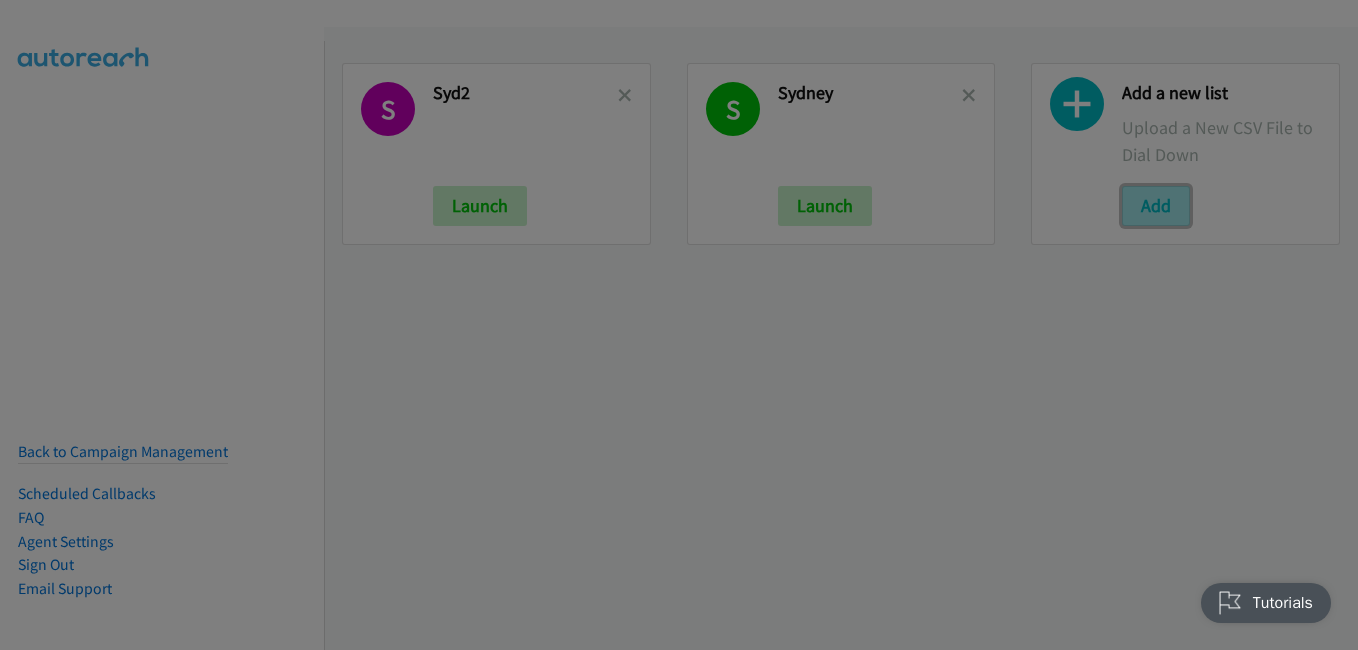 scroll, scrollTop: 0, scrollLeft: 0, axis: both 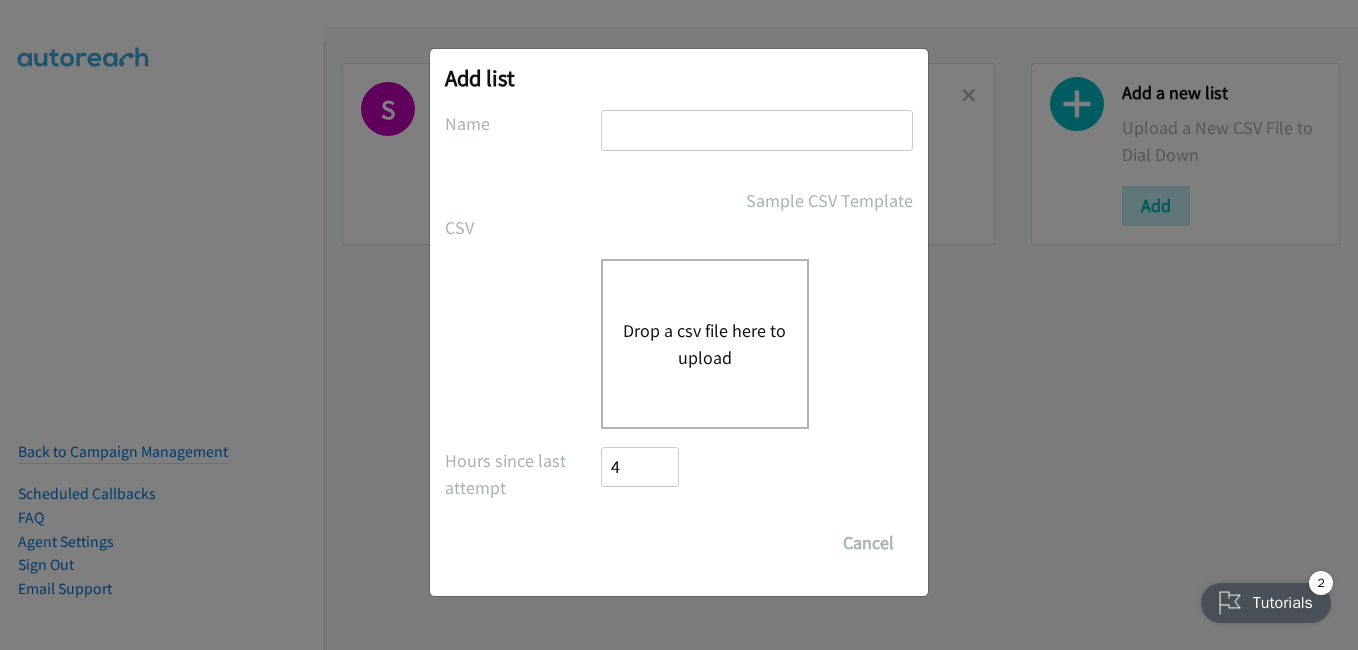 click at bounding box center [757, 130] 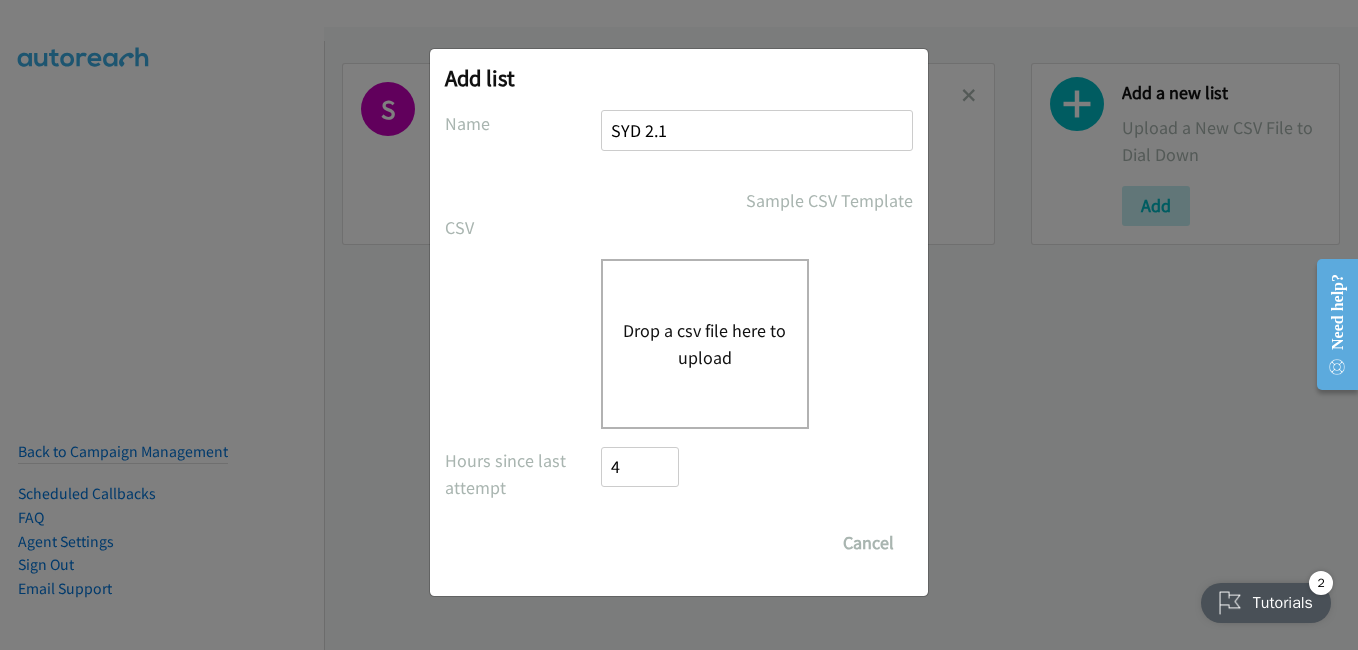 type on "SYD 2.1" 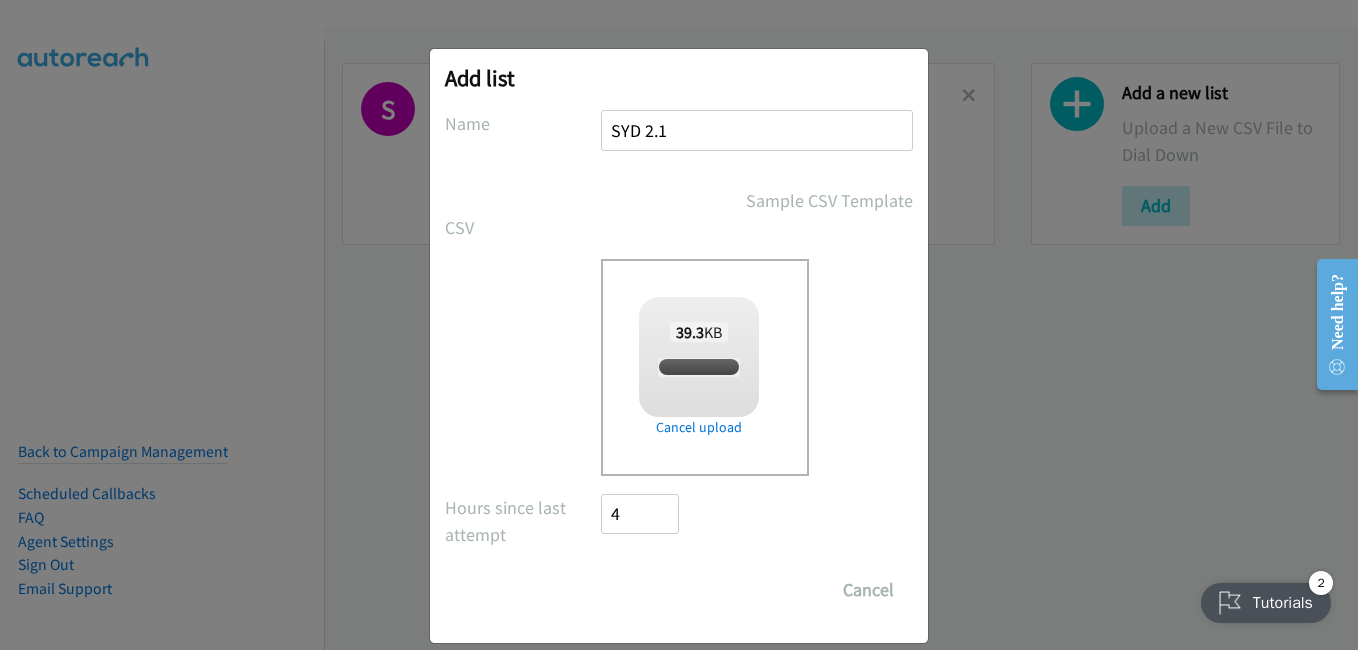 checkbox on "true" 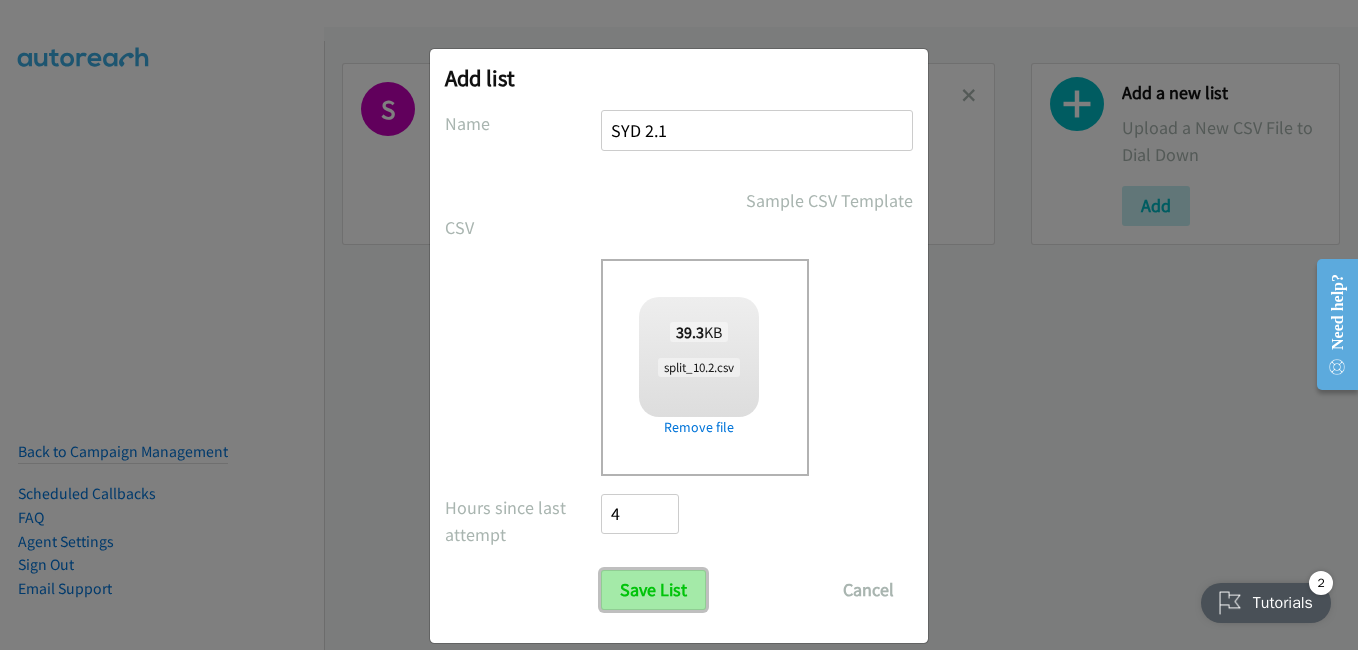 click on "Save List" at bounding box center (653, 590) 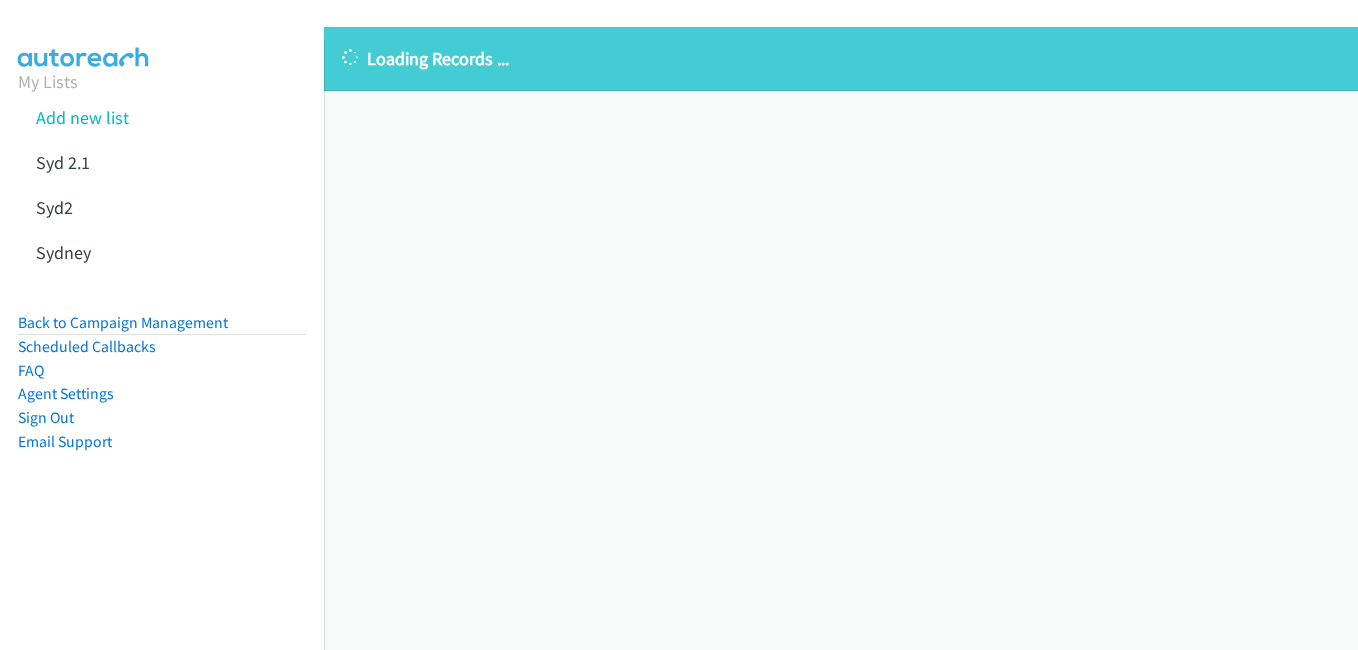 scroll, scrollTop: 0, scrollLeft: 0, axis: both 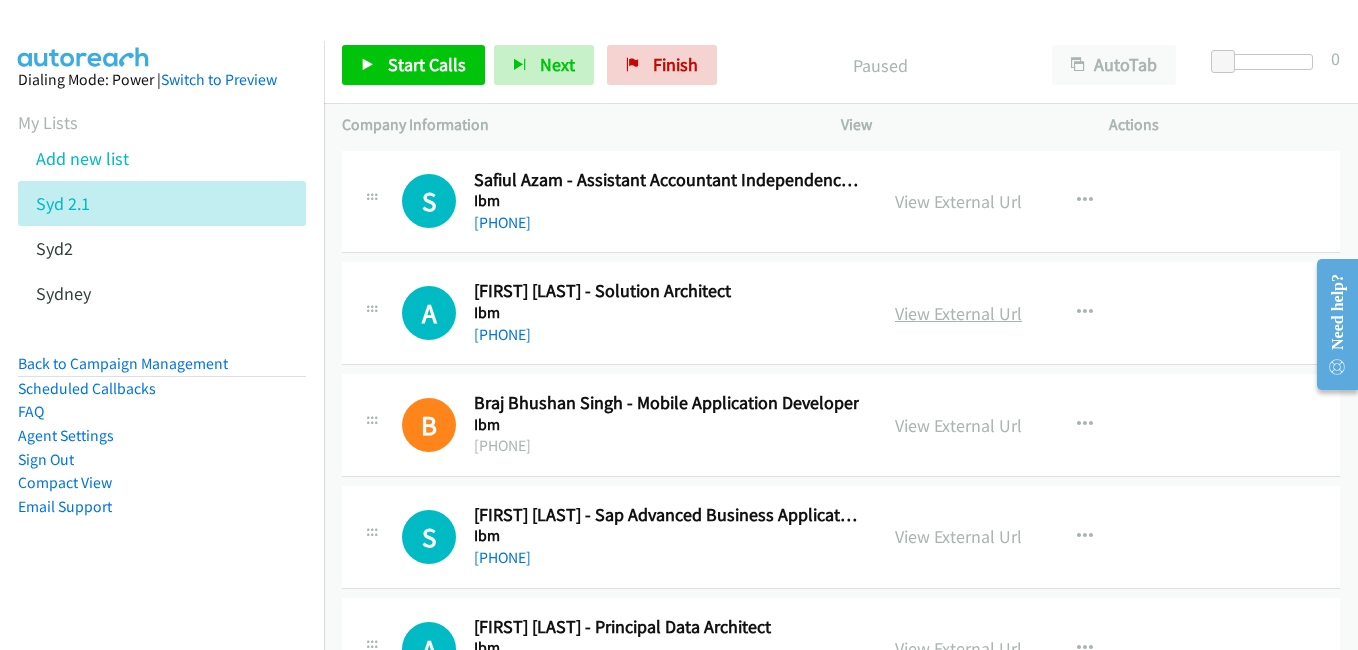 click on "View External Url" at bounding box center (958, 313) 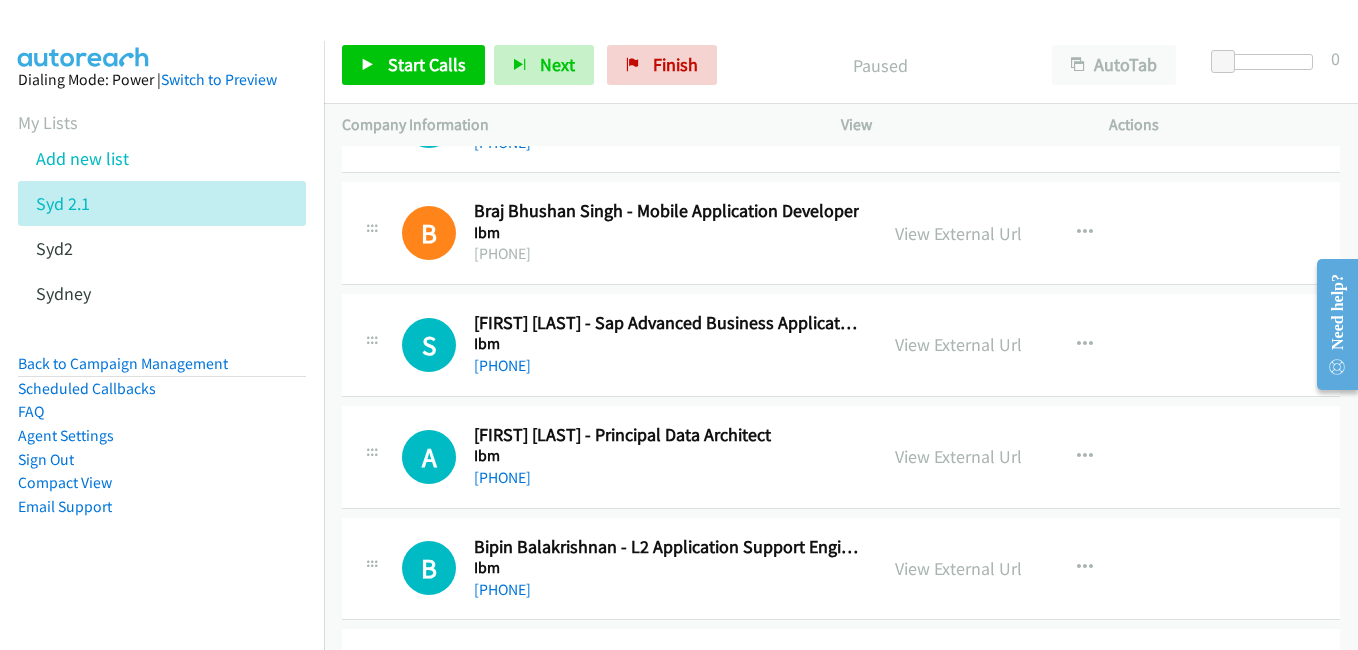 scroll, scrollTop: 200, scrollLeft: 0, axis: vertical 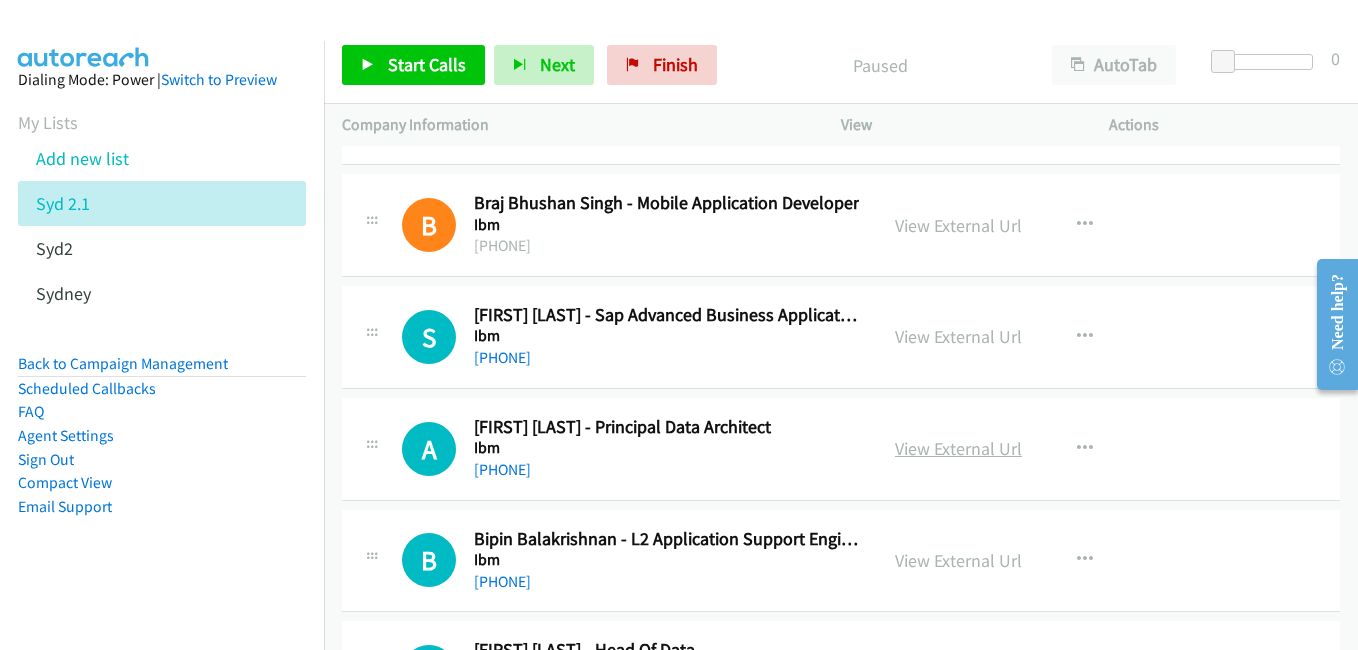 click on "View External Url" at bounding box center (958, 448) 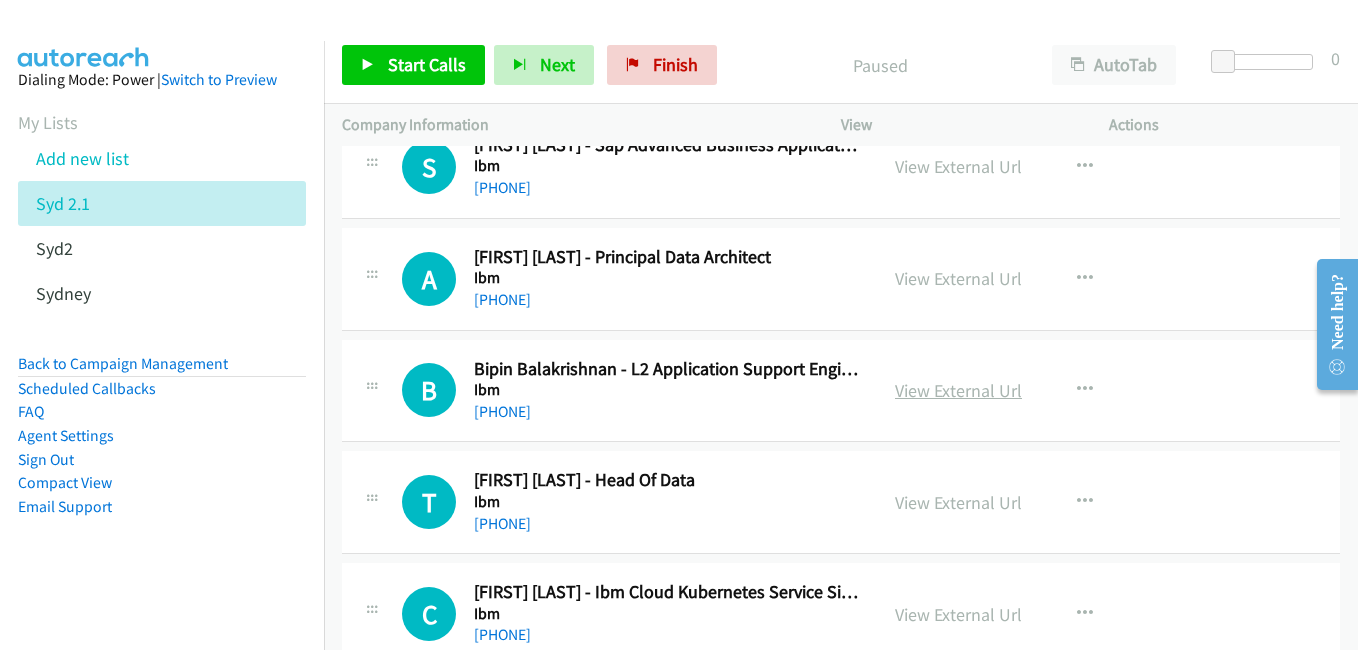 scroll, scrollTop: 400, scrollLeft: 0, axis: vertical 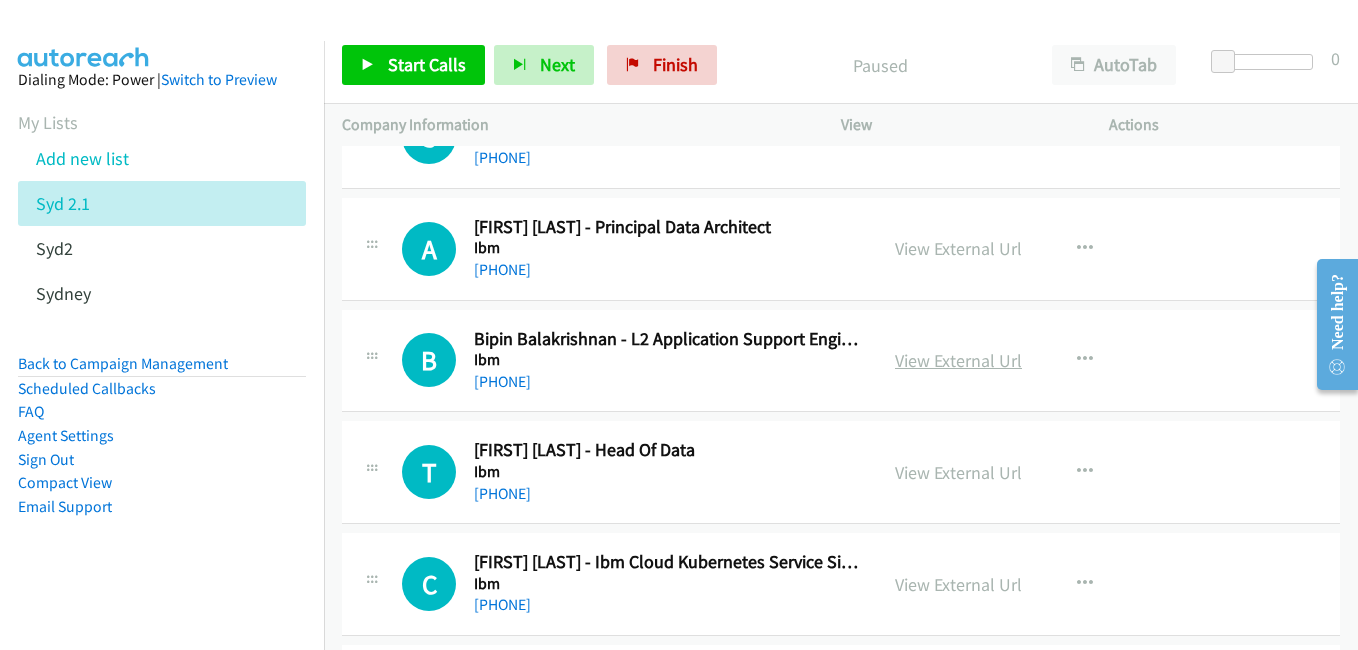 click on "View External Url" at bounding box center [958, 360] 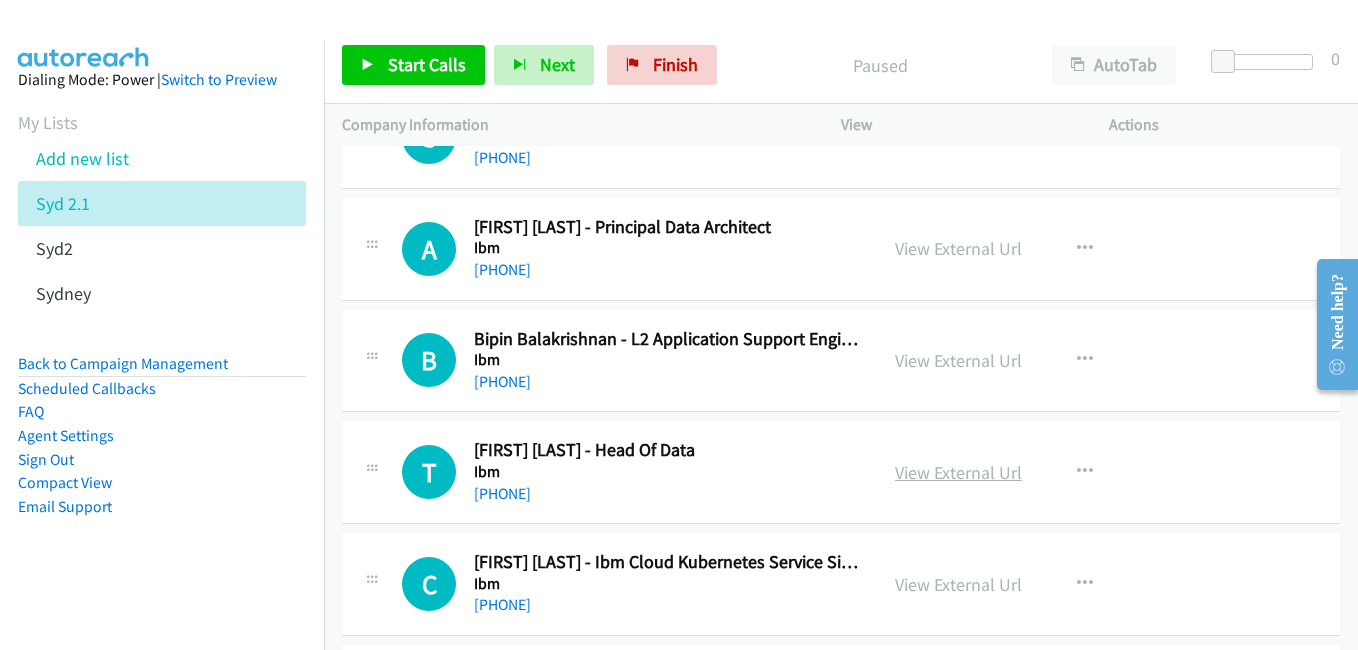 click on "View External Url" at bounding box center (958, 472) 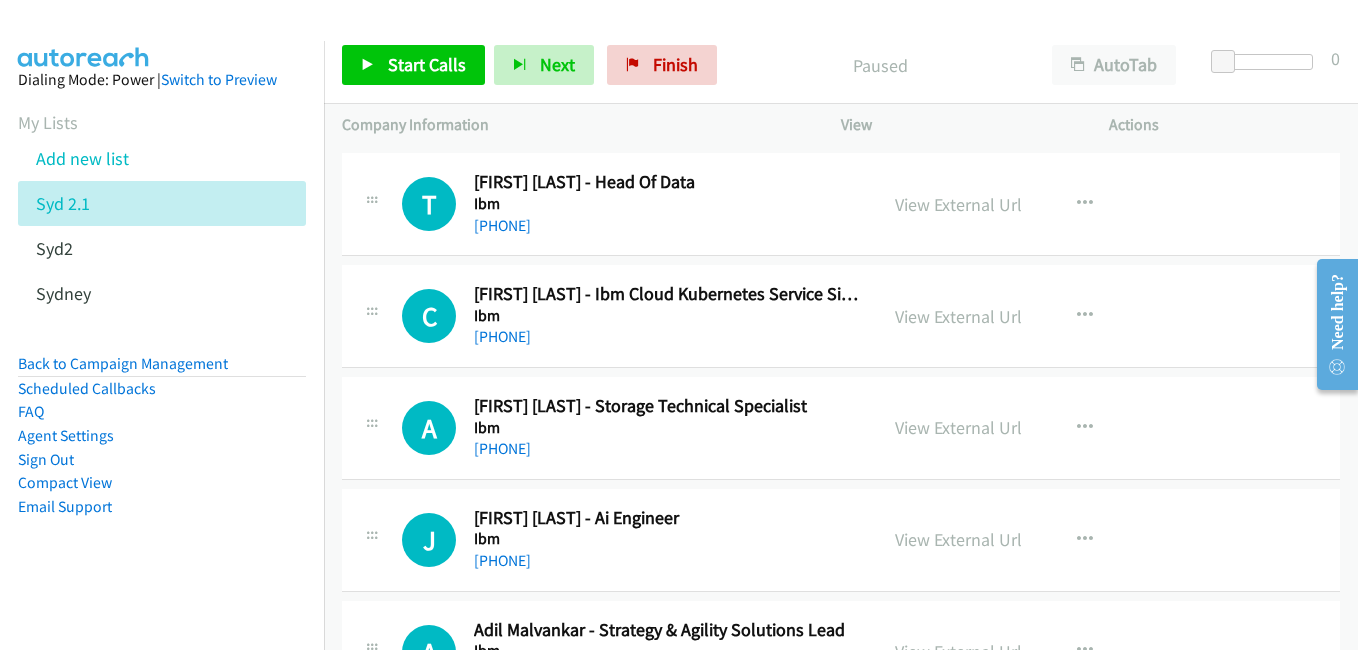 scroll, scrollTop: 700, scrollLeft: 0, axis: vertical 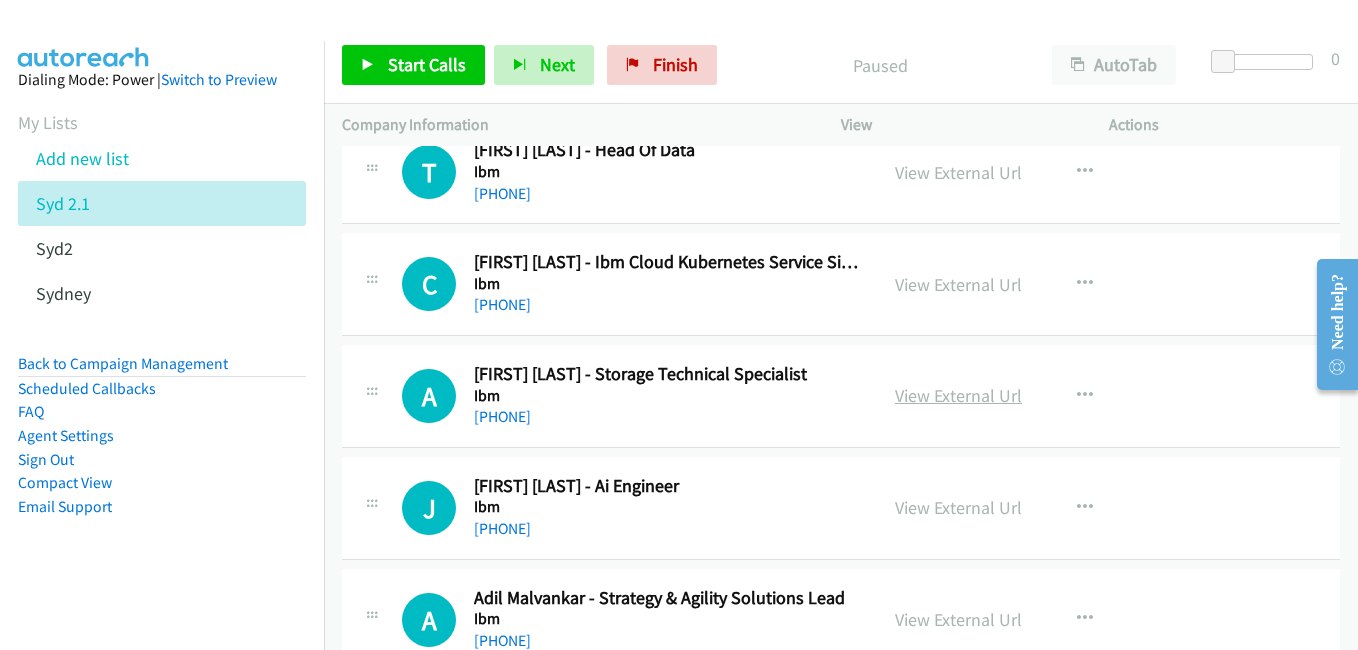 click on "View External Url" at bounding box center [958, 395] 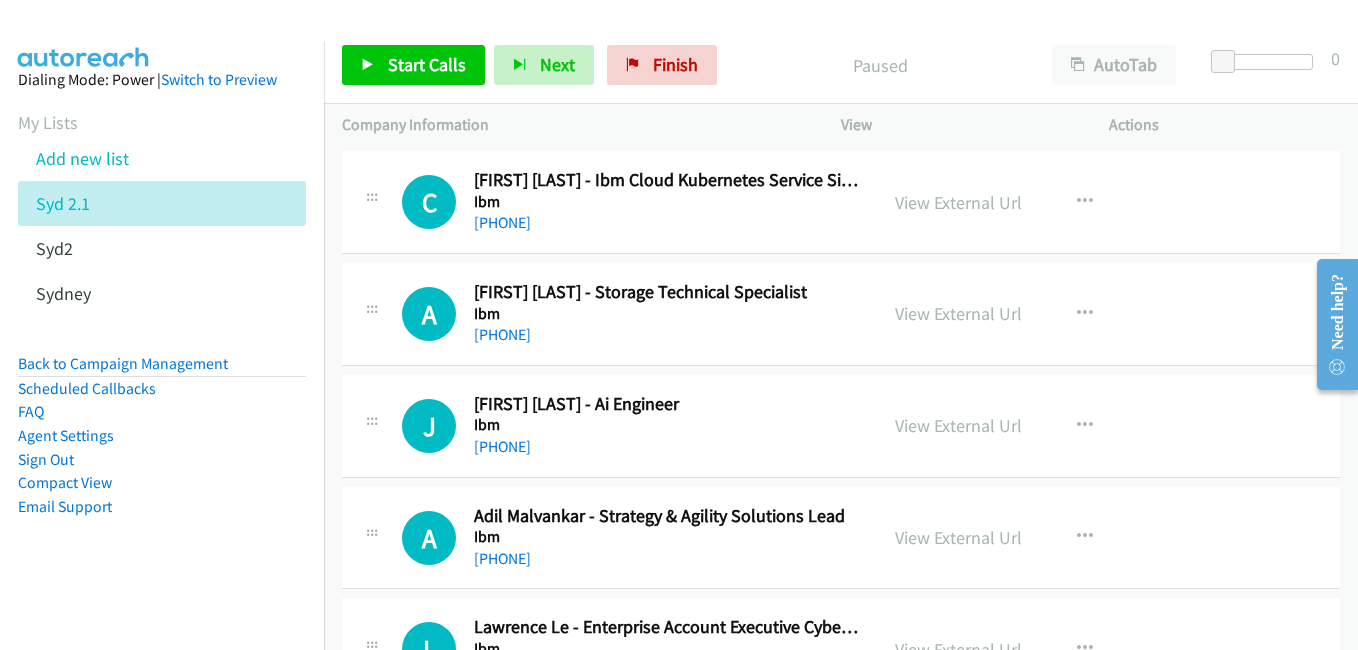 scroll, scrollTop: 800, scrollLeft: 0, axis: vertical 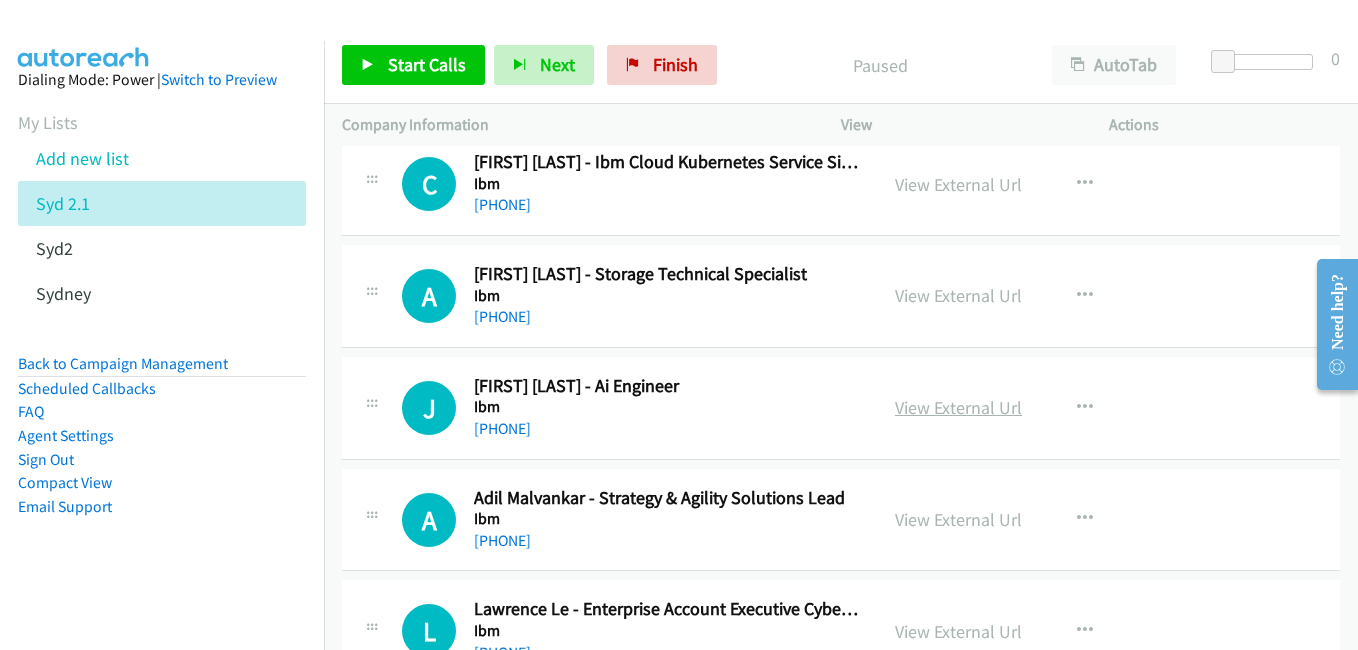 click on "View External Url" at bounding box center [958, 407] 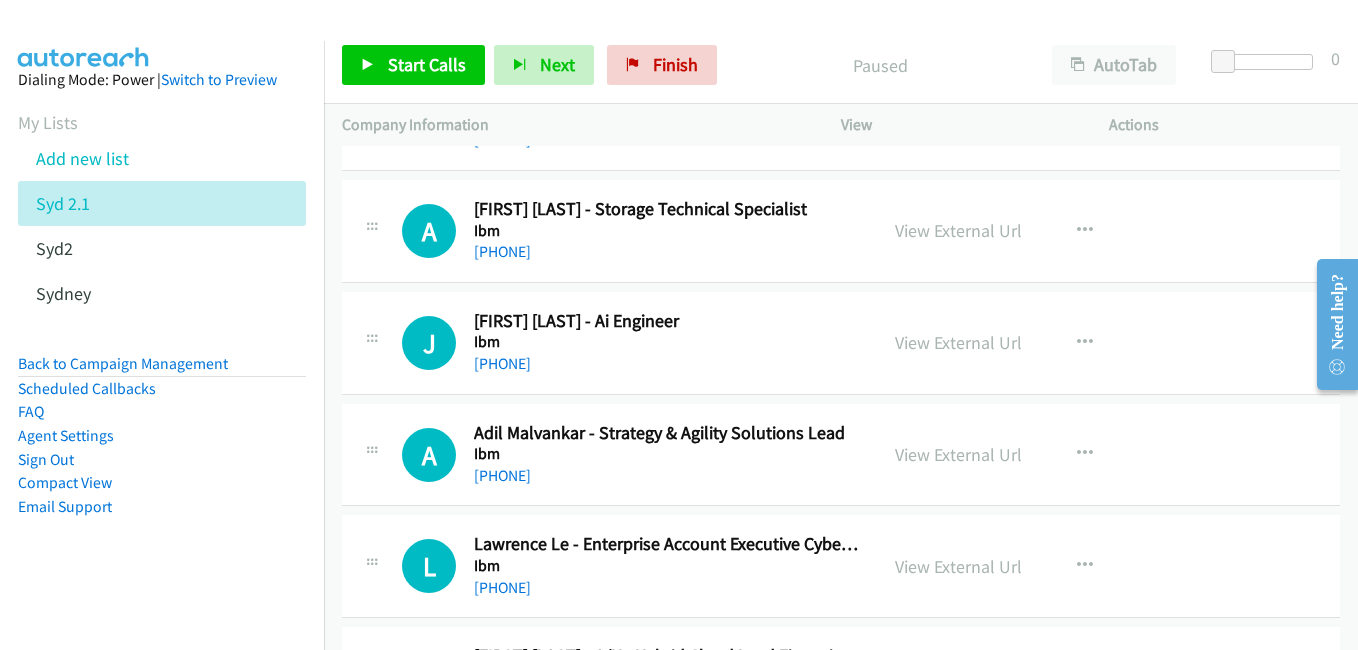 scroll, scrollTop: 900, scrollLeft: 0, axis: vertical 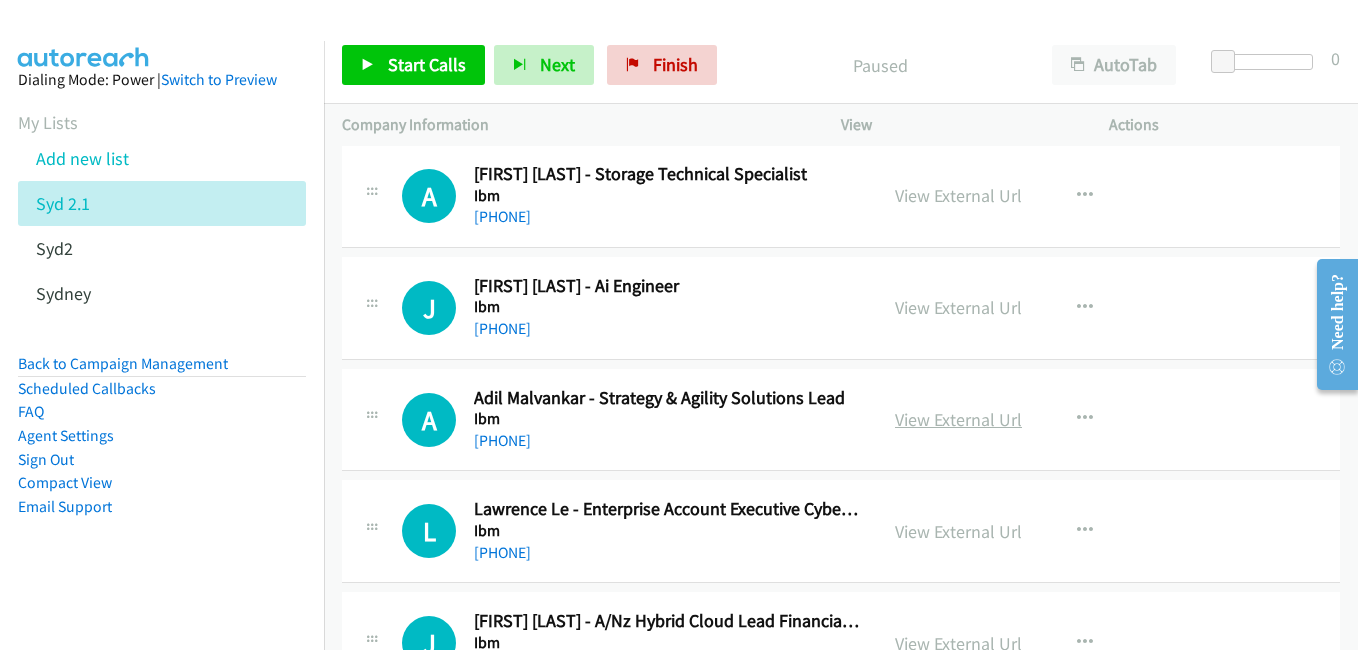 click on "View External Url" at bounding box center (958, 419) 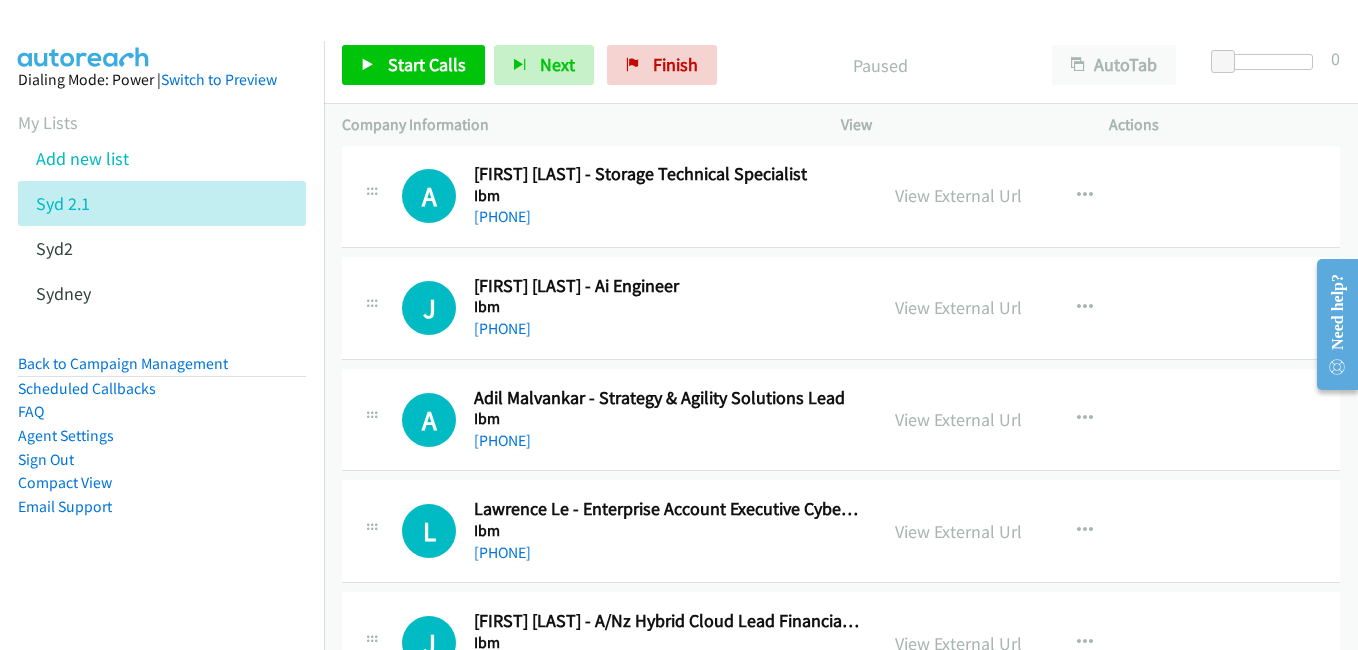 scroll, scrollTop: 1000, scrollLeft: 0, axis: vertical 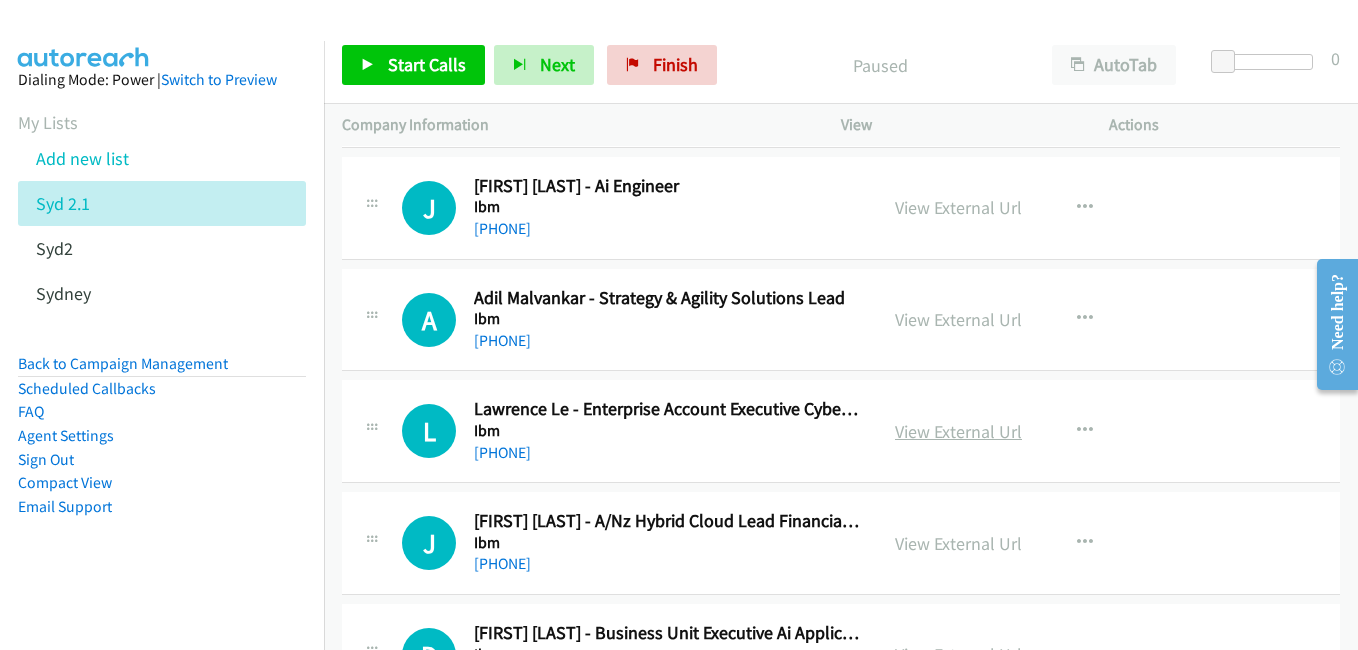 click on "View External Url" at bounding box center (958, 431) 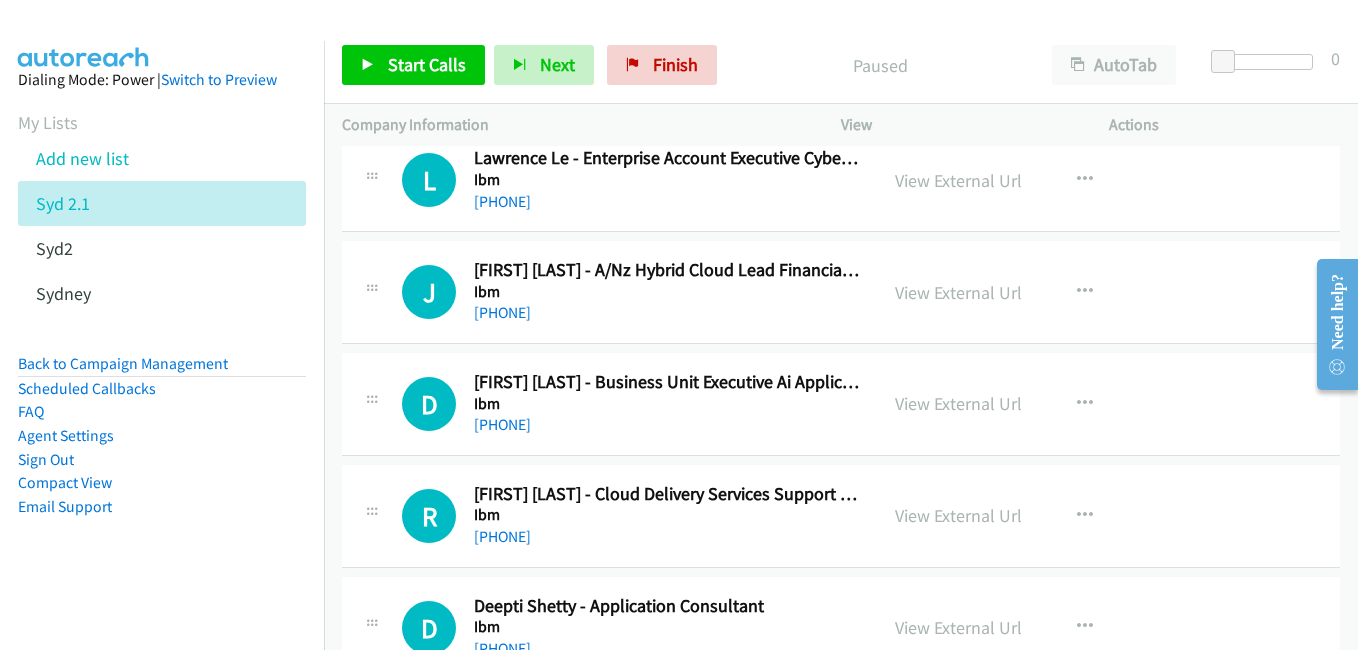 scroll, scrollTop: 1300, scrollLeft: 0, axis: vertical 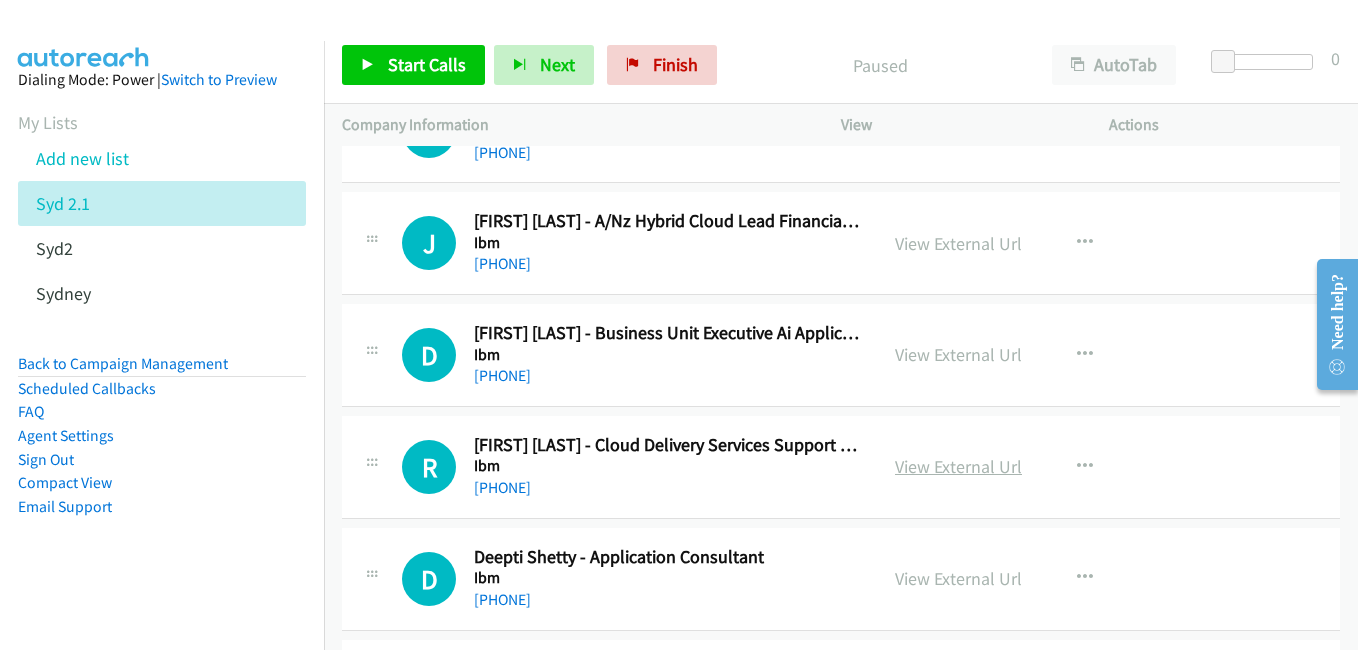click on "View External Url" at bounding box center [958, 466] 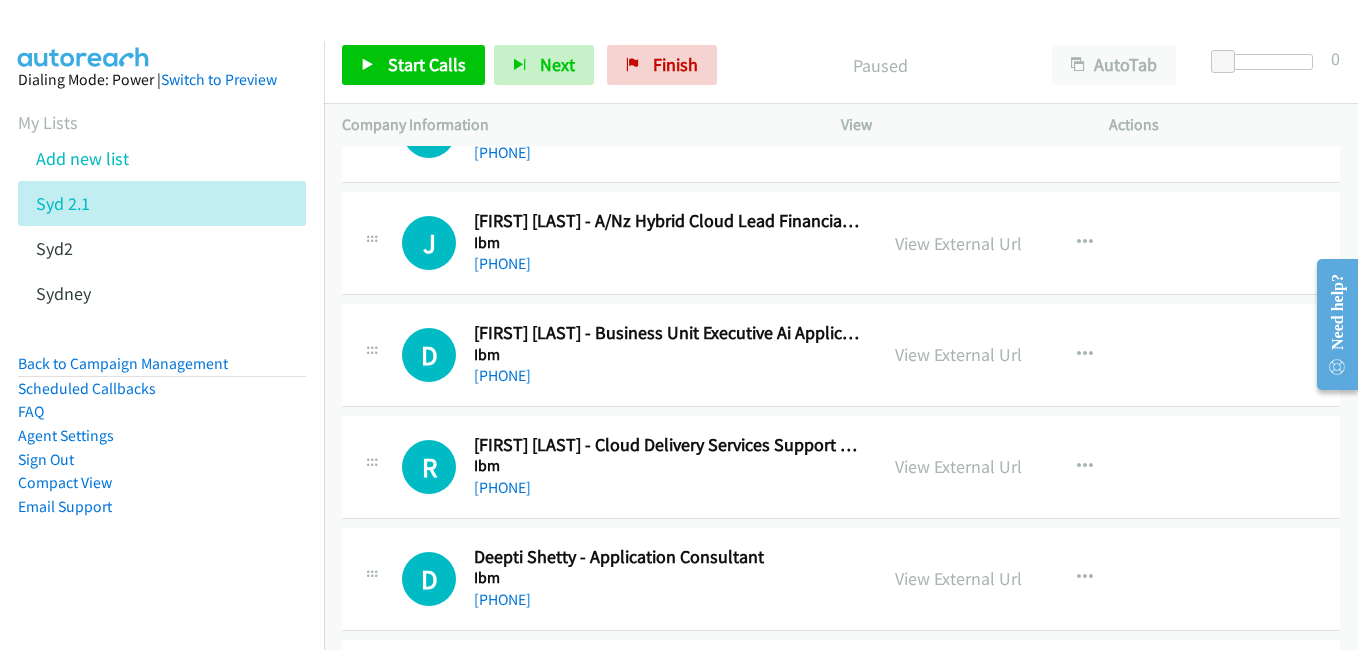 scroll, scrollTop: 1400, scrollLeft: 0, axis: vertical 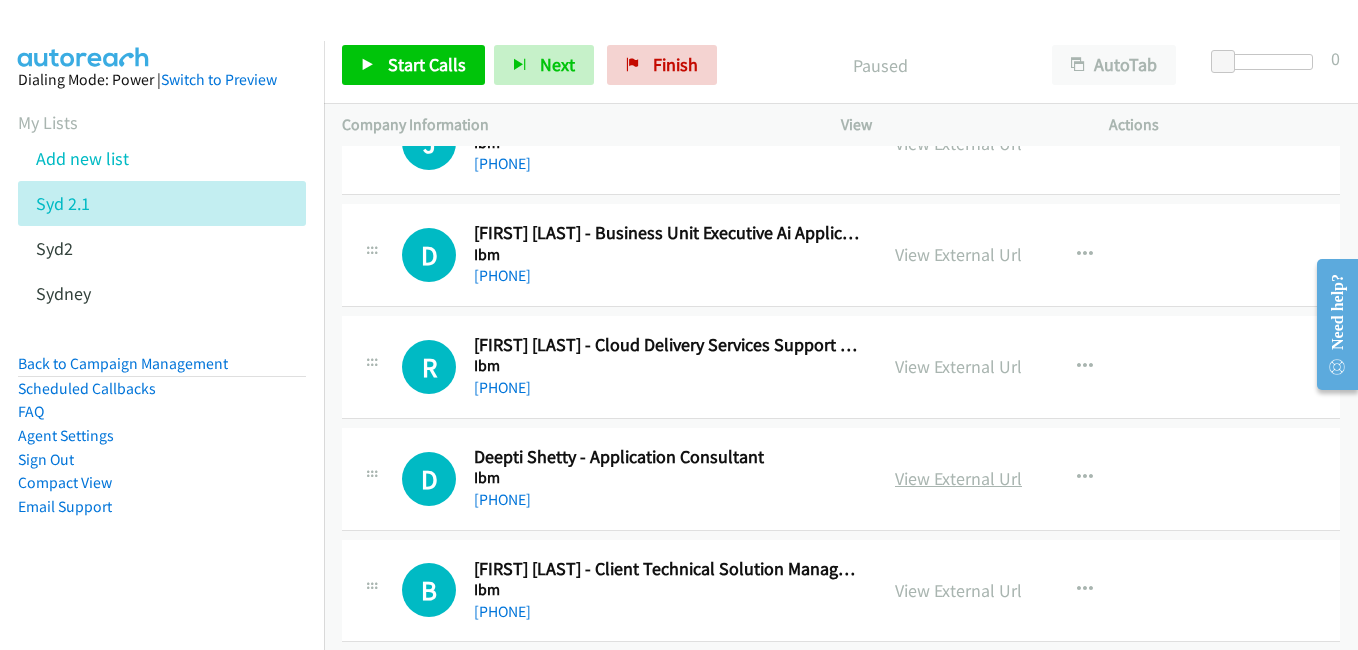 click on "View External Url" at bounding box center (958, 478) 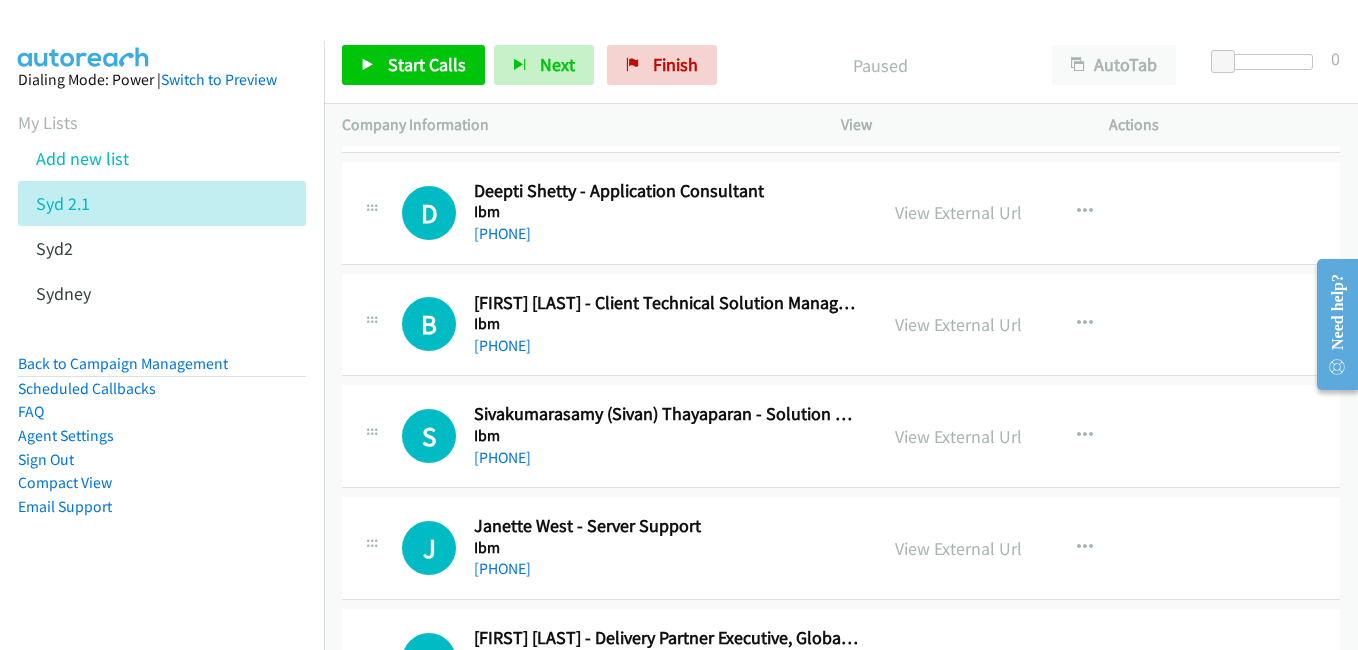 scroll, scrollTop: 1700, scrollLeft: 0, axis: vertical 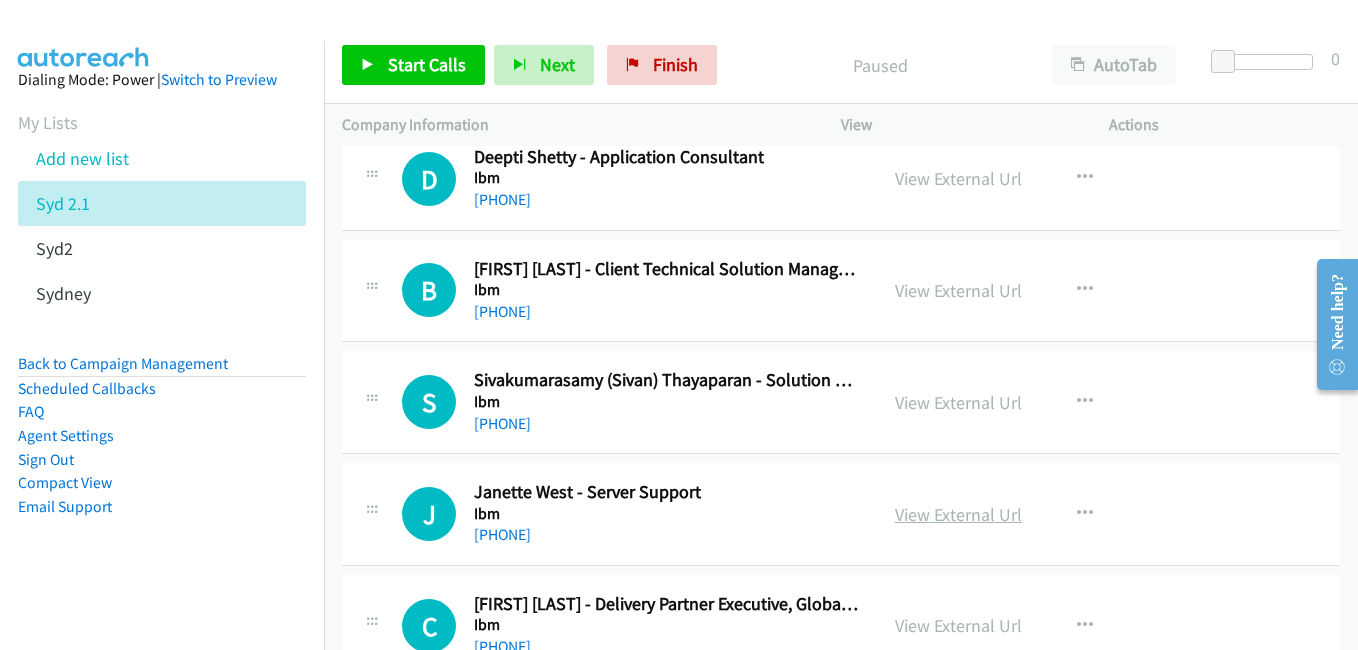 click on "View External Url" at bounding box center (958, 514) 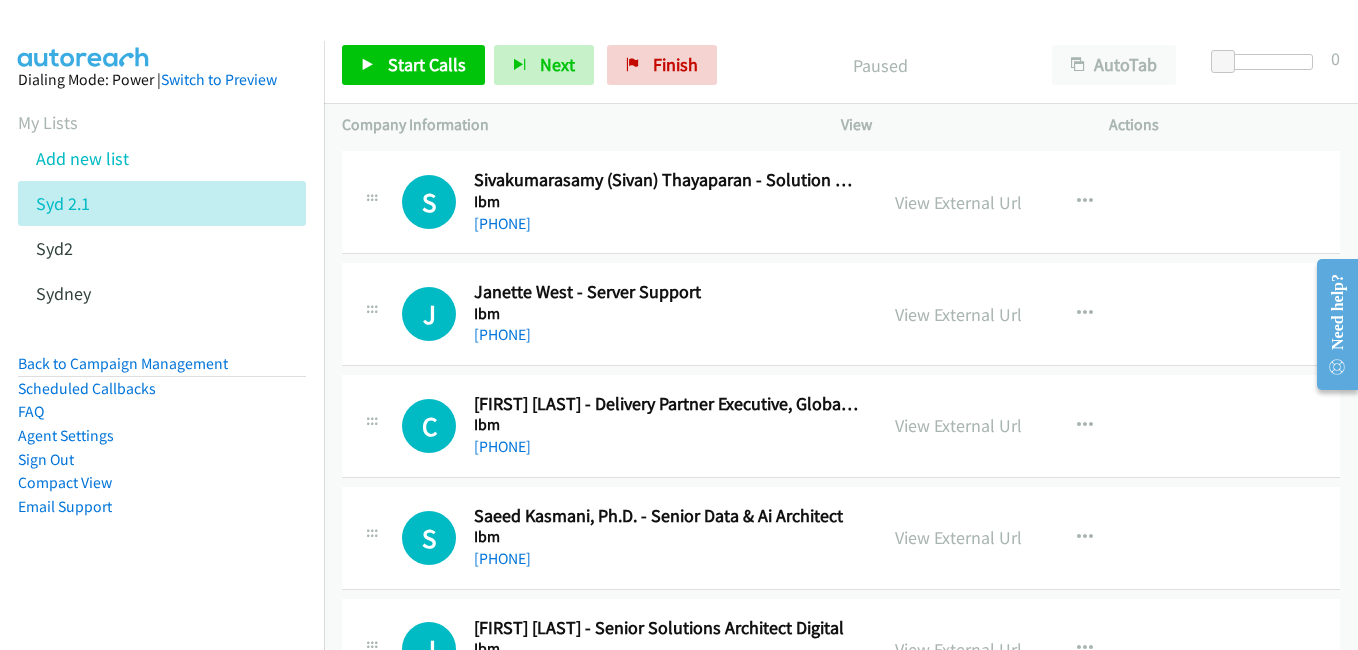 scroll, scrollTop: 2000, scrollLeft: 0, axis: vertical 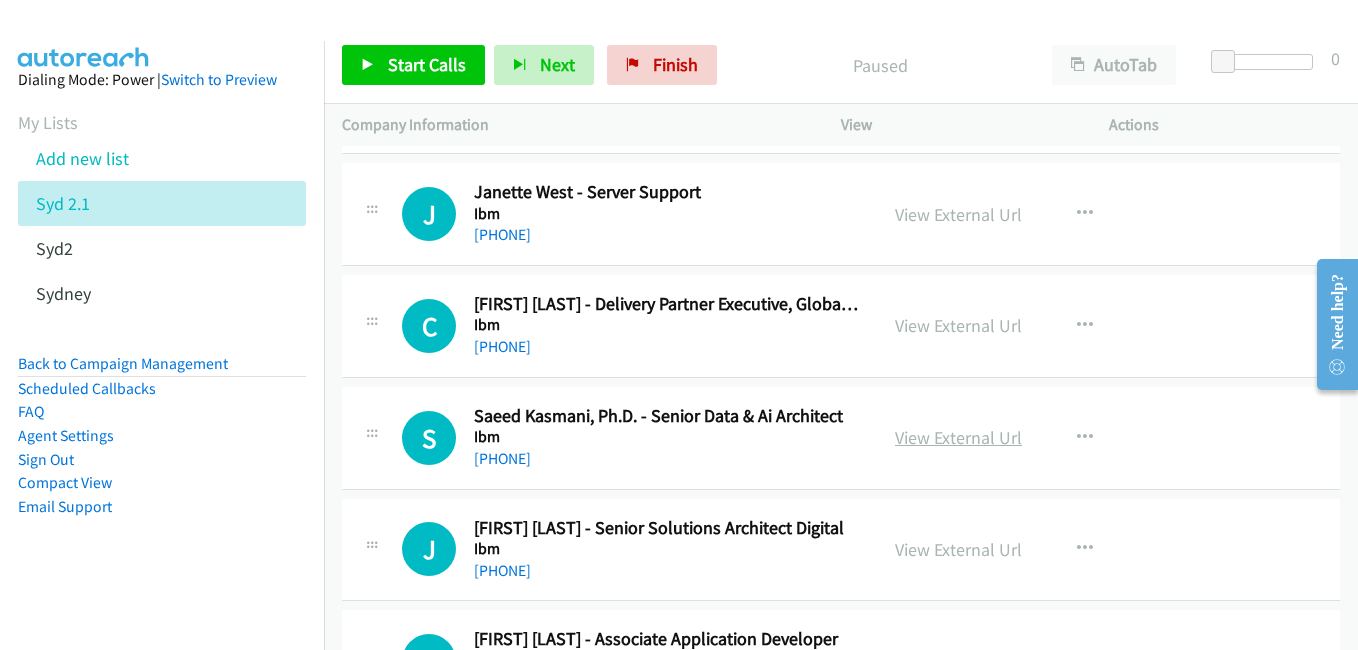 click on "View External Url" at bounding box center (958, 437) 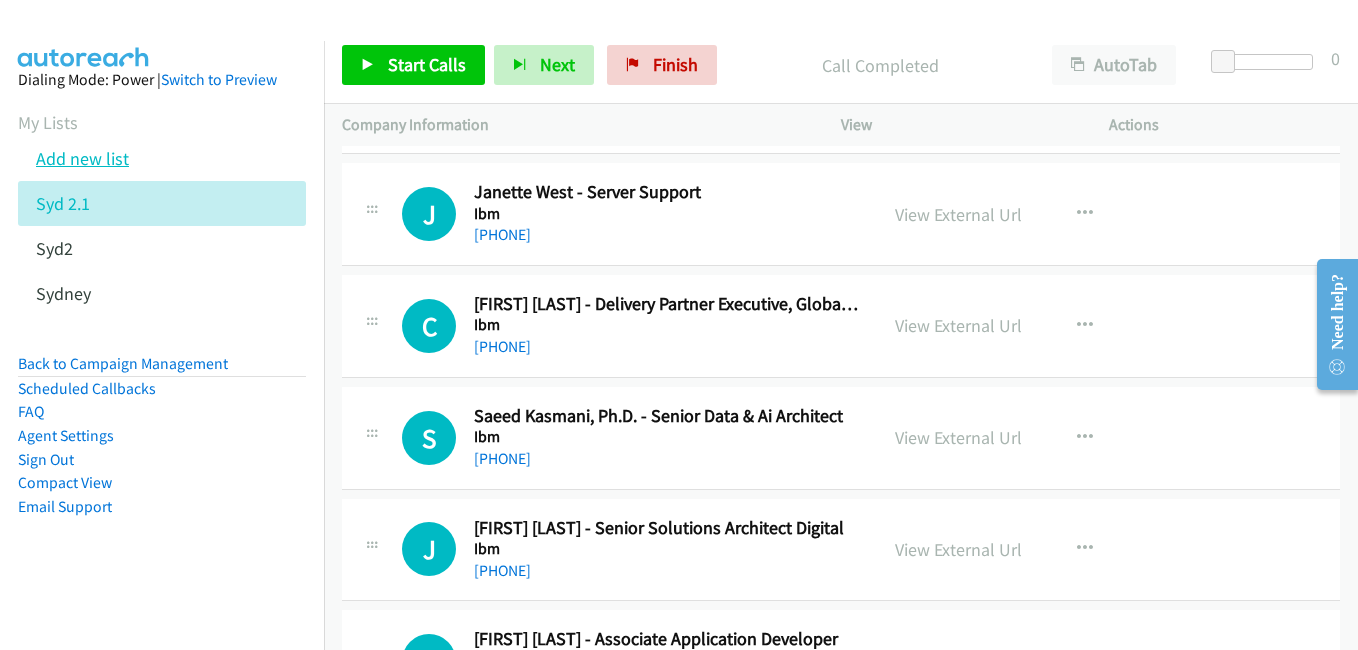 click on "Add new list" at bounding box center [82, 158] 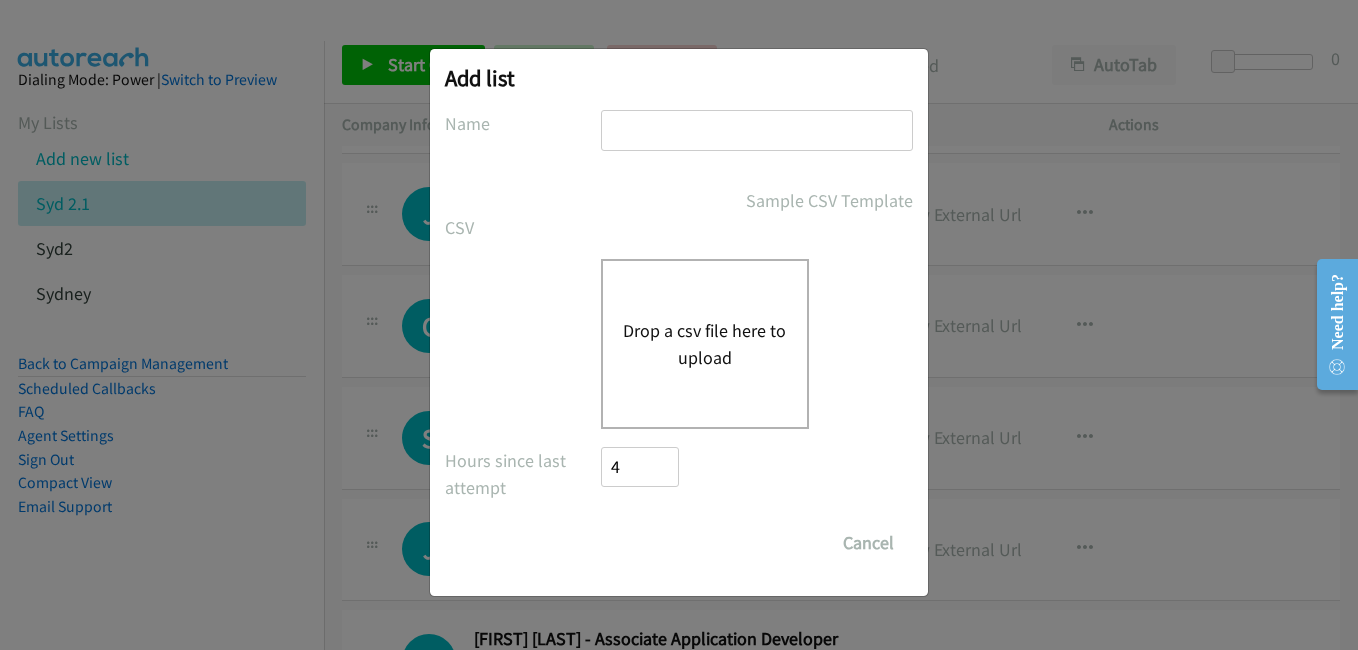 click at bounding box center (757, 130) 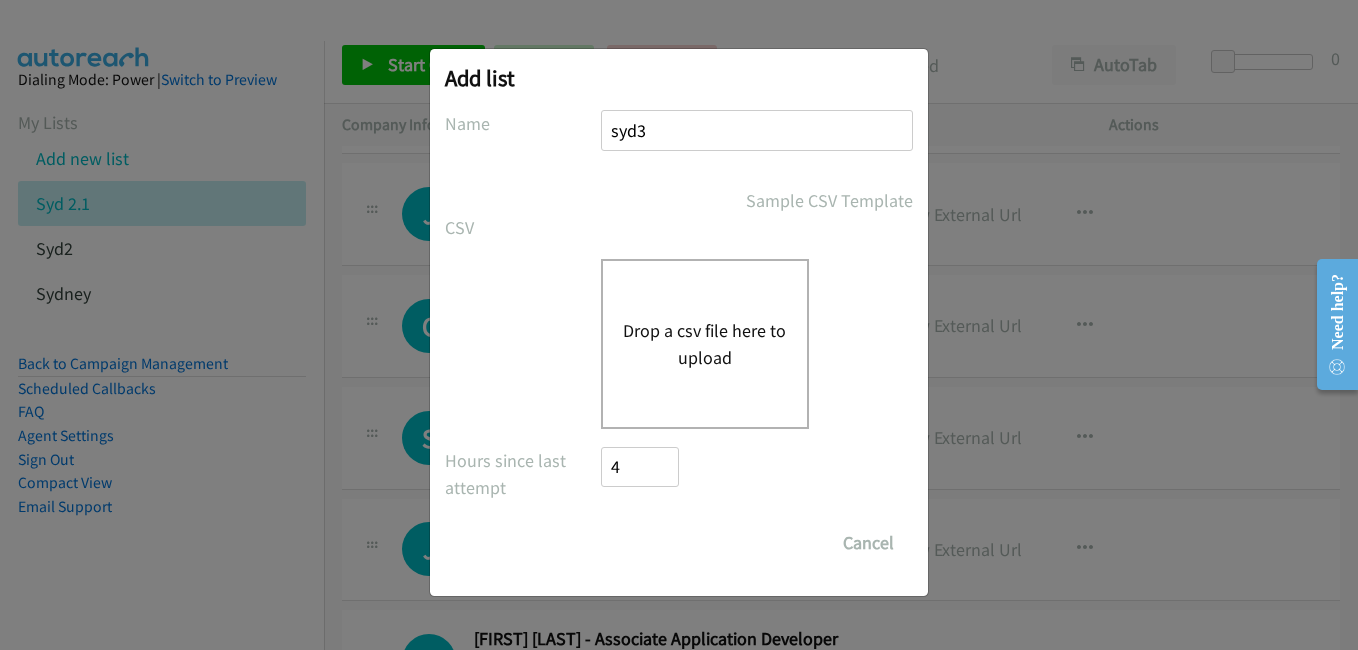 type on "syd3" 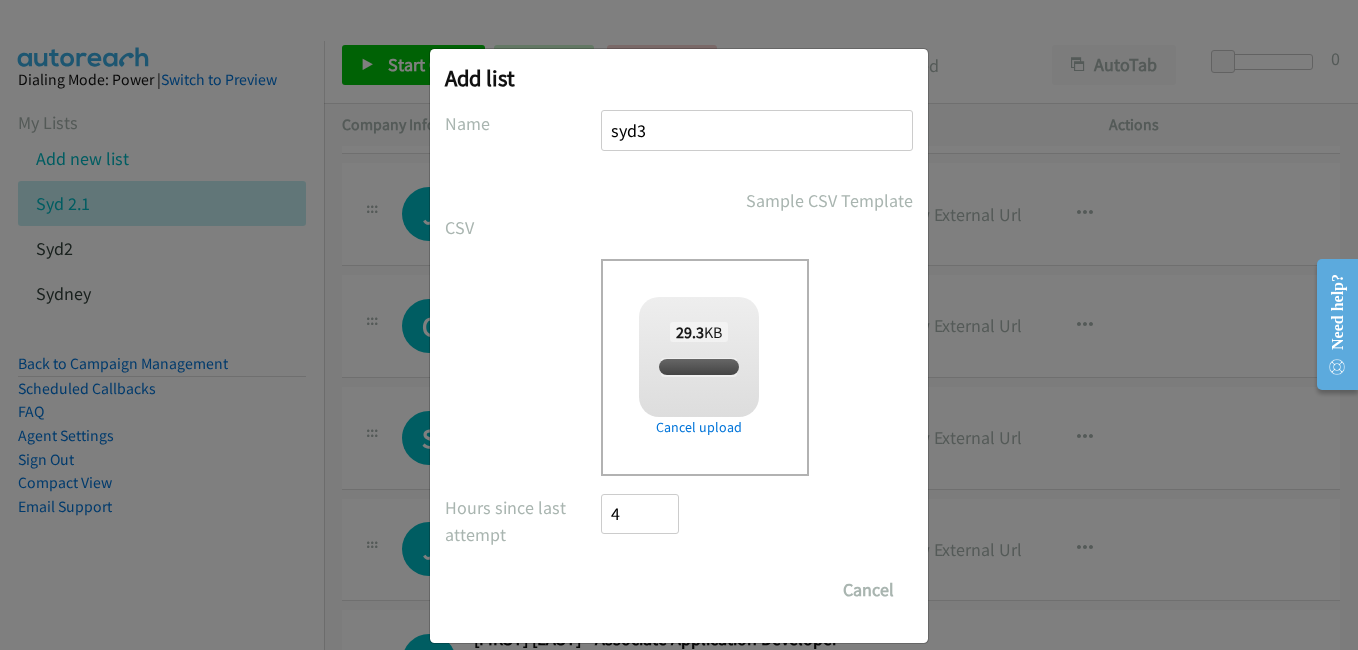 checkbox on "true" 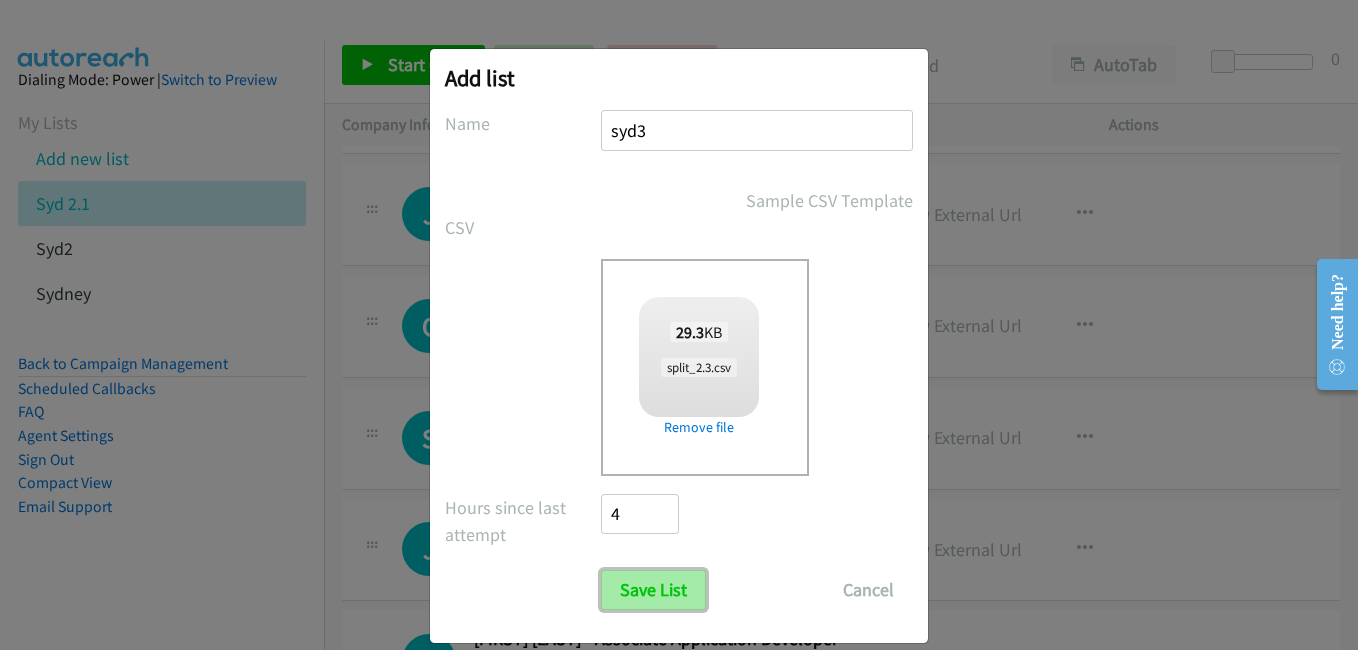 click on "Save List" at bounding box center [653, 590] 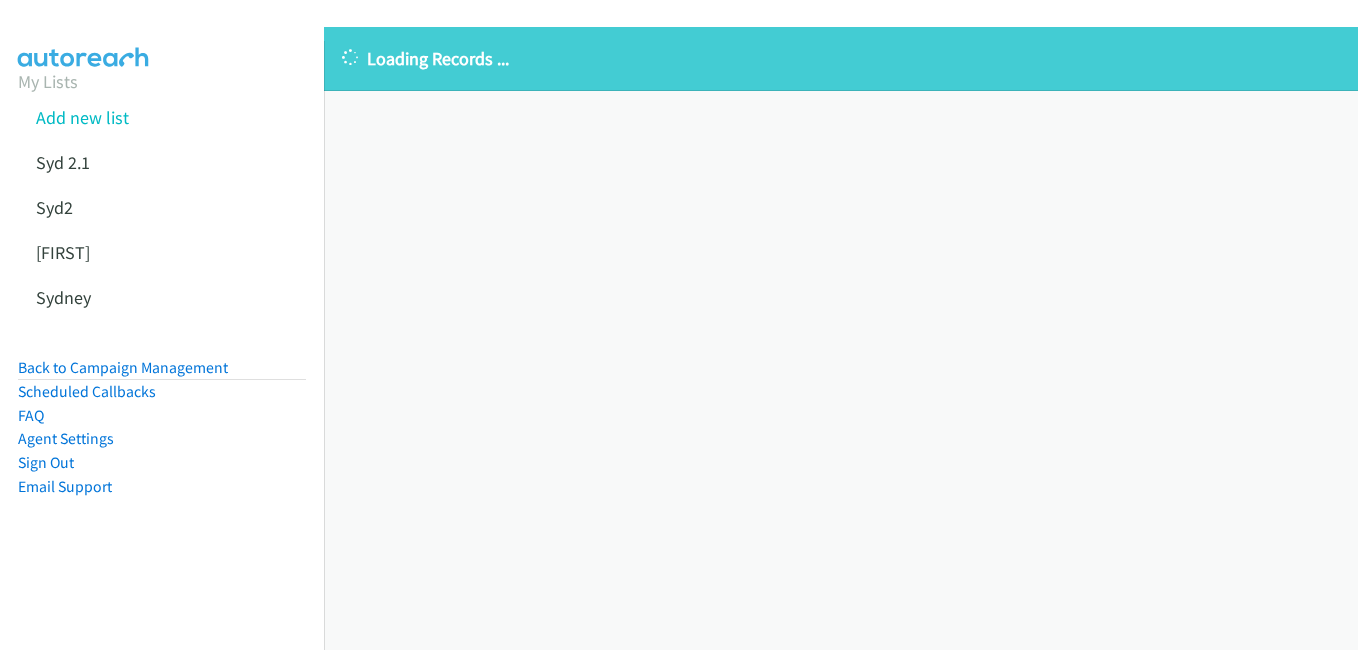 scroll, scrollTop: 0, scrollLeft: 0, axis: both 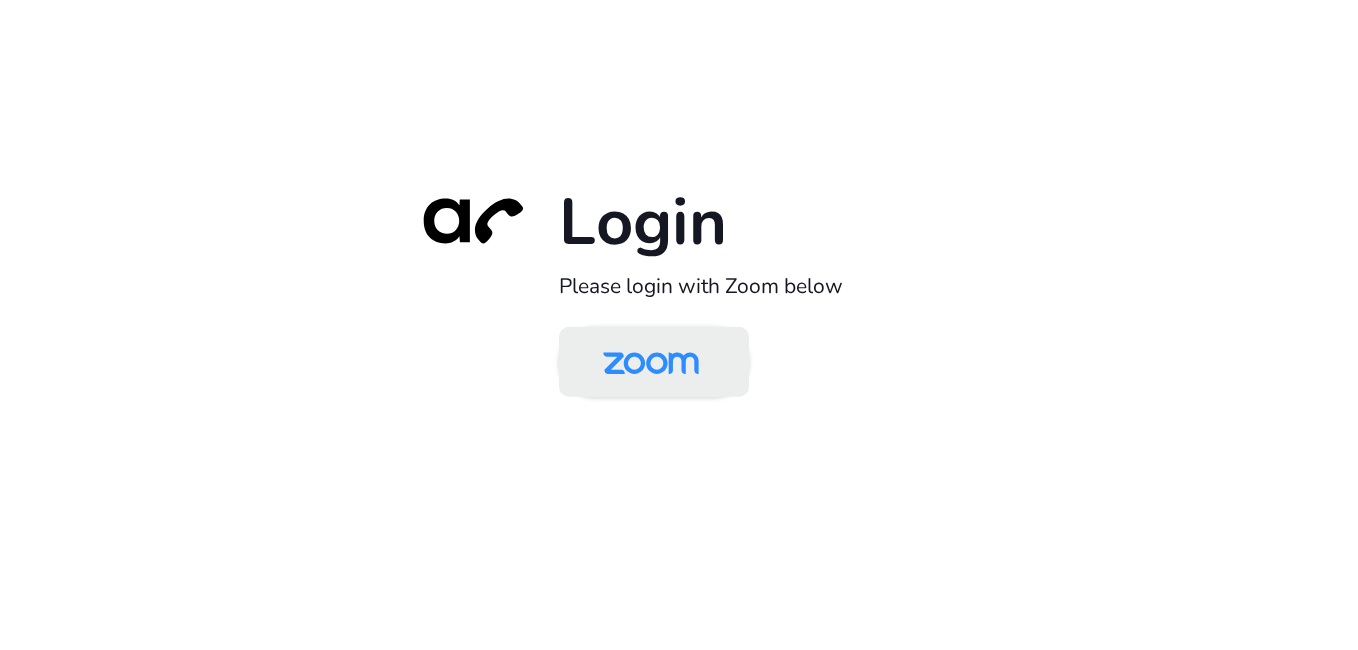 click at bounding box center [651, 363] 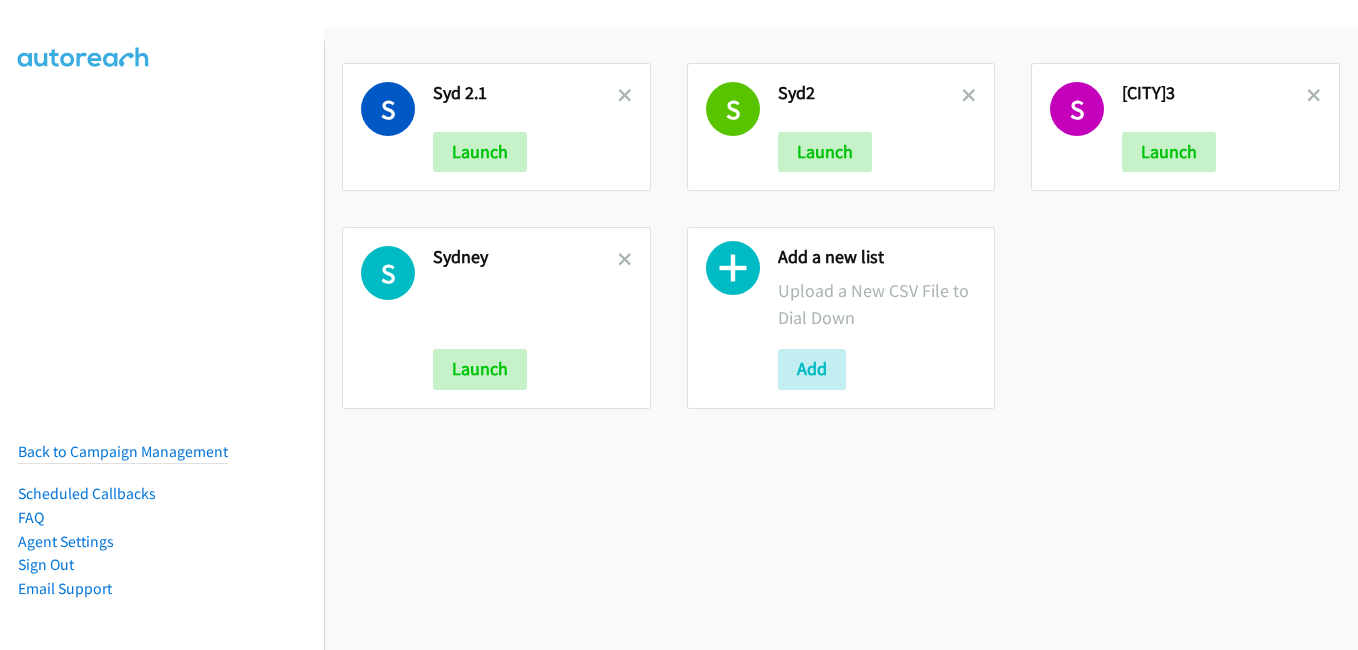 scroll, scrollTop: 0, scrollLeft: 0, axis: both 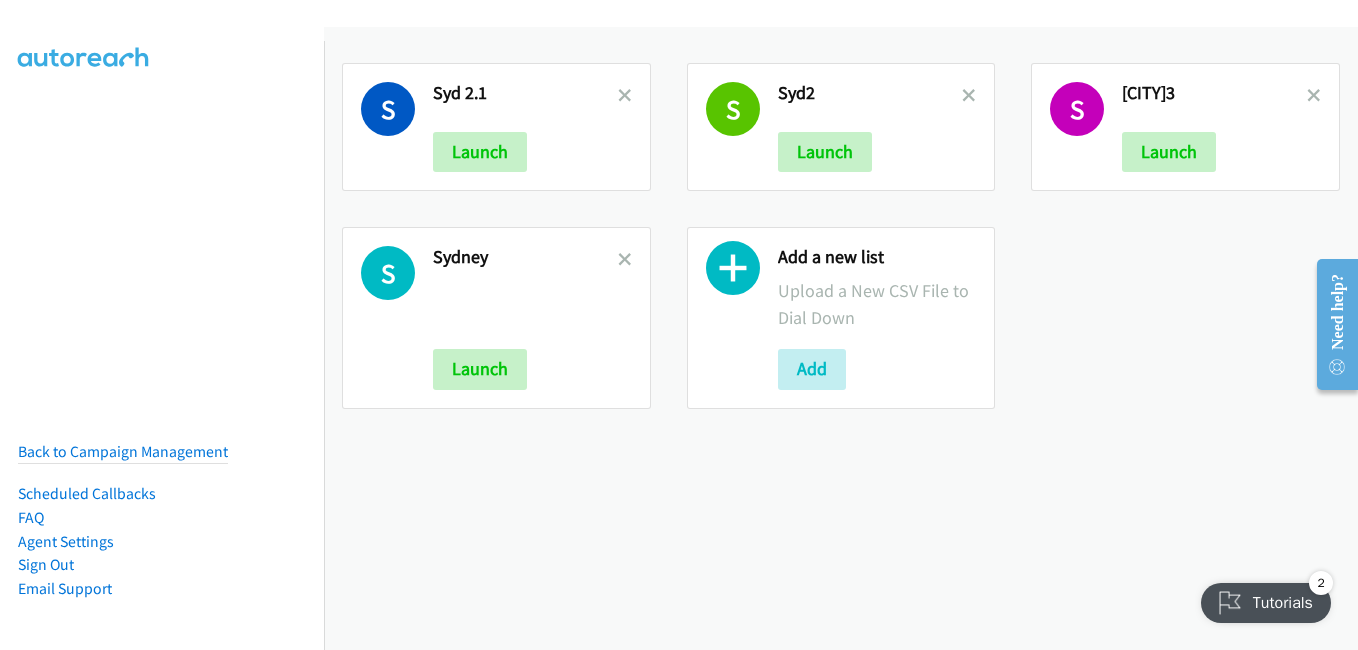 click on "[STATE]
[CITY]
Launch" at bounding box center [496, 318] 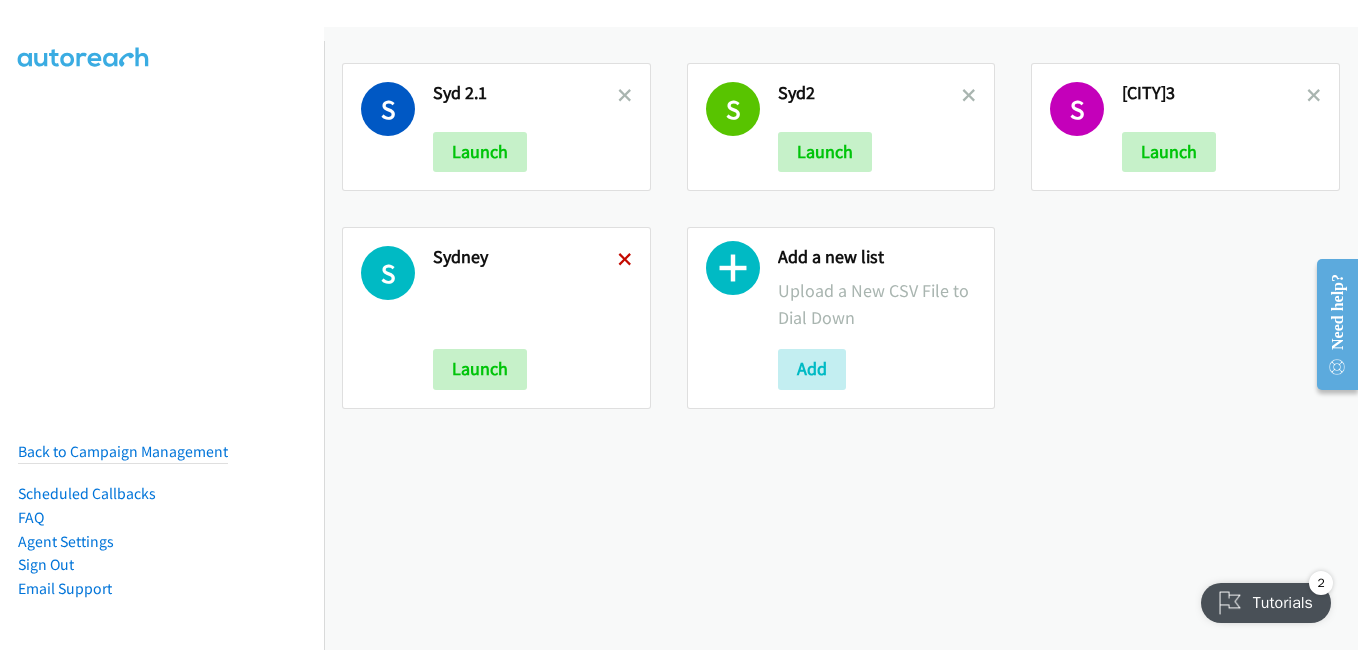 click at bounding box center [625, 261] 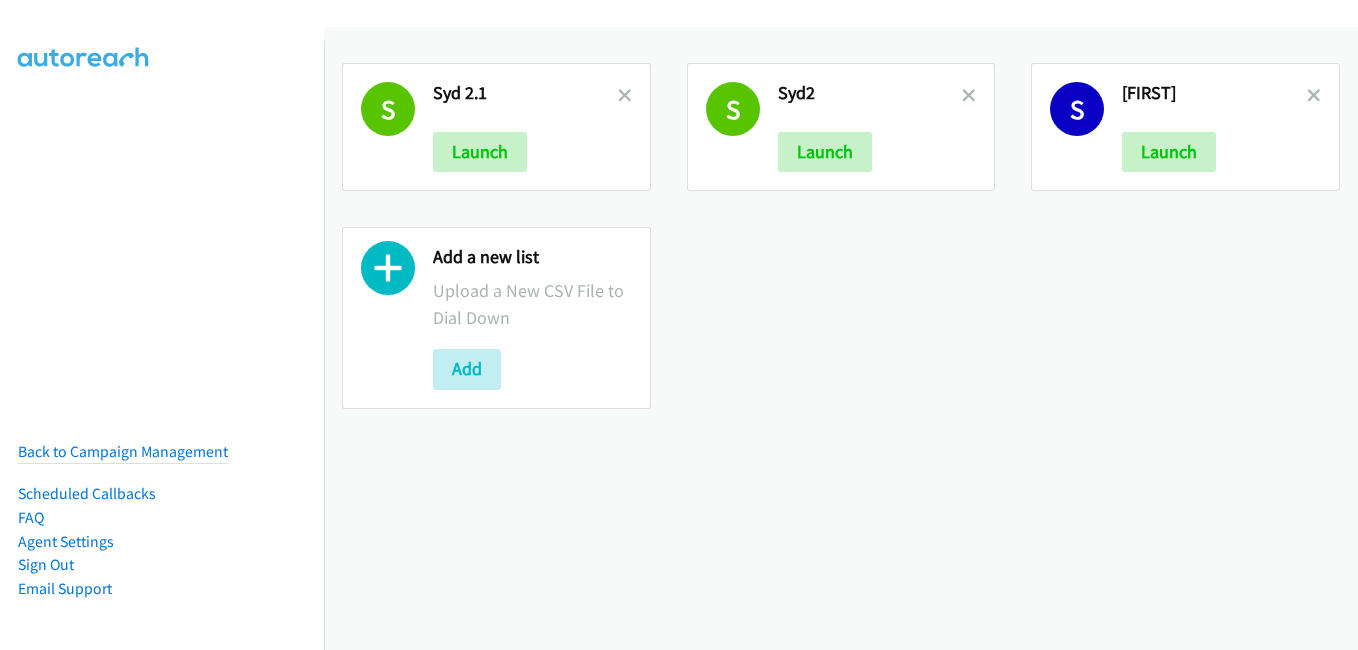 click at bounding box center [625, 97] 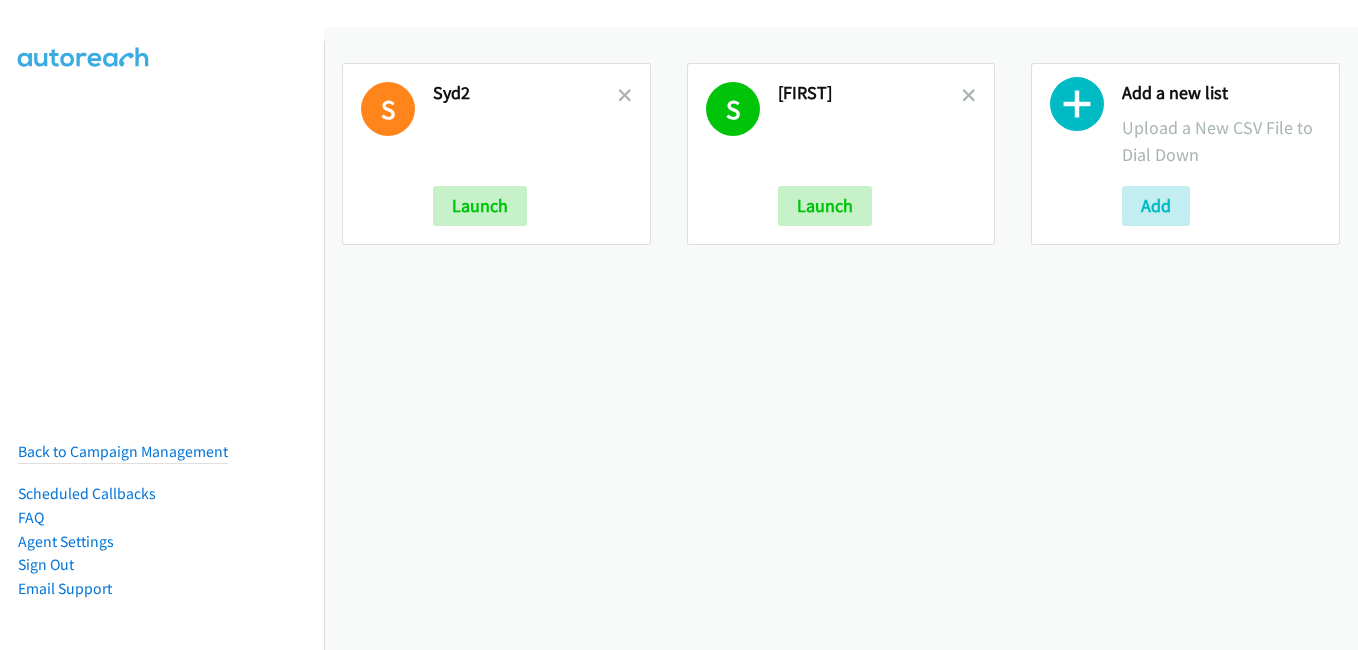 click at bounding box center [625, 97] 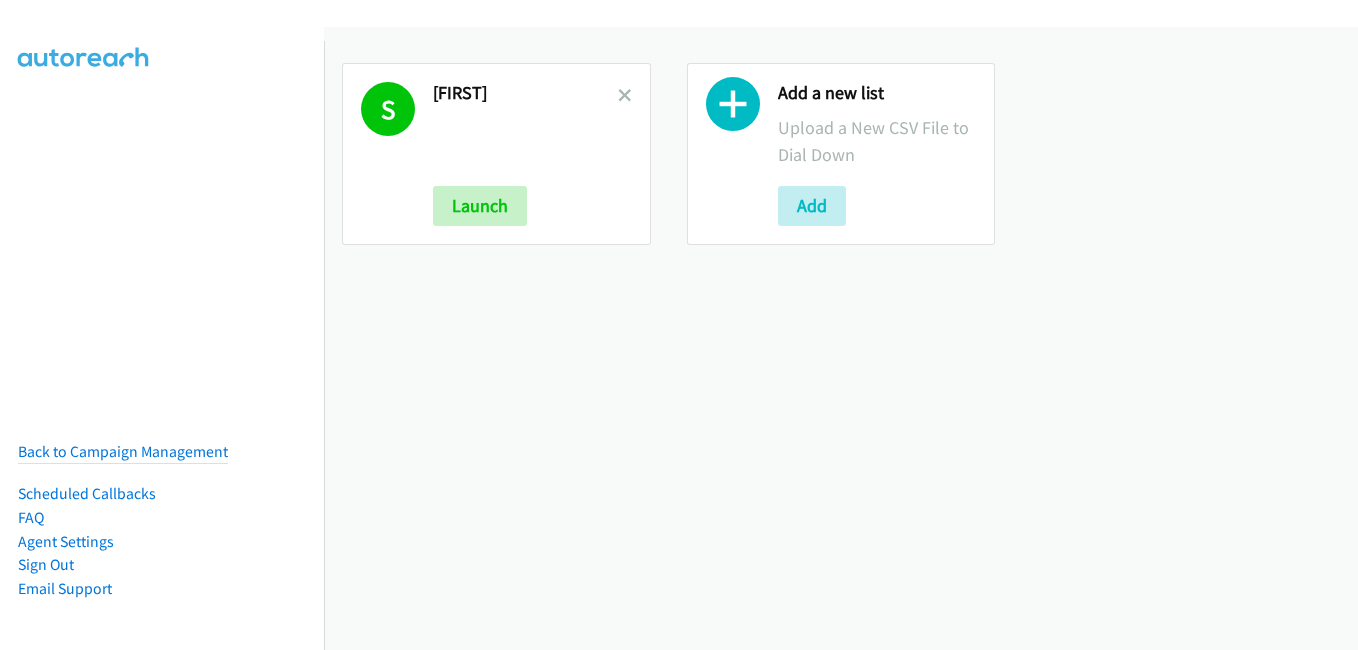 scroll, scrollTop: 0, scrollLeft: 0, axis: both 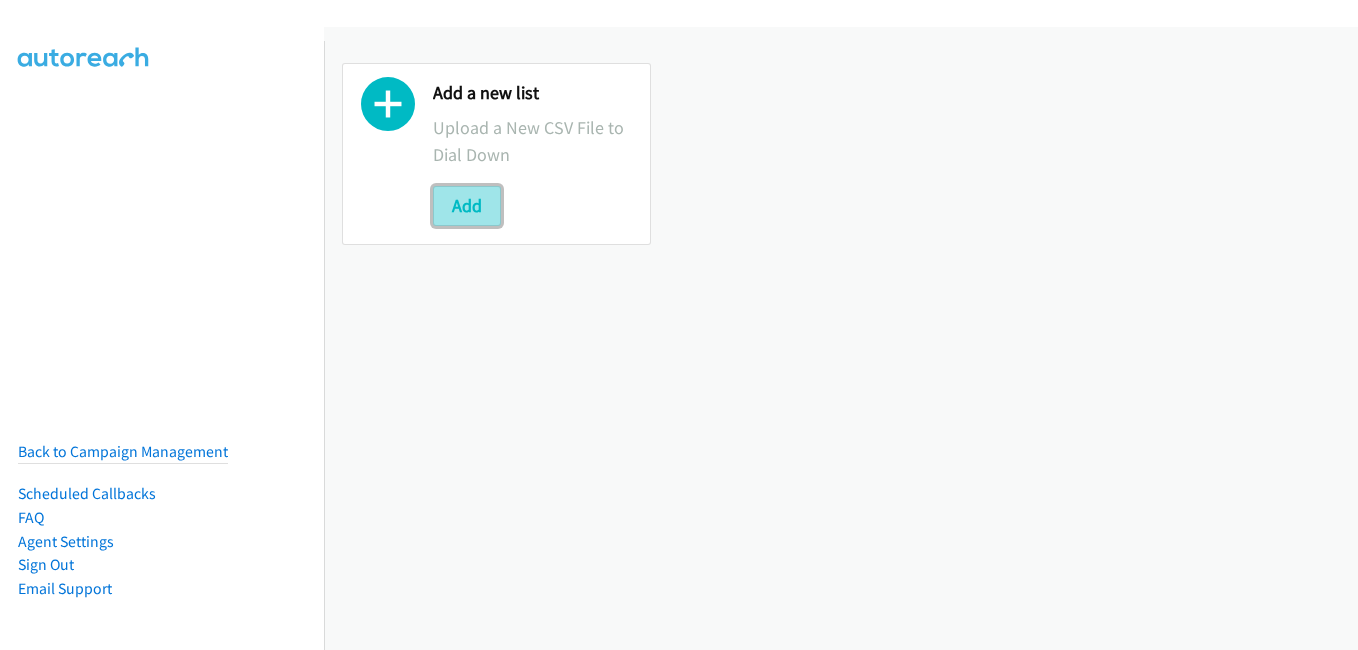 click on "Add" at bounding box center [467, 206] 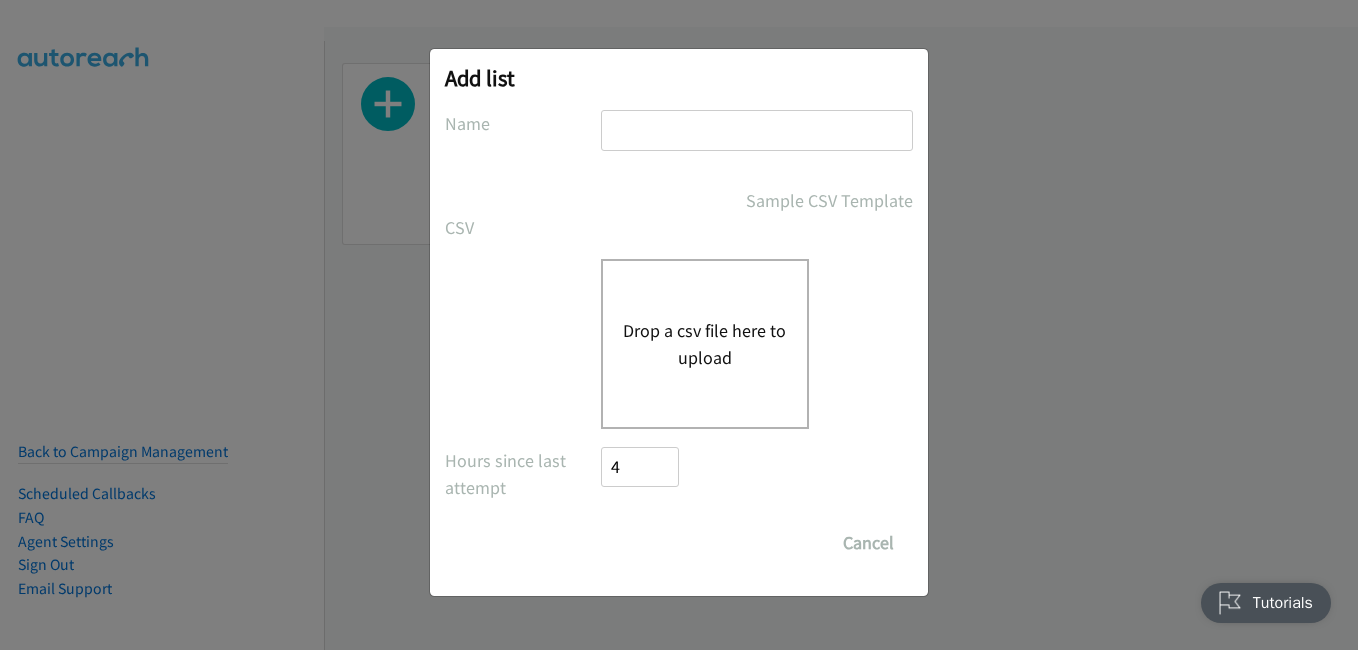 scroll, scrollTop: 0, scrollLeft: 0, axis: both 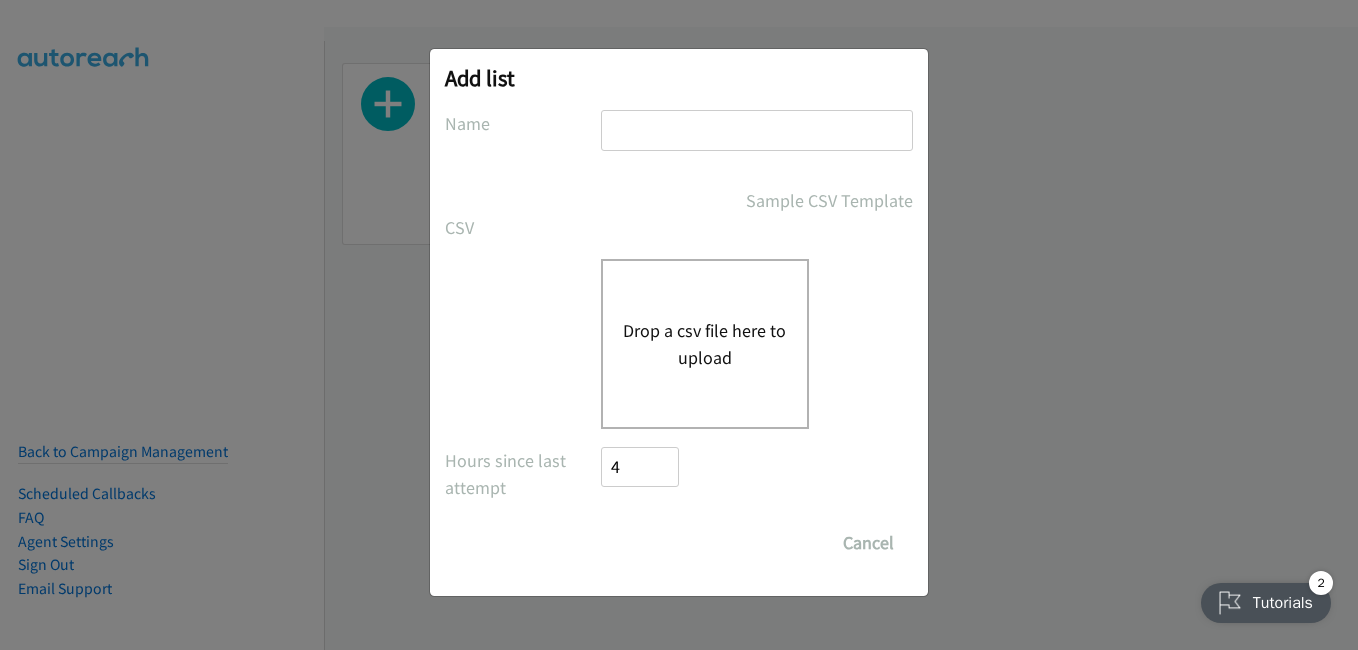 type 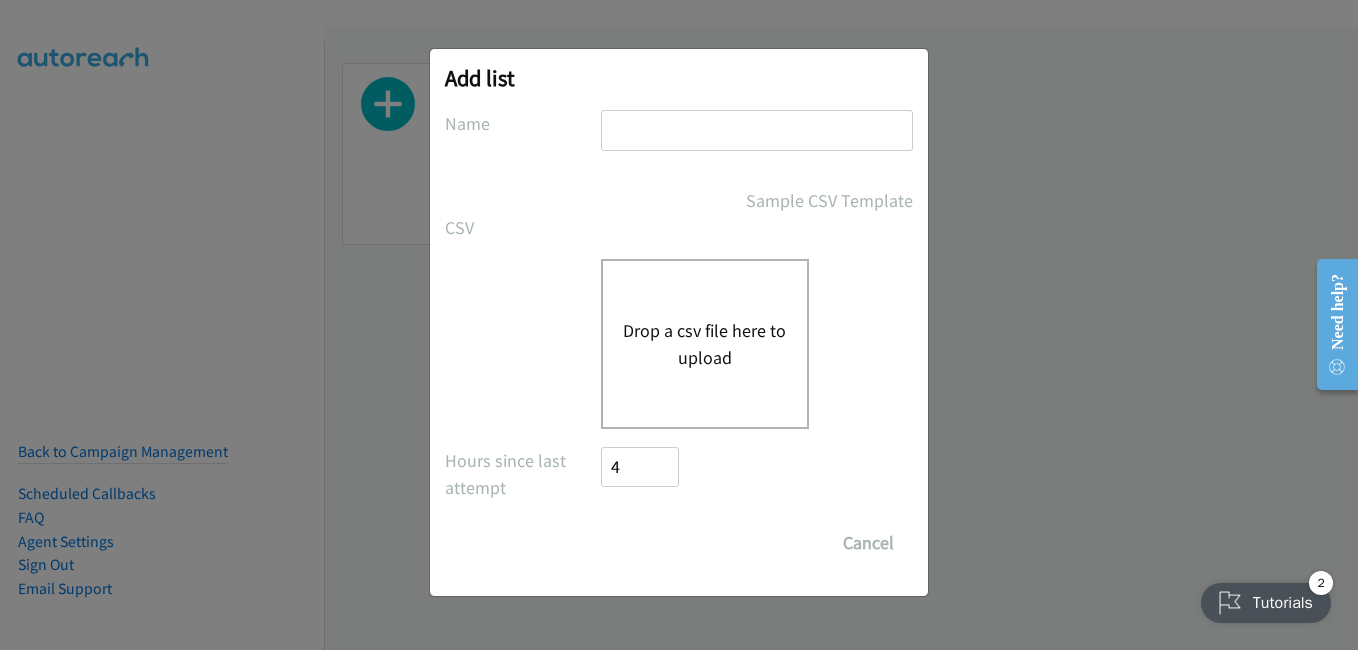 click at bounding box center [757, 130] 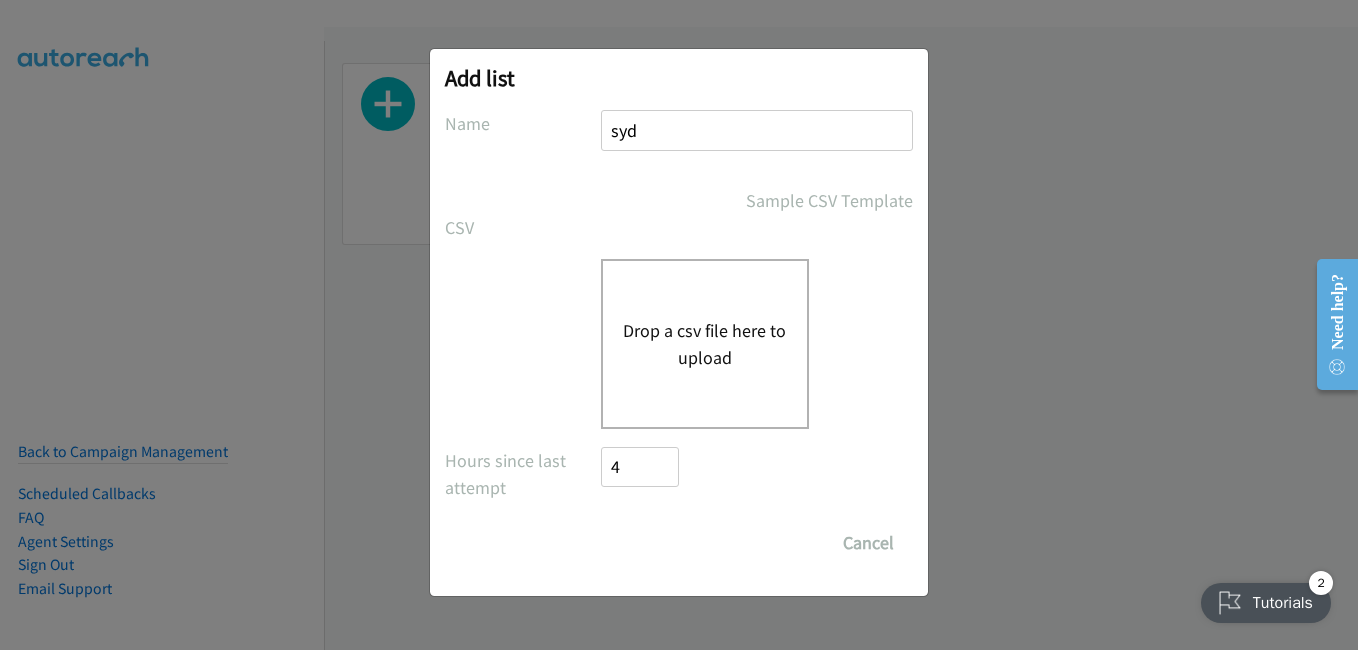 type on "syd" 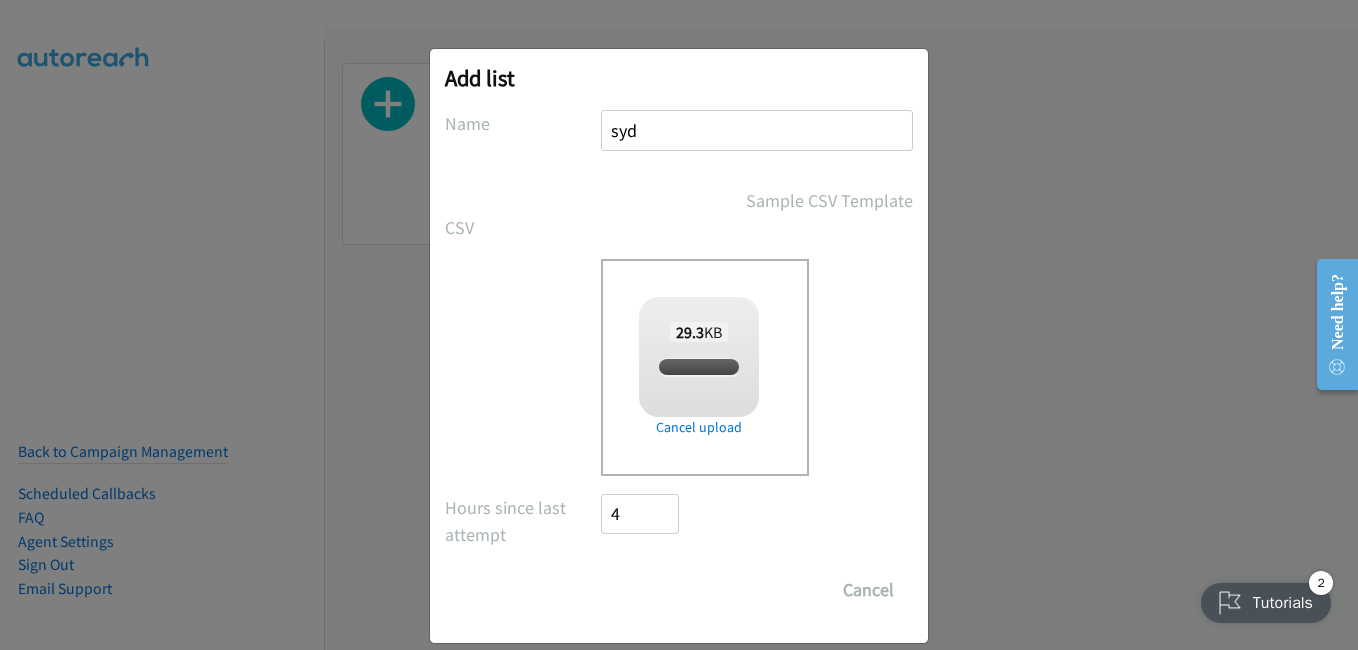 checkbox on "true" 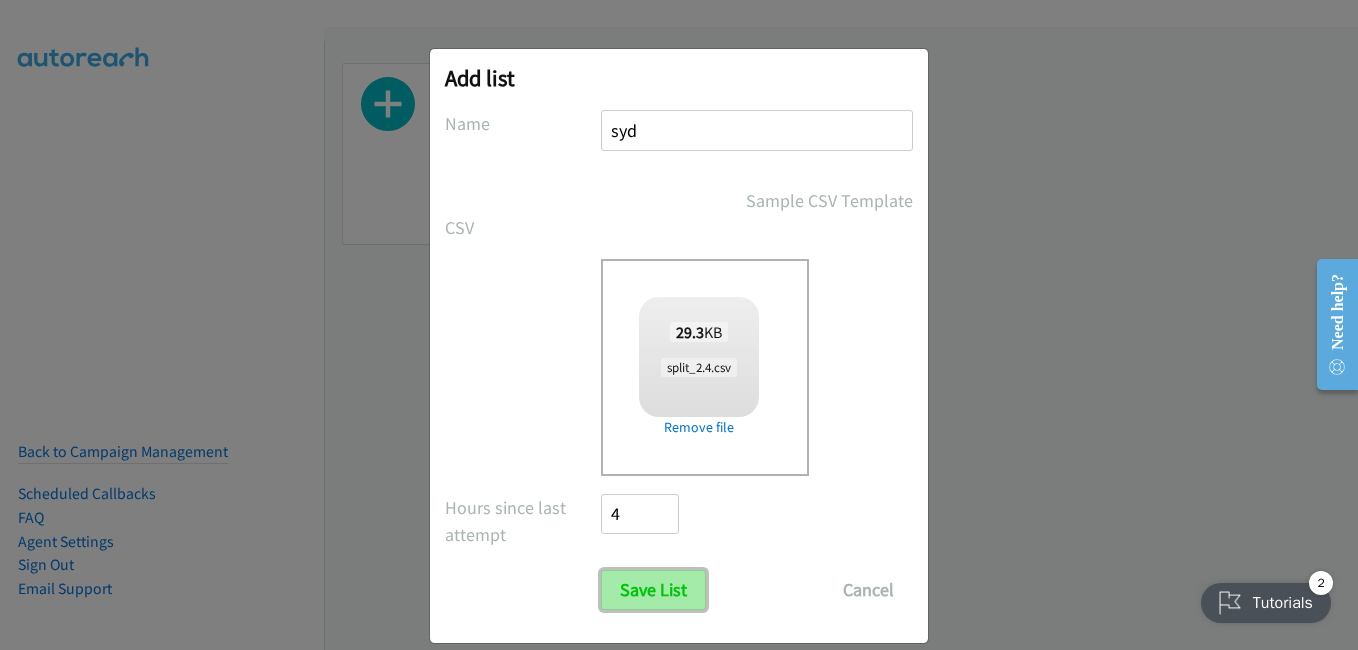click on "Save List" at bounding box center [653, 590] 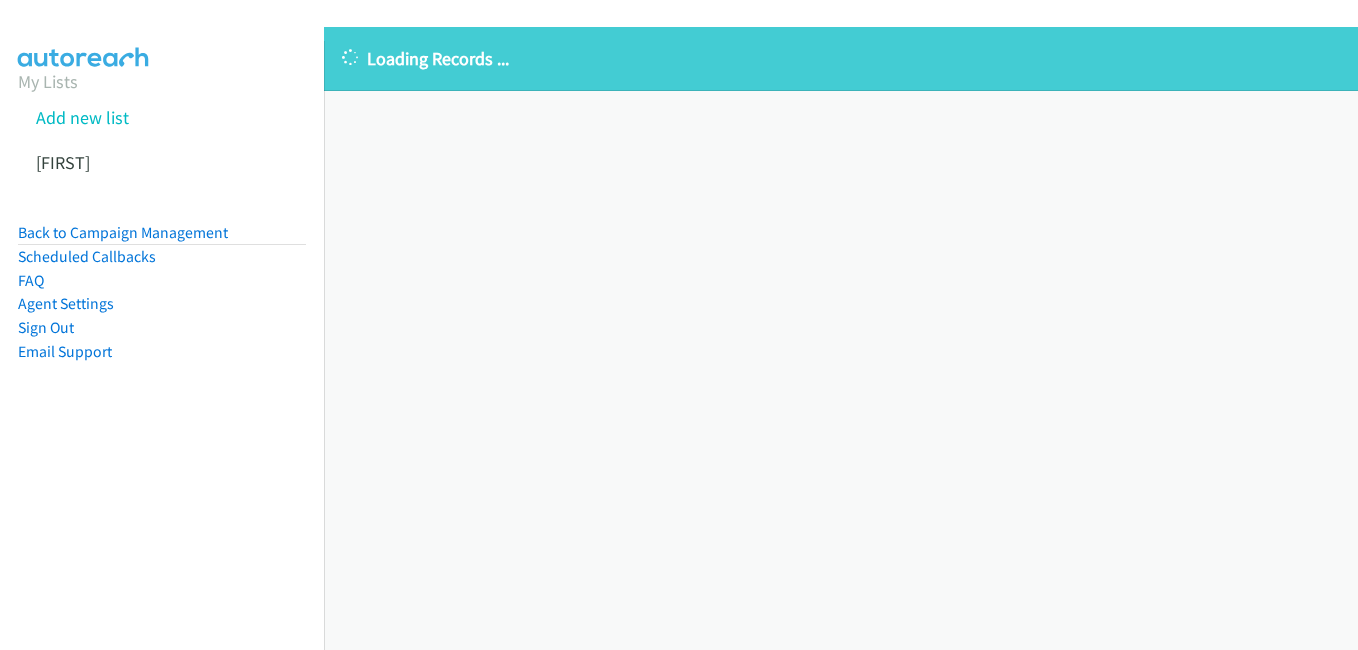 scroll, scrollTop: 0, scrollLeft: 0, axis: both 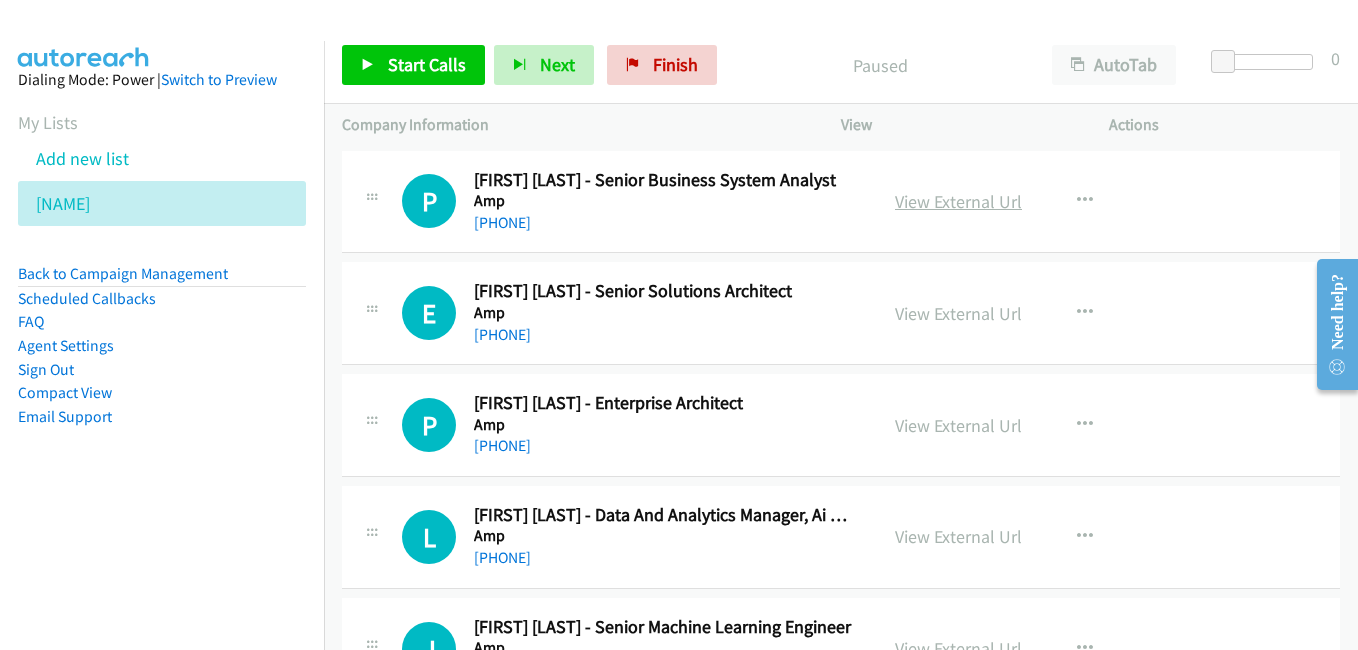 click on "View External Url" at bounding box center (958, 201) 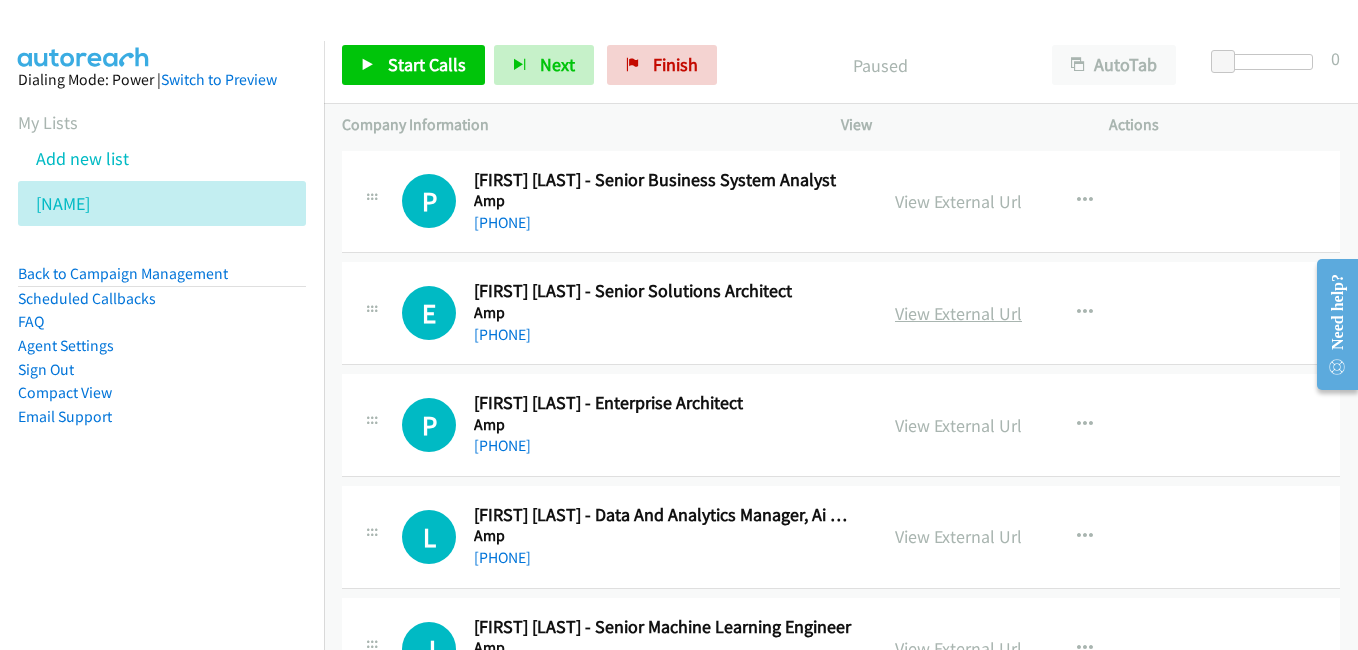 click on "View External Url" at bounding box center [958, 313] 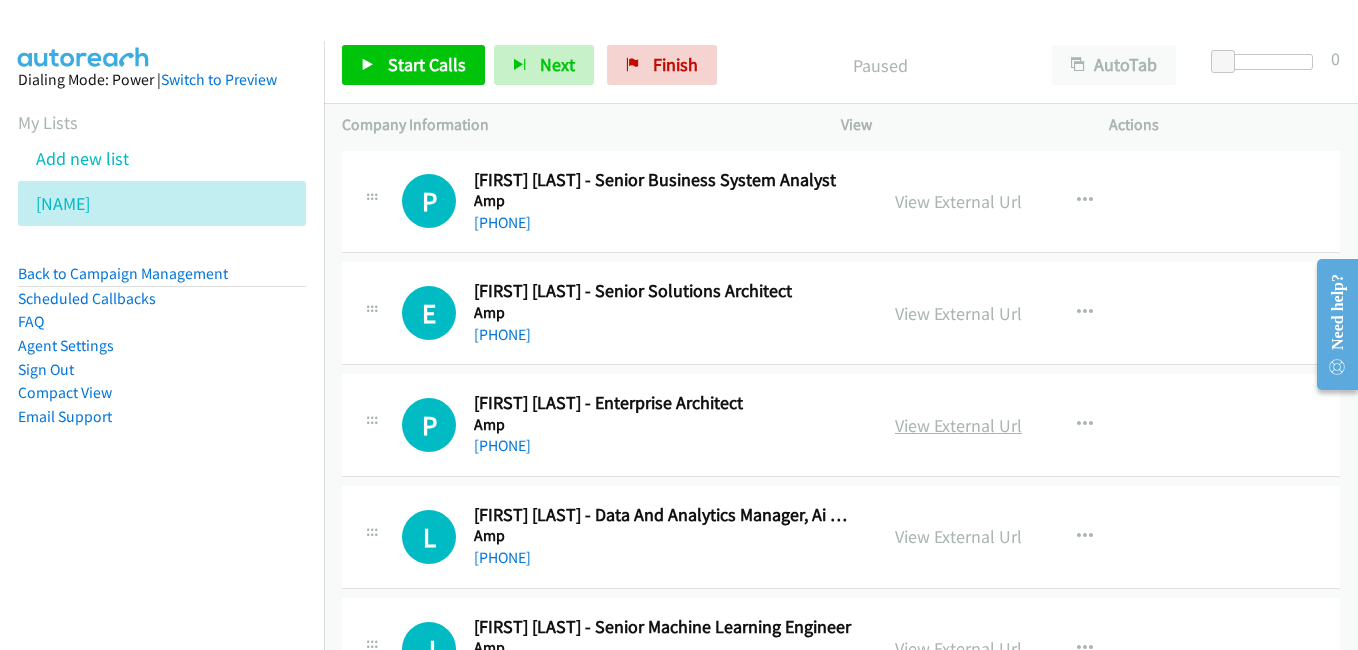click on "View External Url" at bounding box center (958, 425) 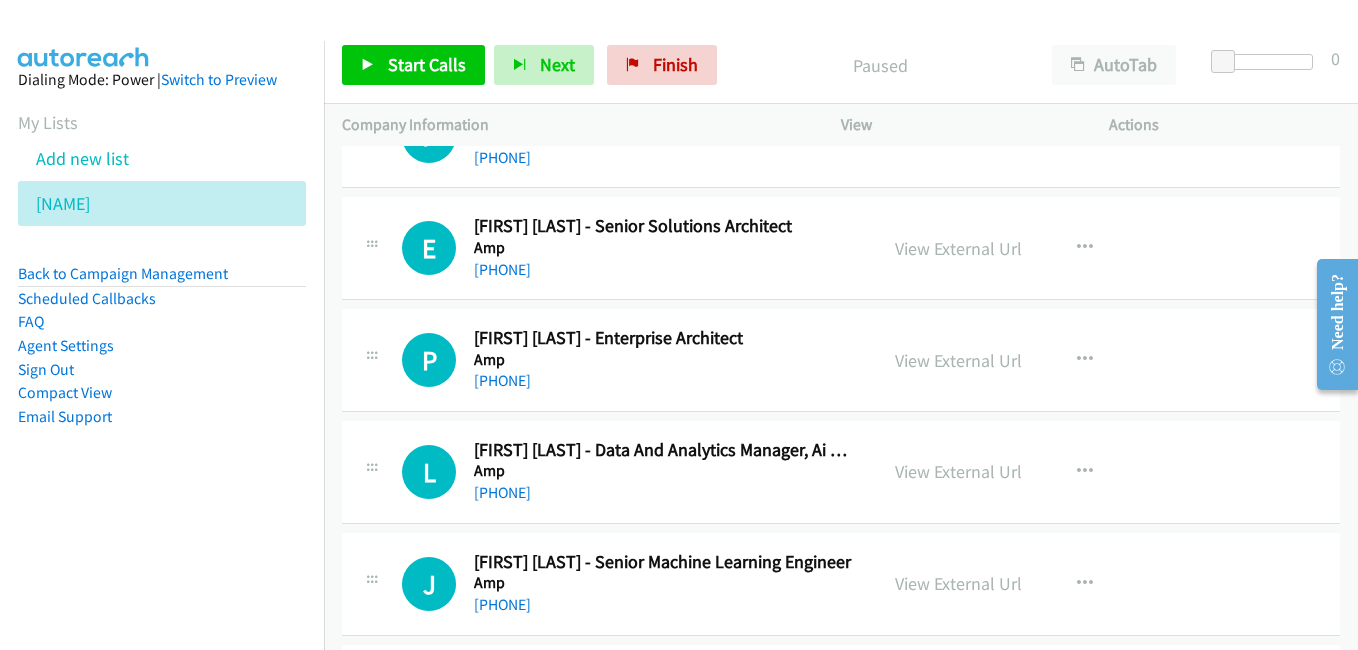 scroll, scrollTop: 100, scrollLeft: 0, axis: vertical 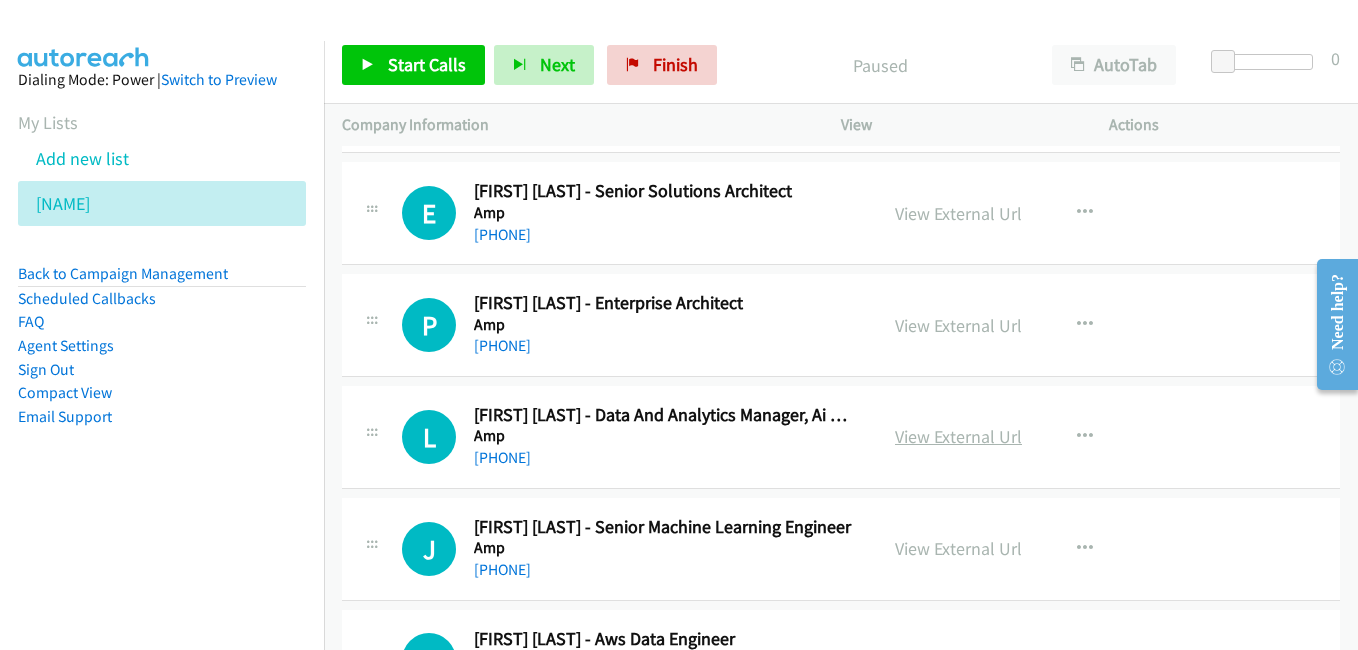 click on "View External Url" at bounding box center (958, 436) 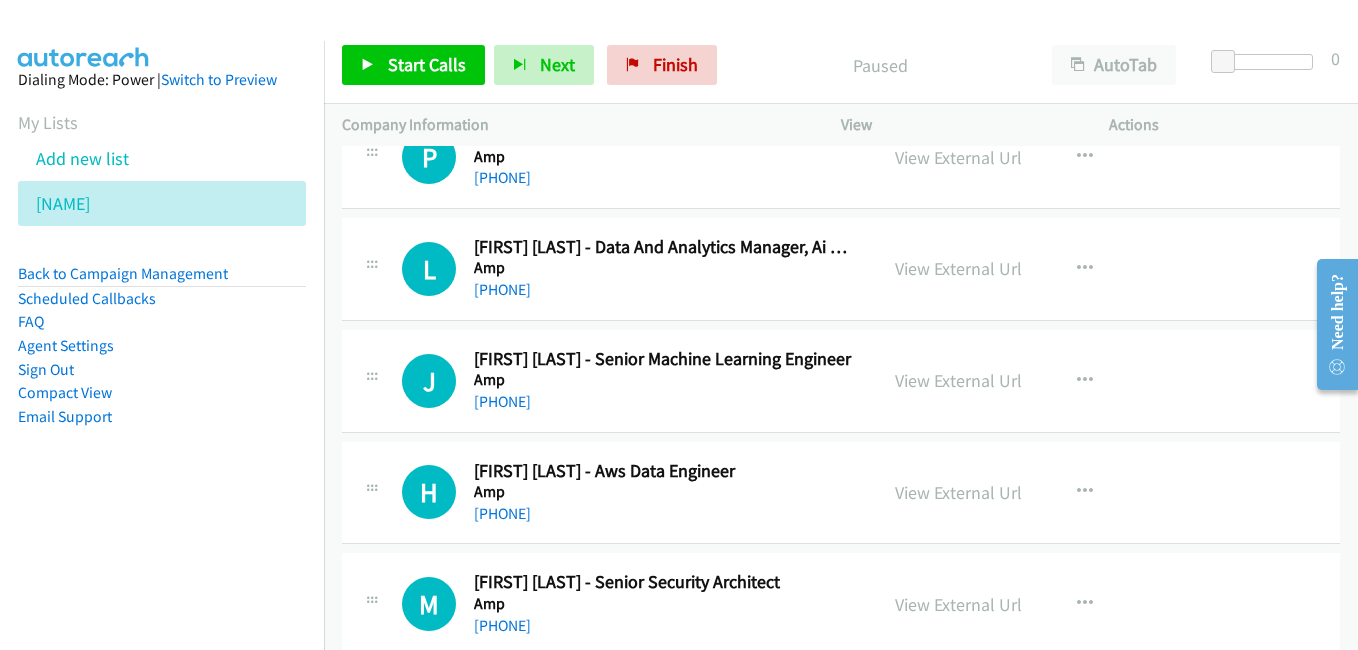 scroll, scrollTop: 300, scrollLeft: 0, axis: vertical 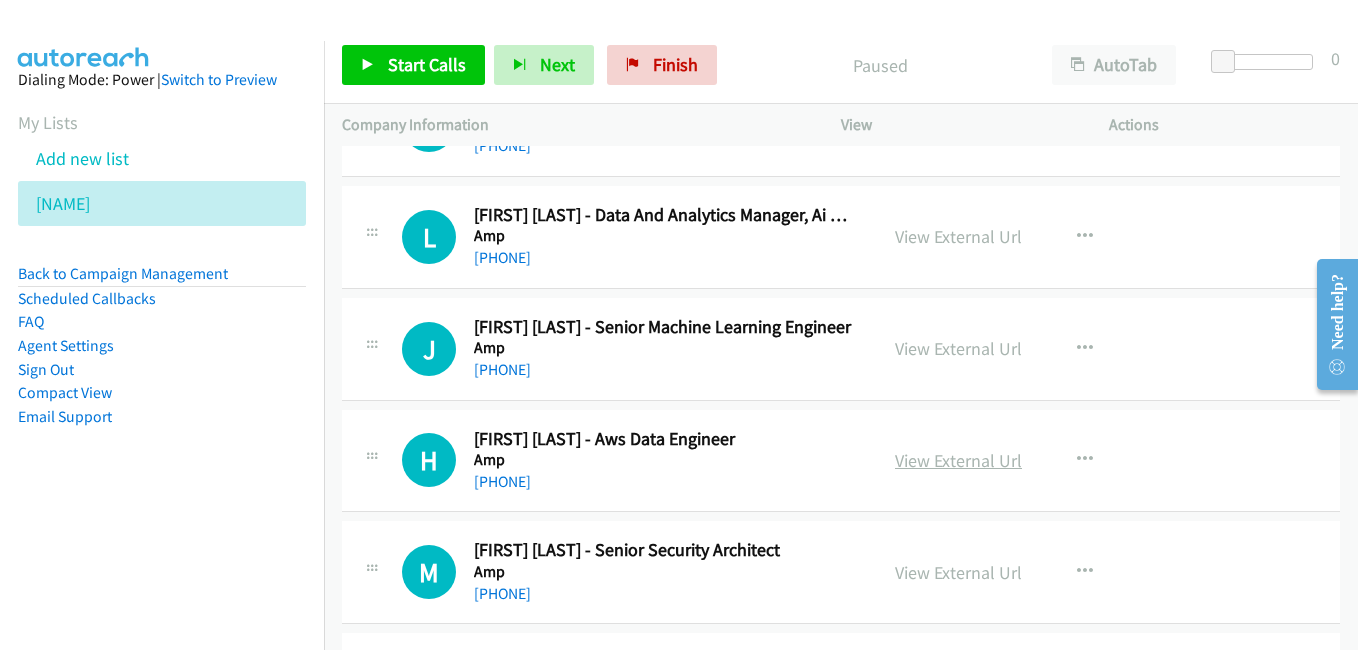 click on "View External Url" at bounding box center [958, 460] 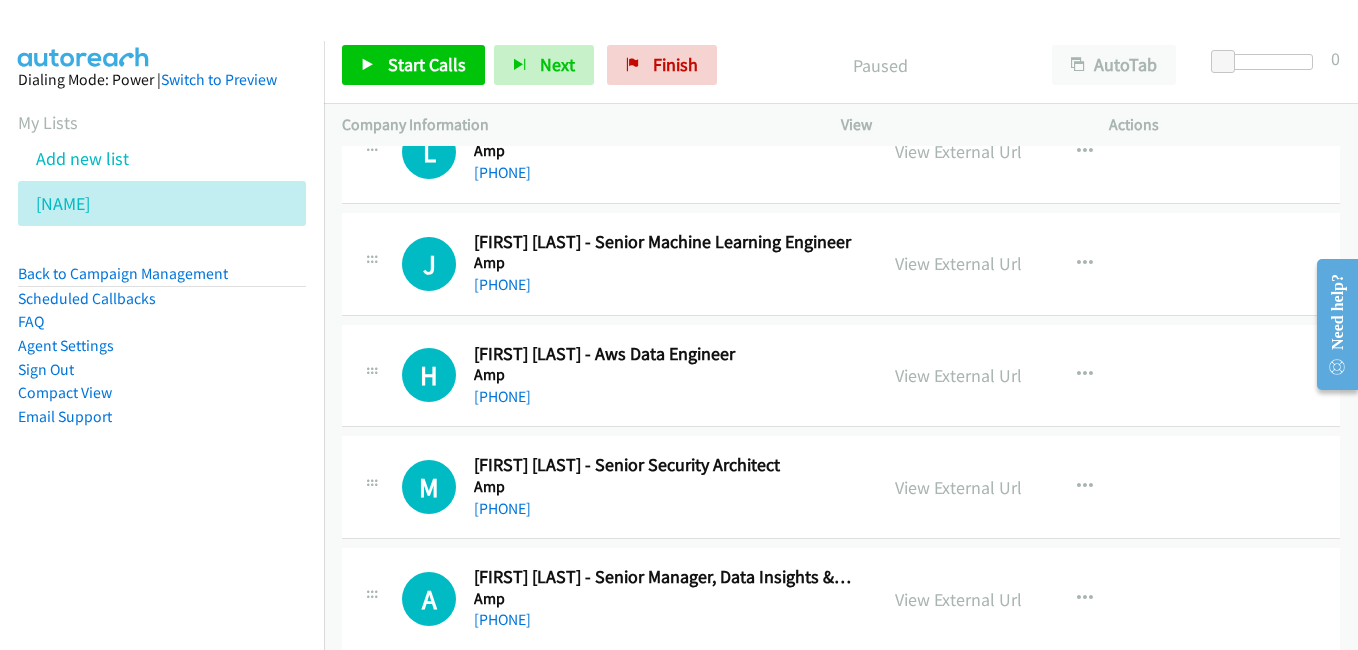 scroll, scrollTop: 500, scrollLeft: 0, axis: vertical 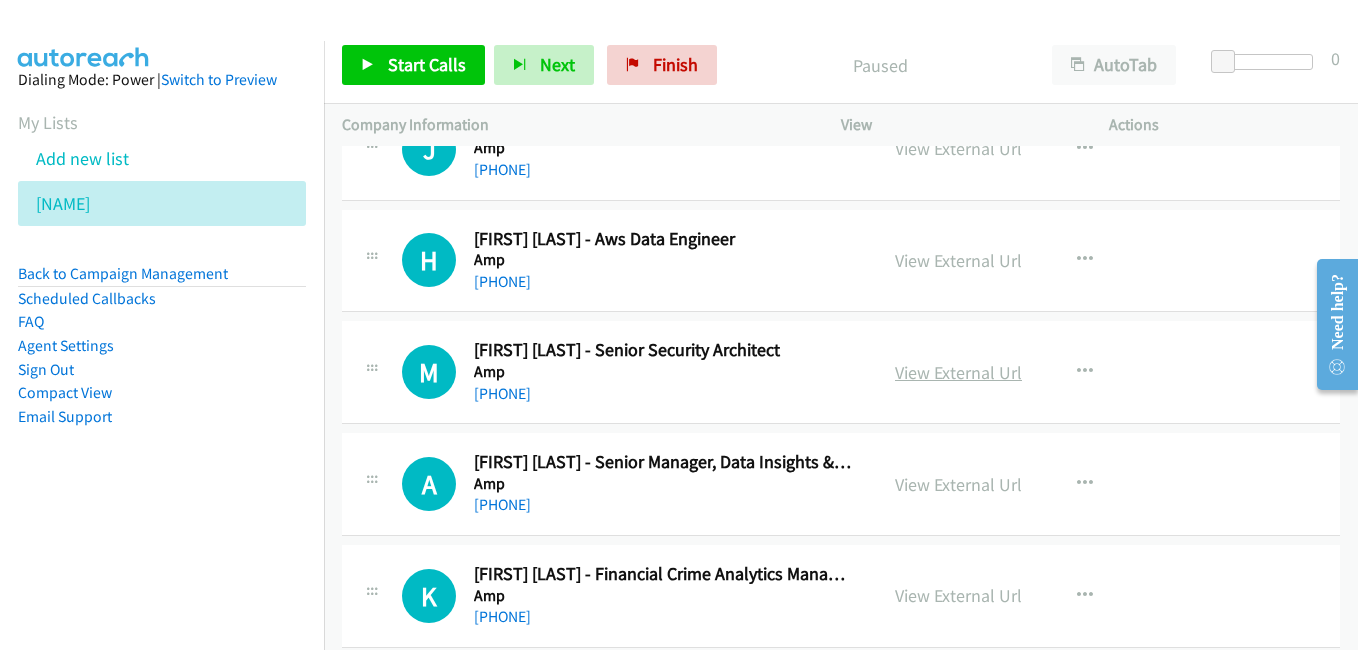 click on "View External Url" at bounding box center (958, 372) 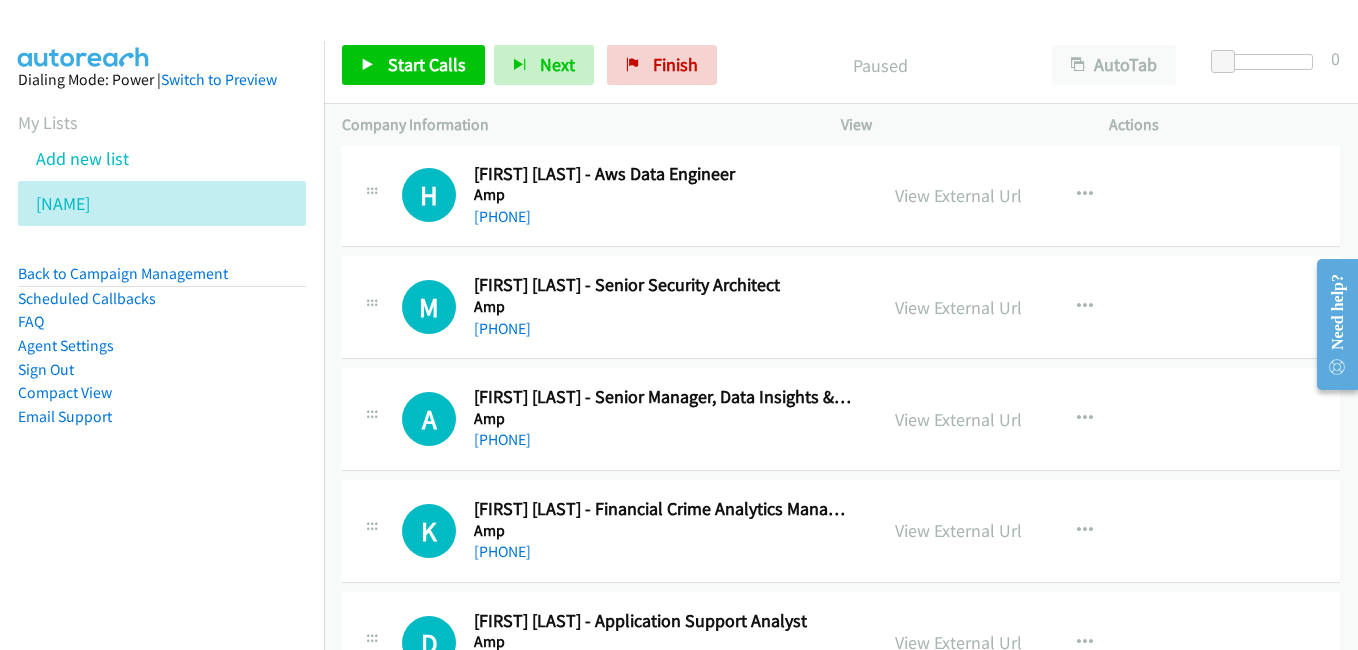 scroll, scrollTop: 600, scrollLeft: 0, axis: vertical 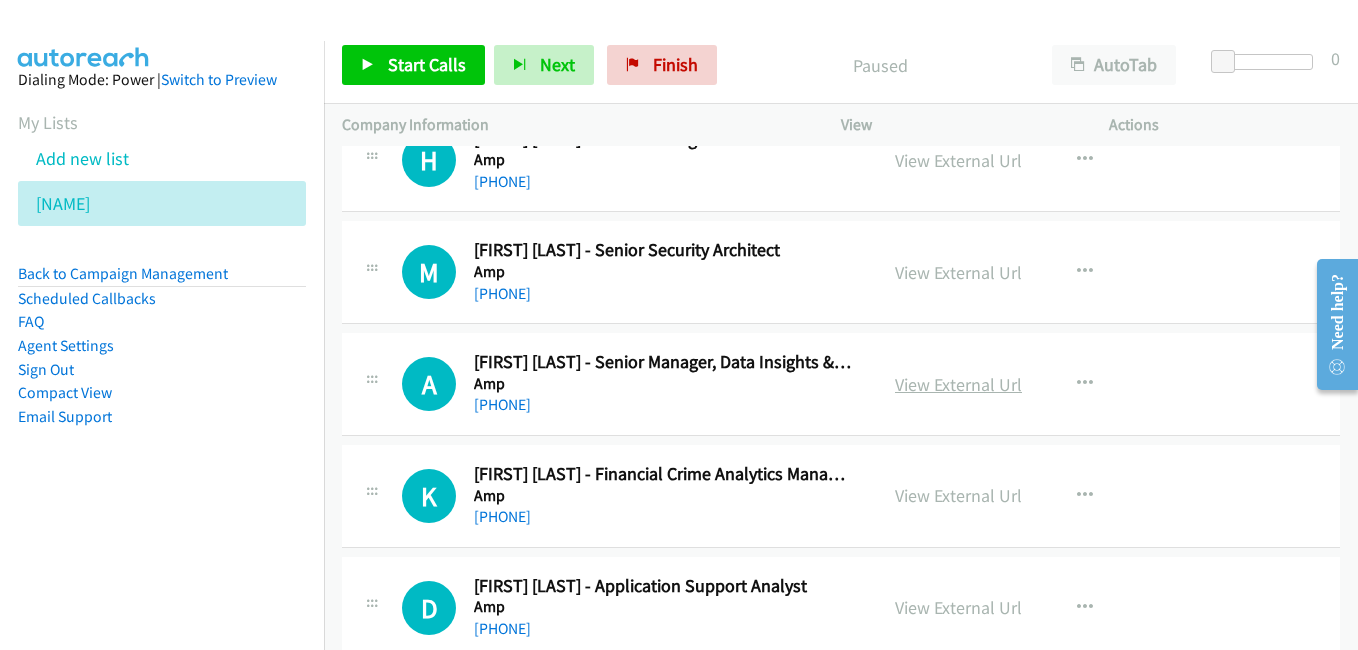 click on "View External Url" at bounding box center [958, 384] 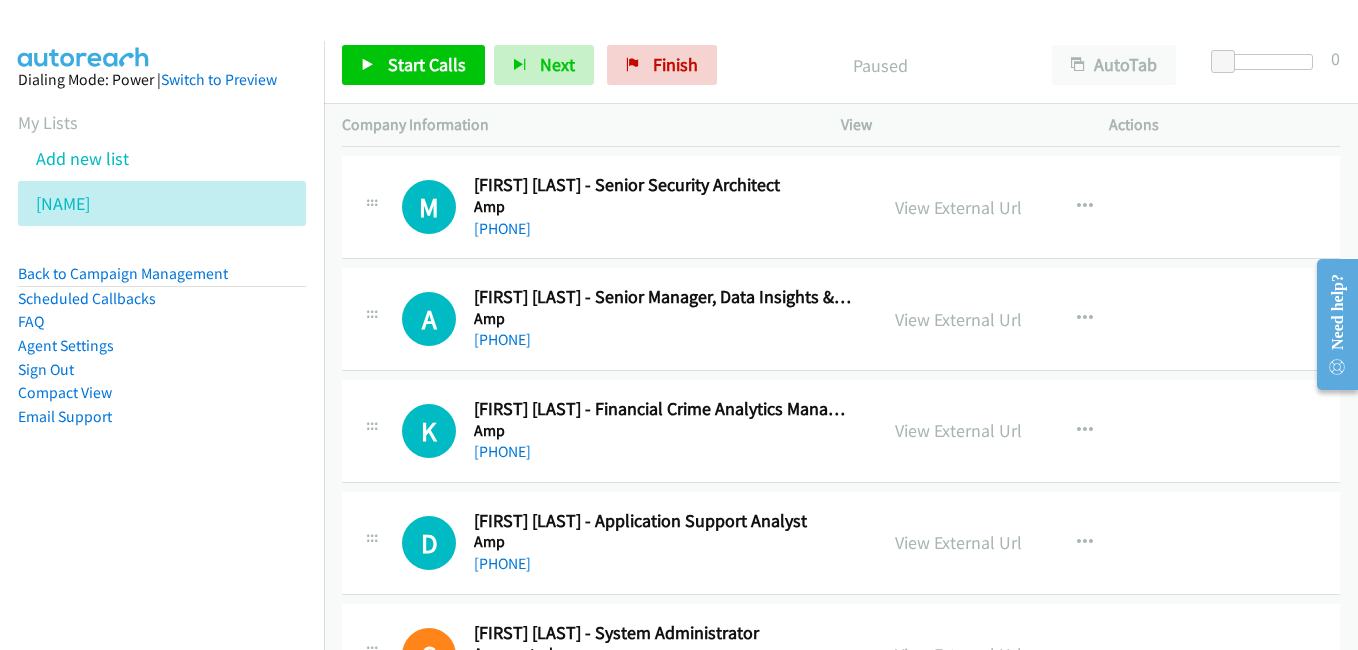 scroll, scrollTop: 700, scrollLeft: 0, axis: vertical 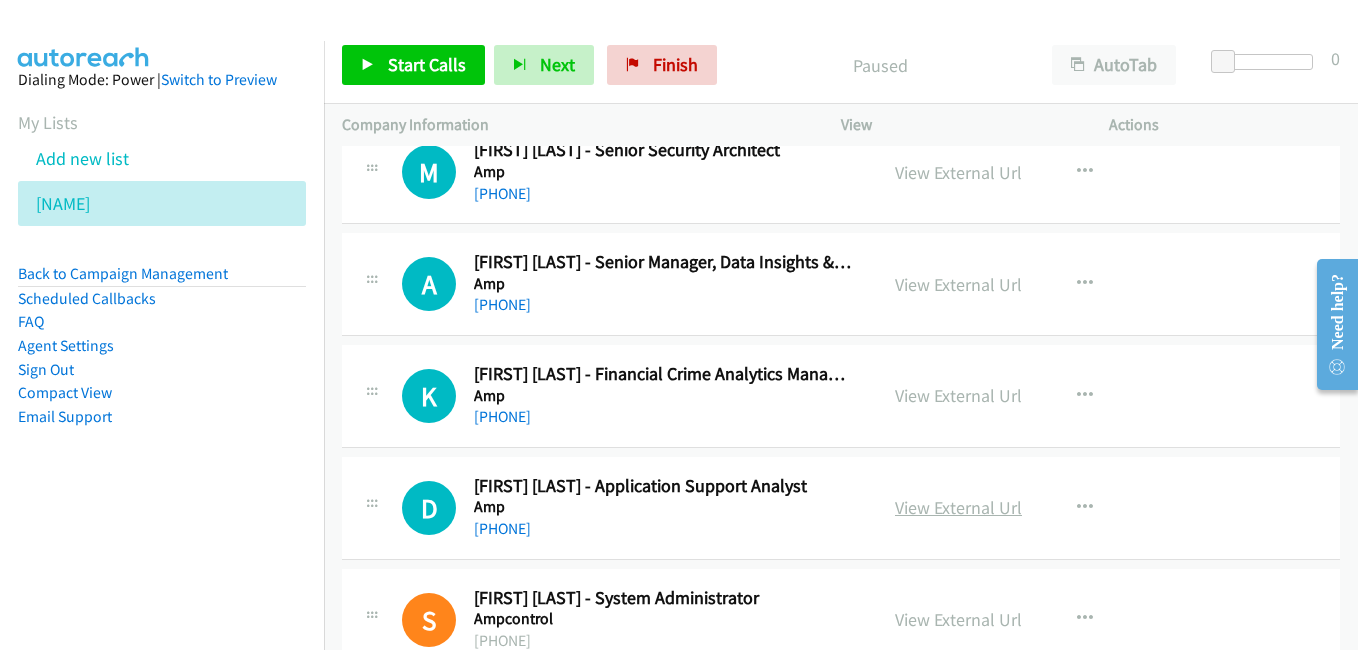 click on "View External Url" at bounding box center (958, 507) 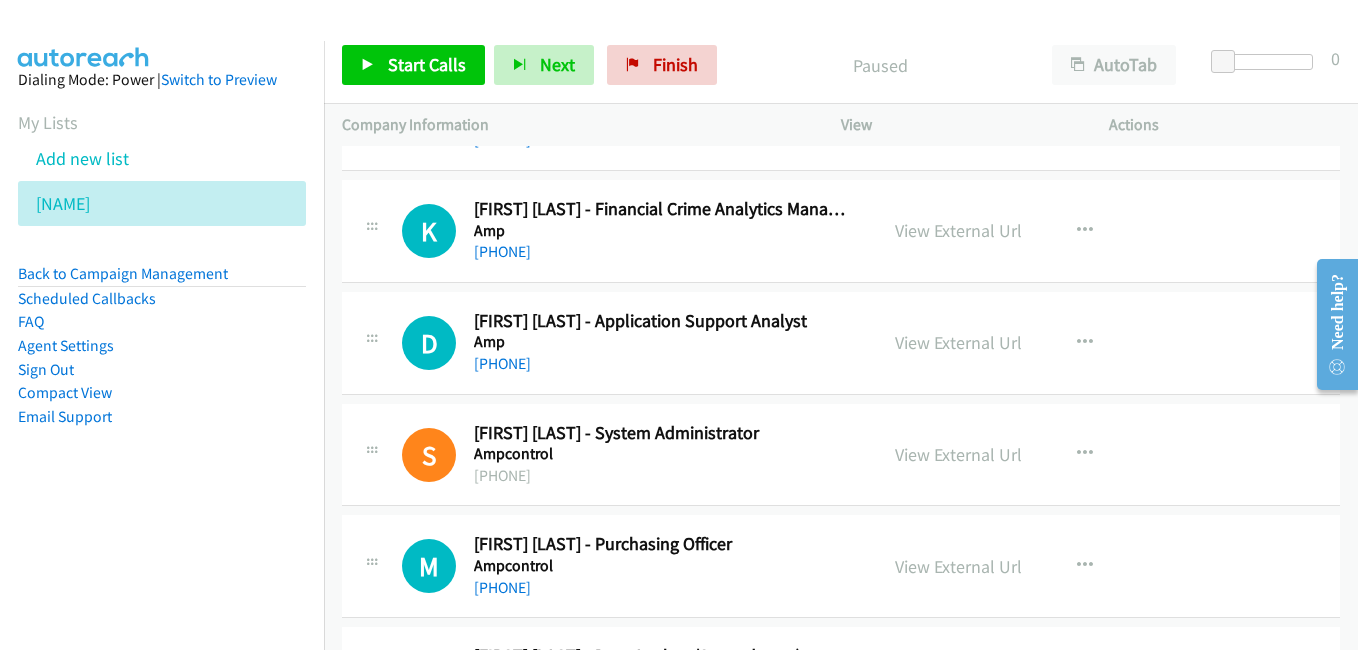 scroll, scrollTop: 900, scrollLeft: 0, axis: vertical 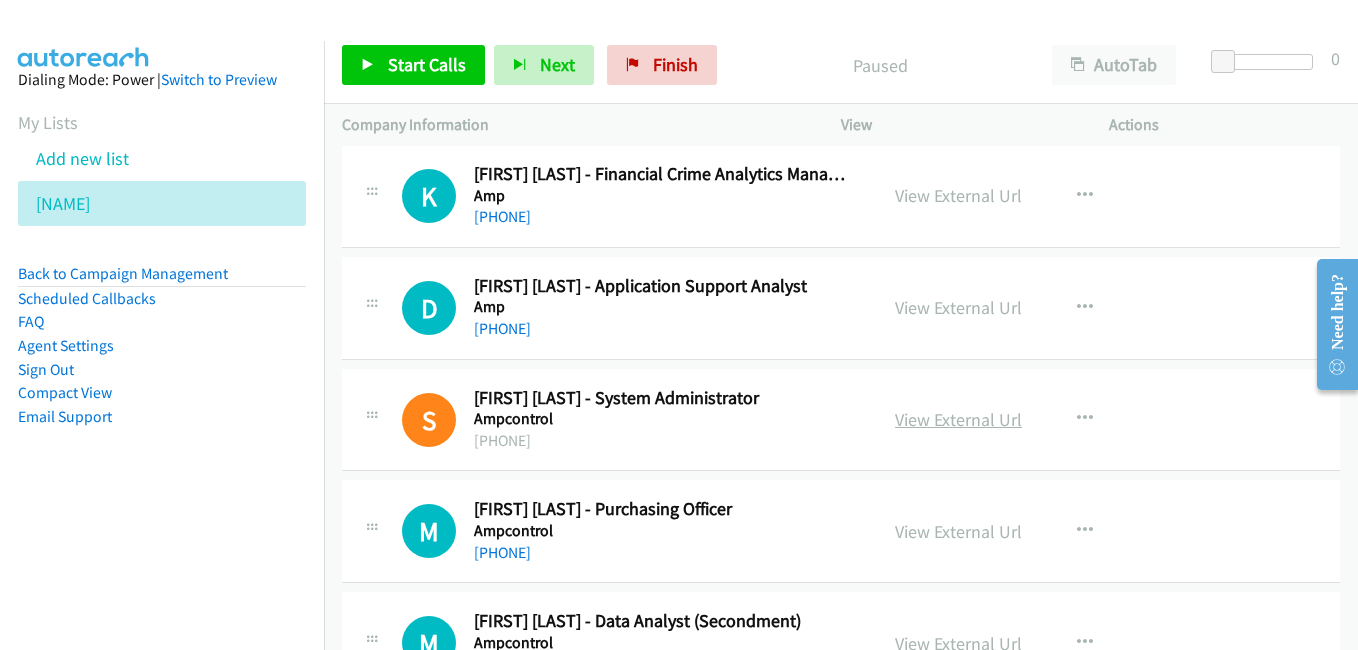 click on "View External Url" at bounding box center (958, 419) 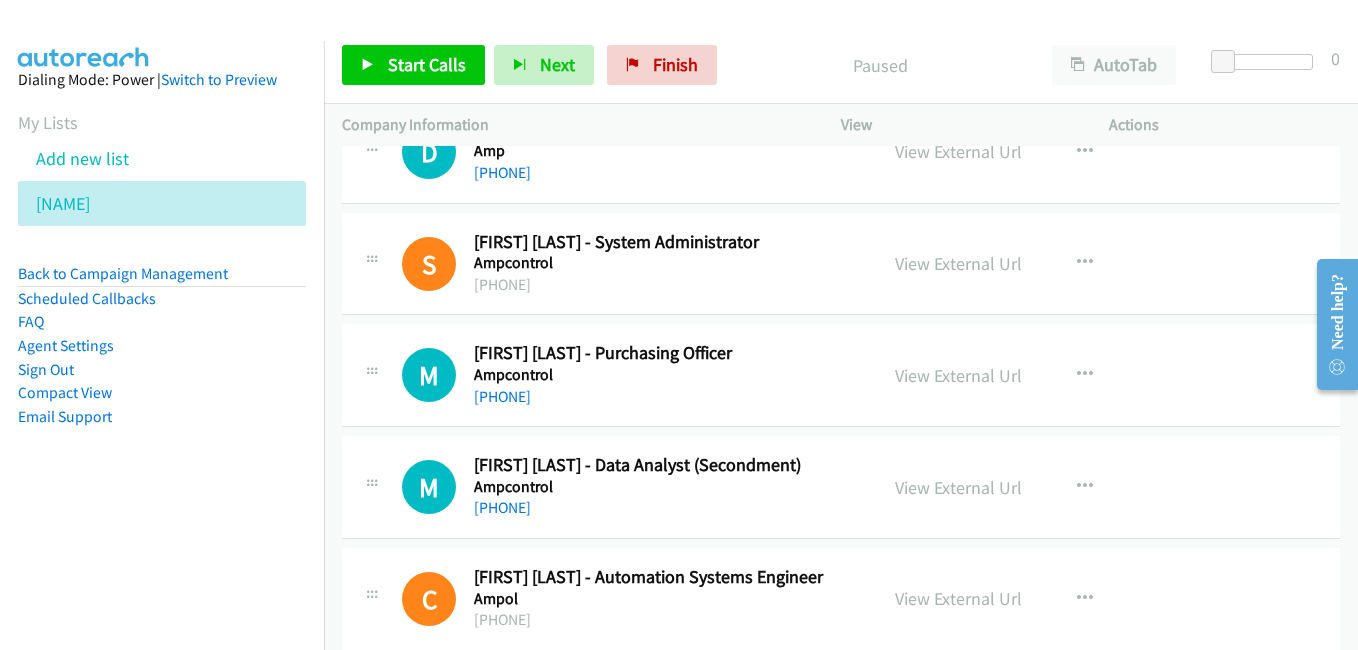 scroll, scrollTop: 1100, scrollLeft: 0, axis: vertical 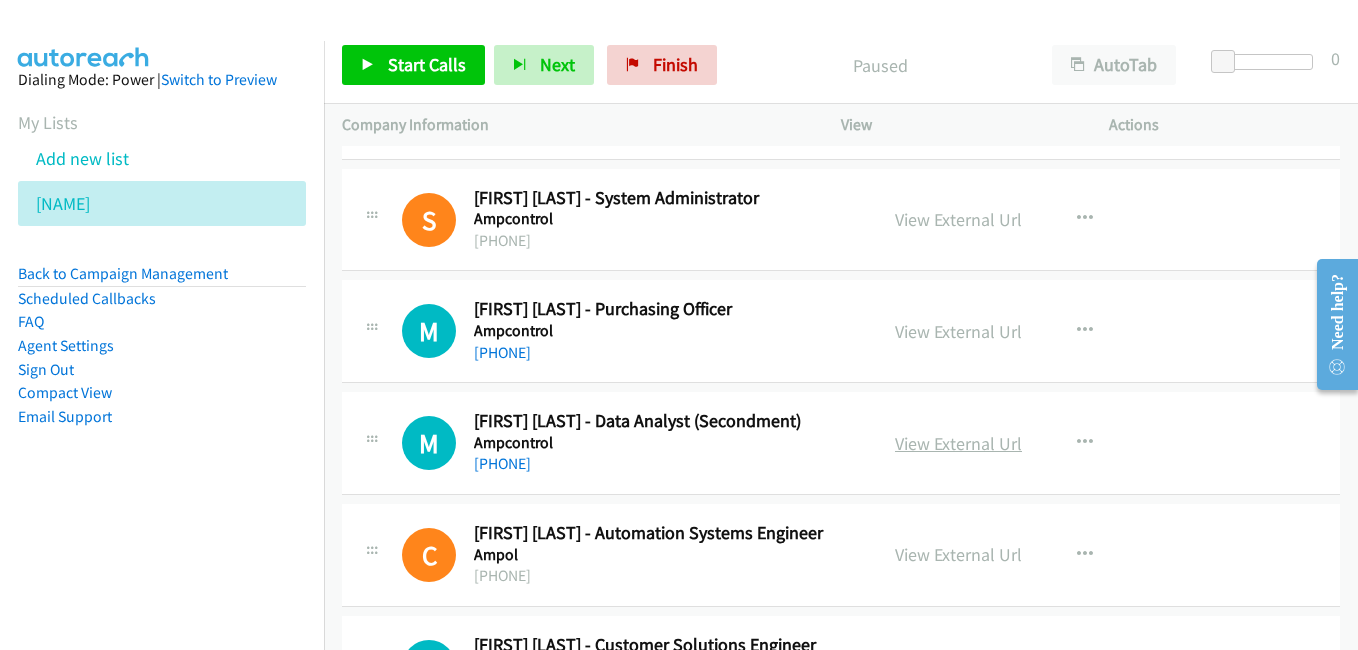 click on "View External Url" at bounding box center [958, 443] 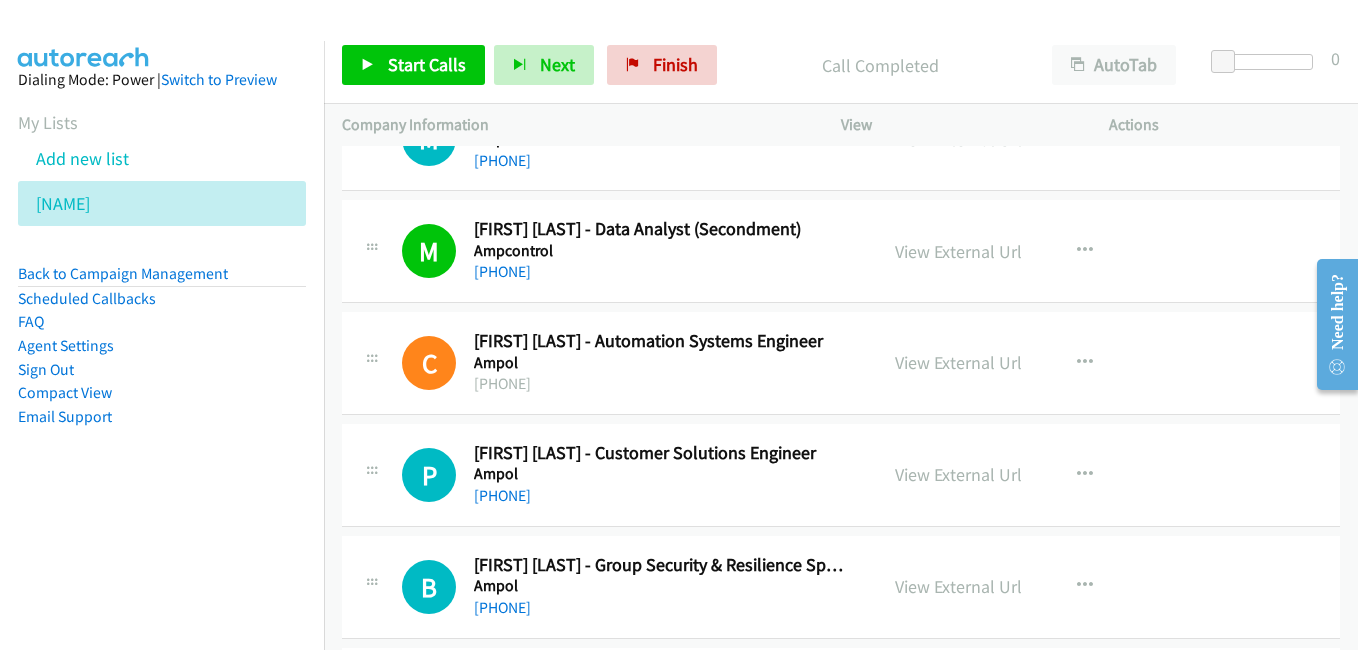 scroll, scrollTop: 1300, scrollLeft: 0, axis: vertical 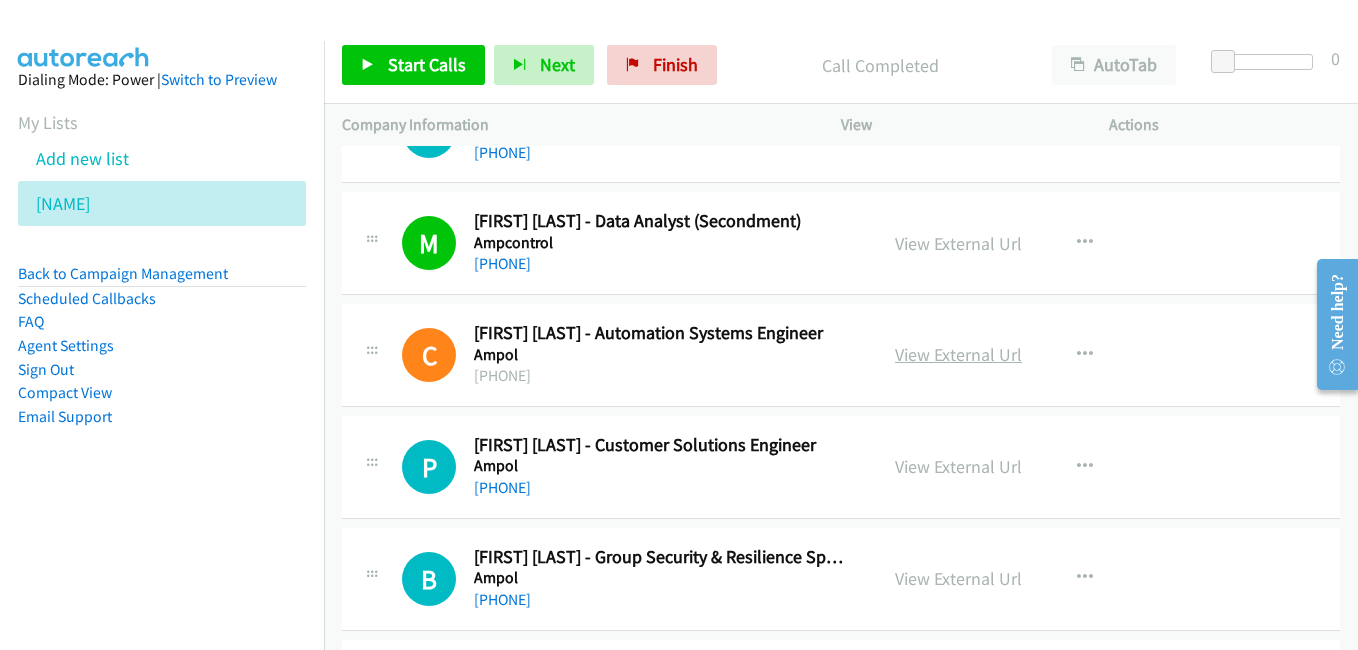 click on "View External Url" at bounding box center (958, 354) 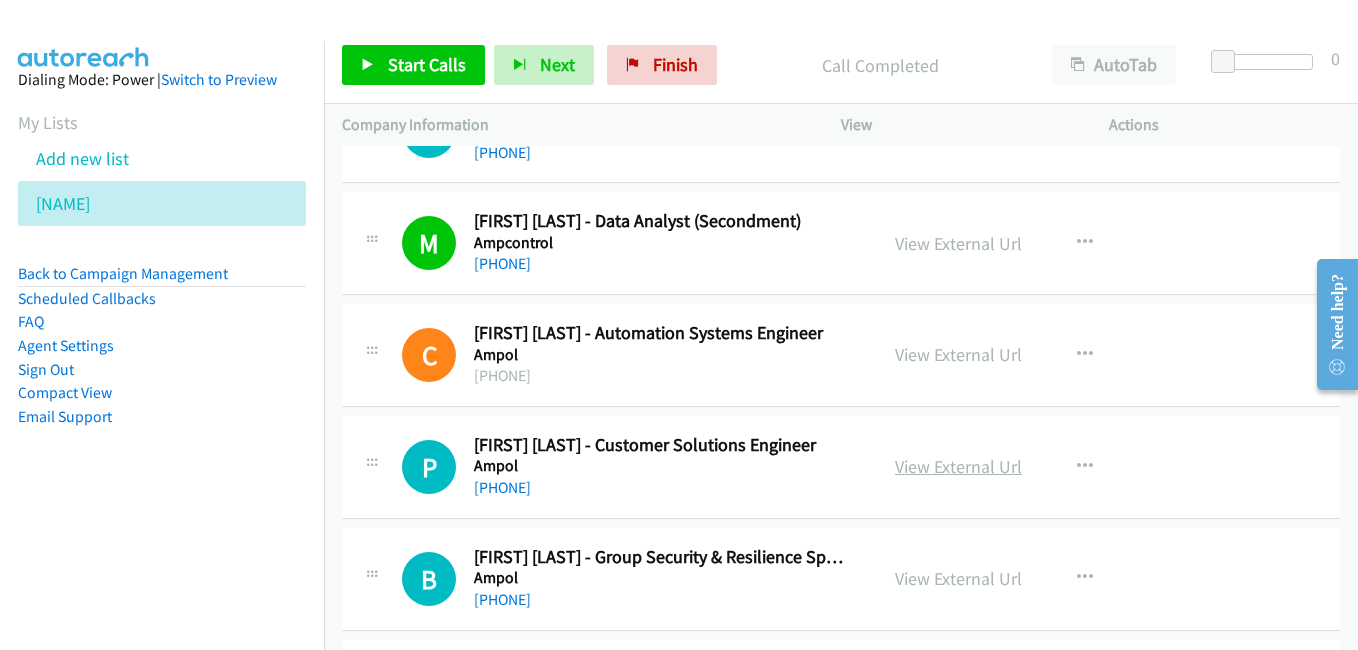 click on "View External Url" at bounding box center (958, 466) 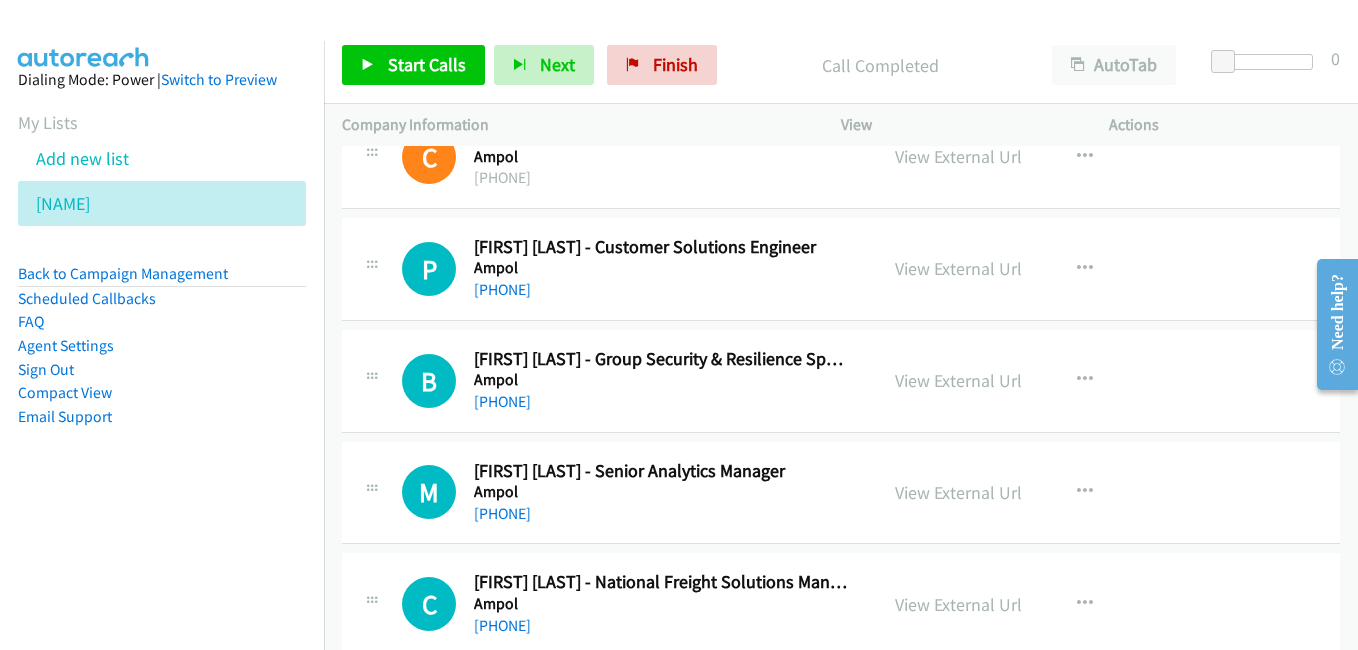 scroll, scrollTop: 1500, scrollLeft: 0, axis: vertical 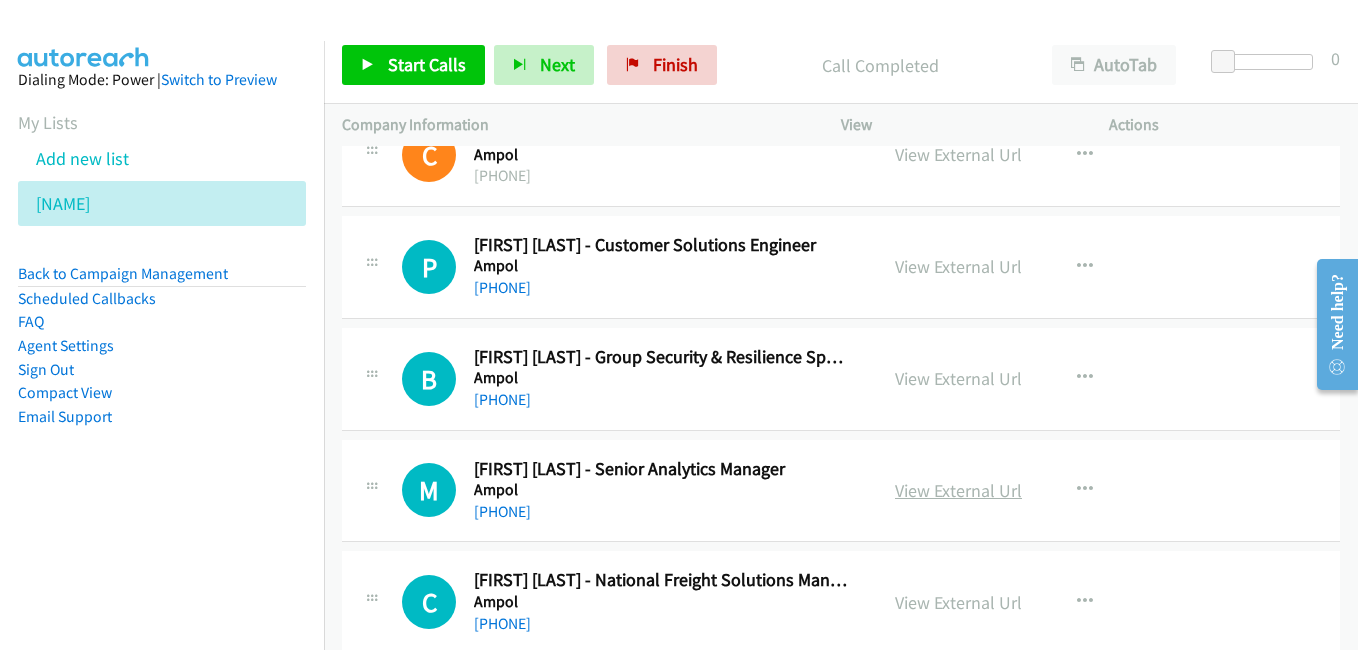 click on "View External Url" at bounding box center (958, 490) 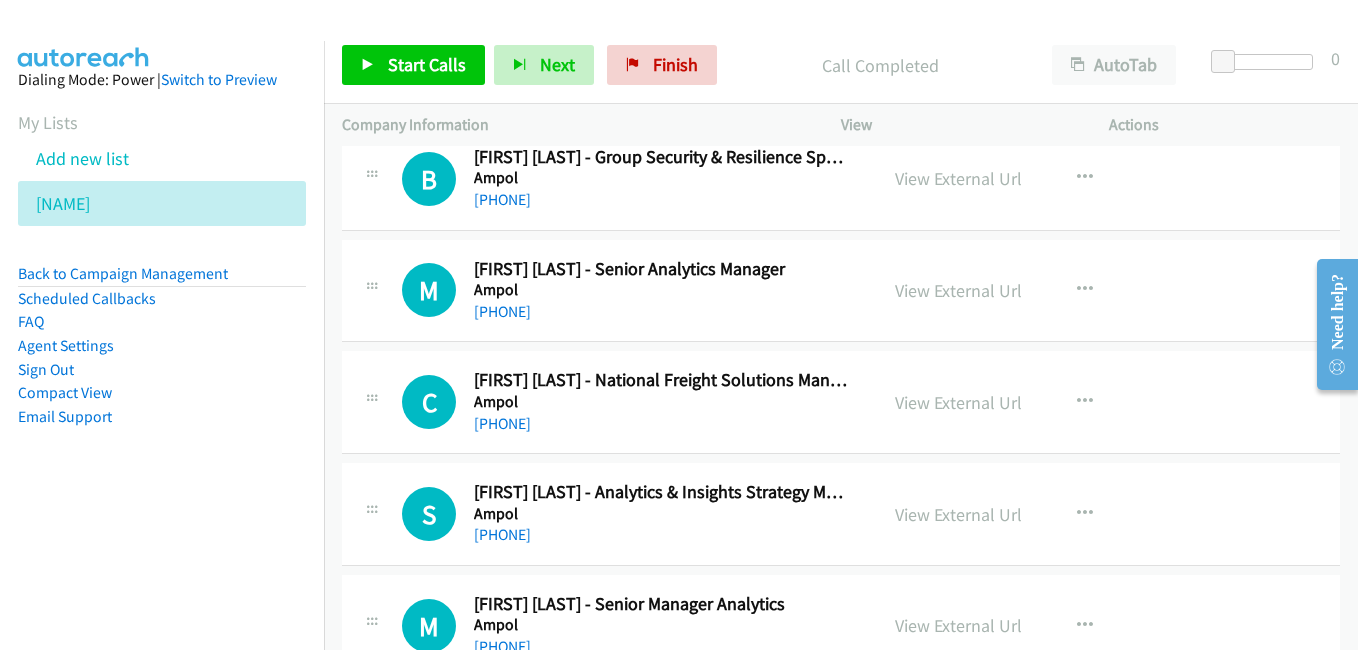 scroll, scrollTop: 1800, scrollLeft: 0, axis: vertical 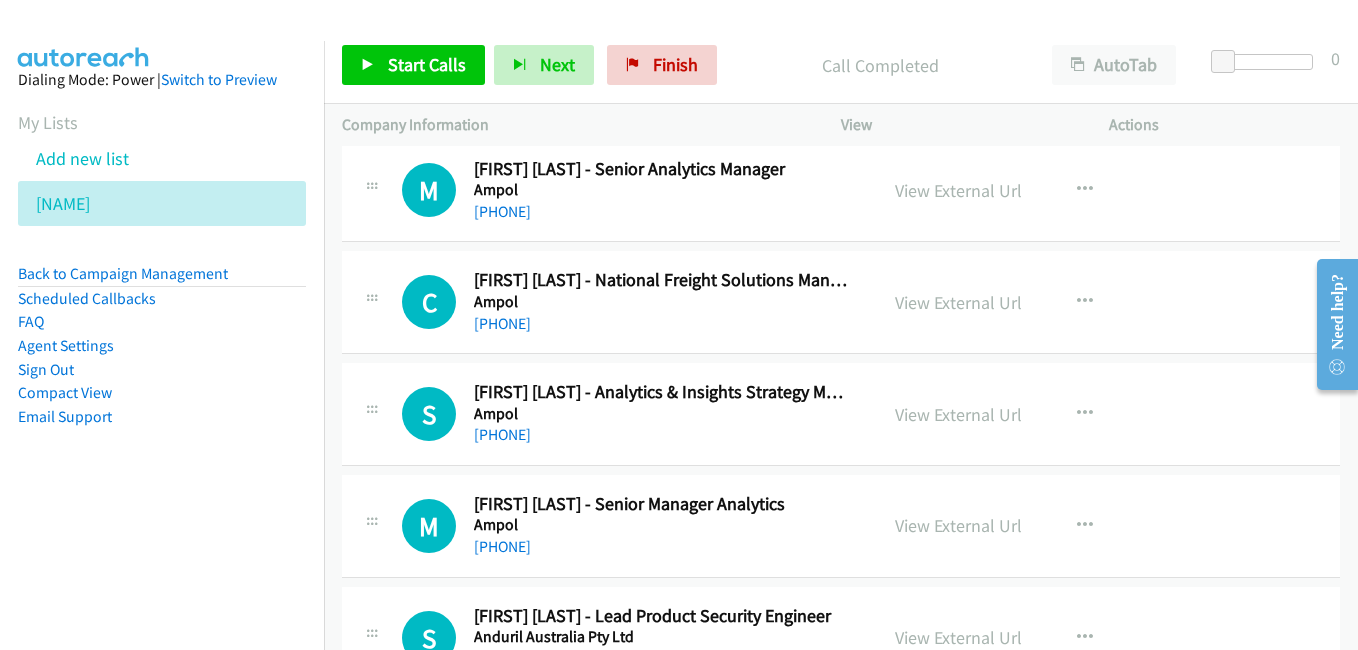 drag, startPoint x: 952, startPoint y: 410, endPoint x: 614, endPoint y: 287, distance: 359.68457 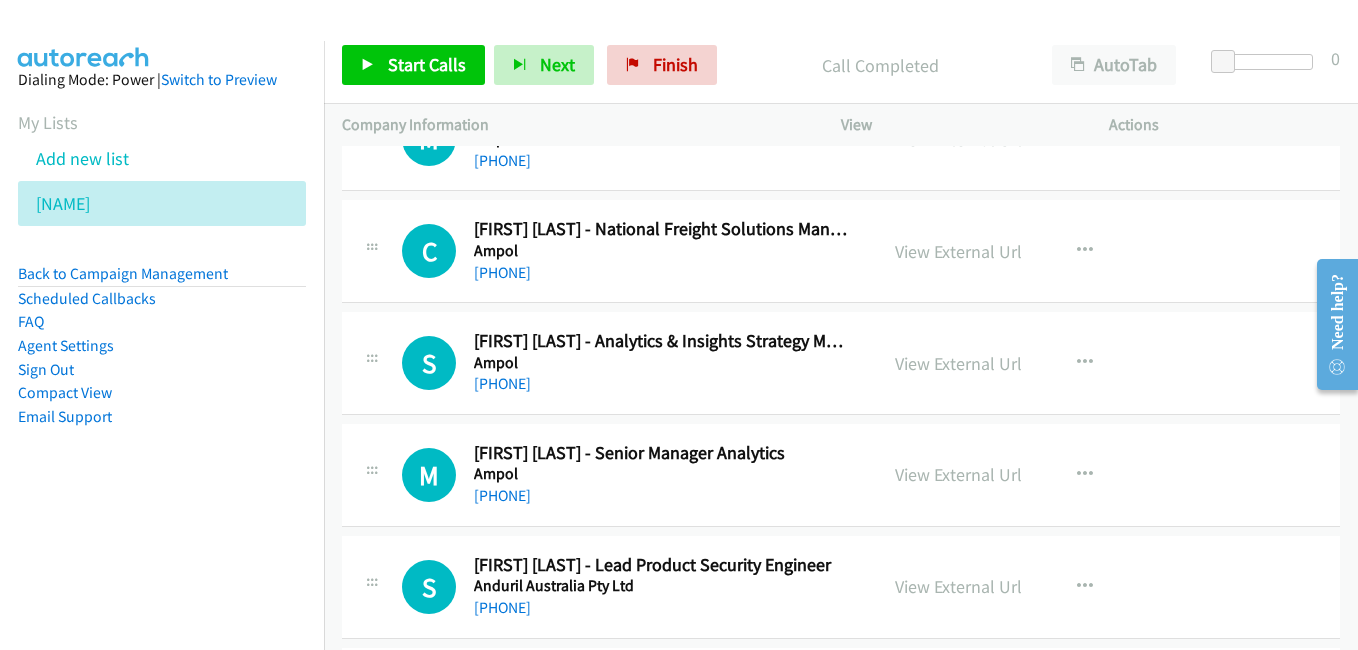 scroll, scrollTop: 1900, scrollLeft: 0, axis: vertical 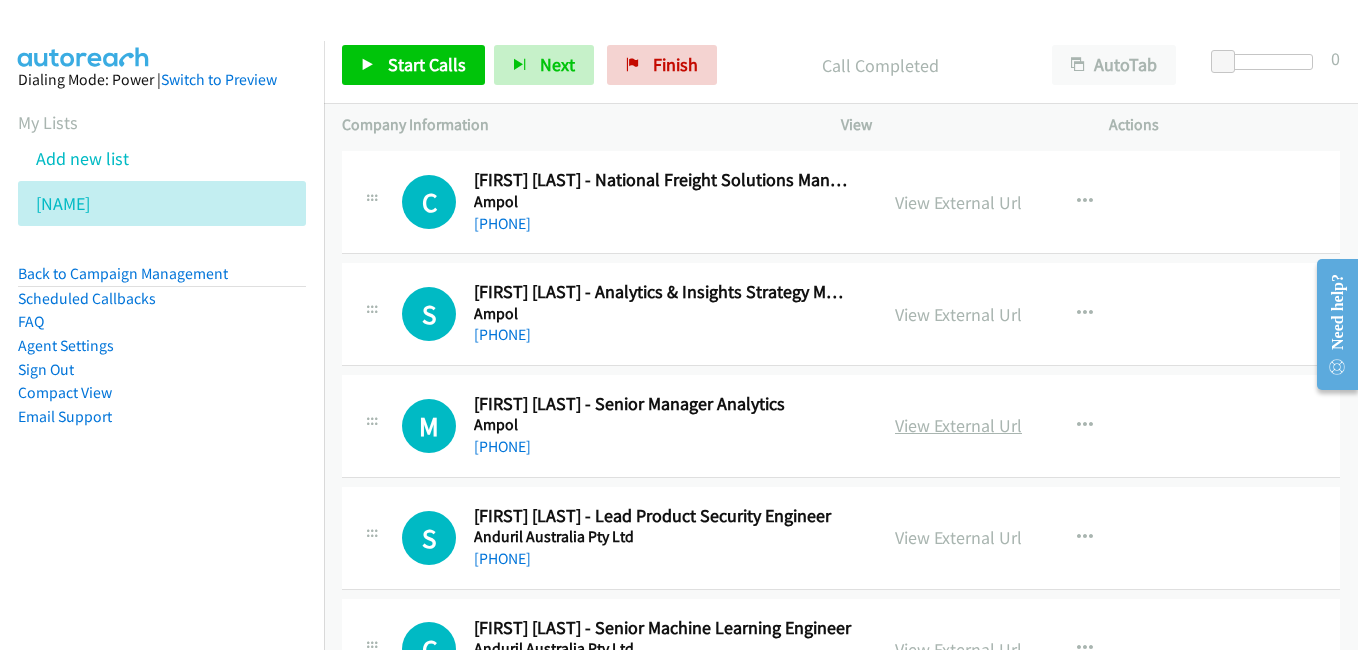 click on "View External Url" at bounding box center (958, 425) 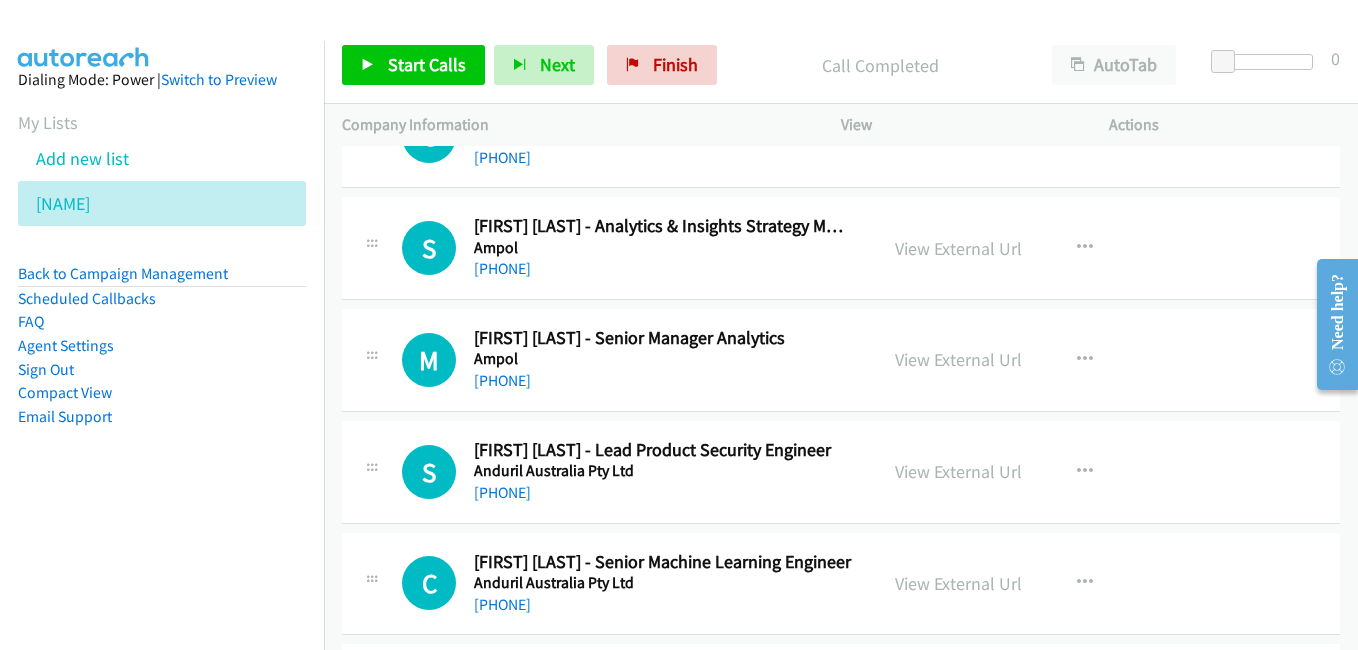 scroll, scrollTop: 2000, scrollLeft: 0, axis: vertical 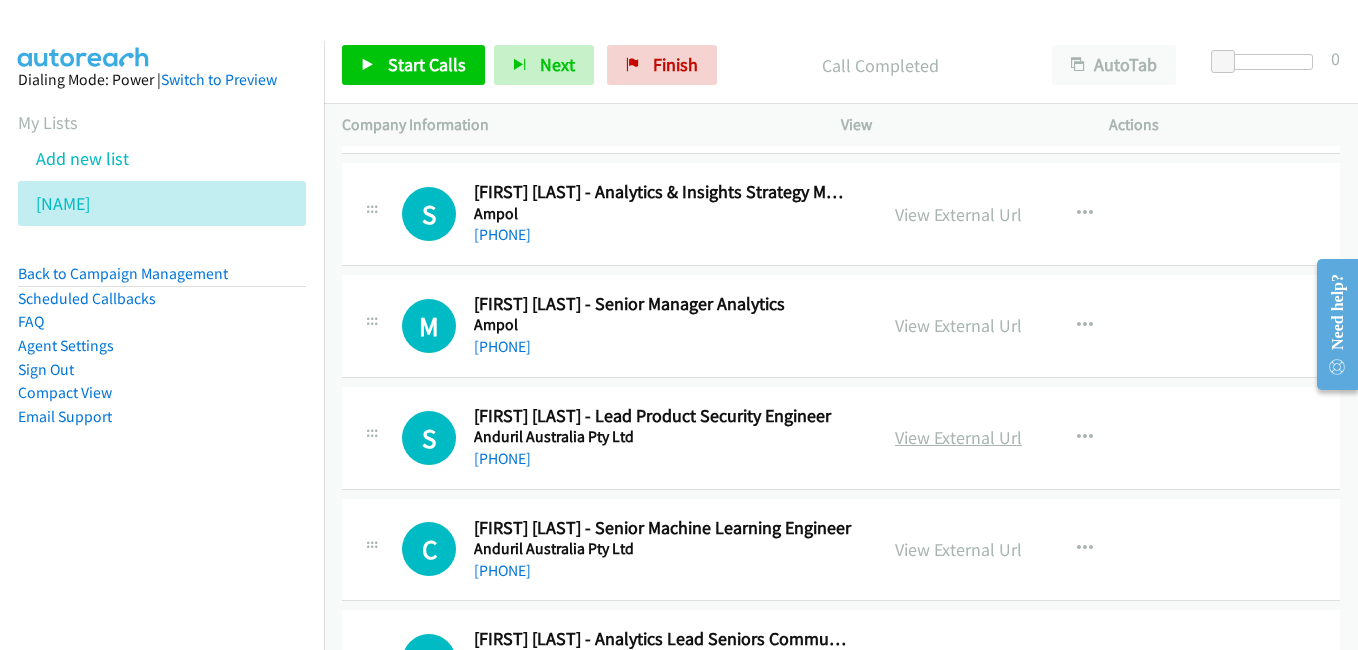 click on "View External Url" at bounding box center [958, 437] 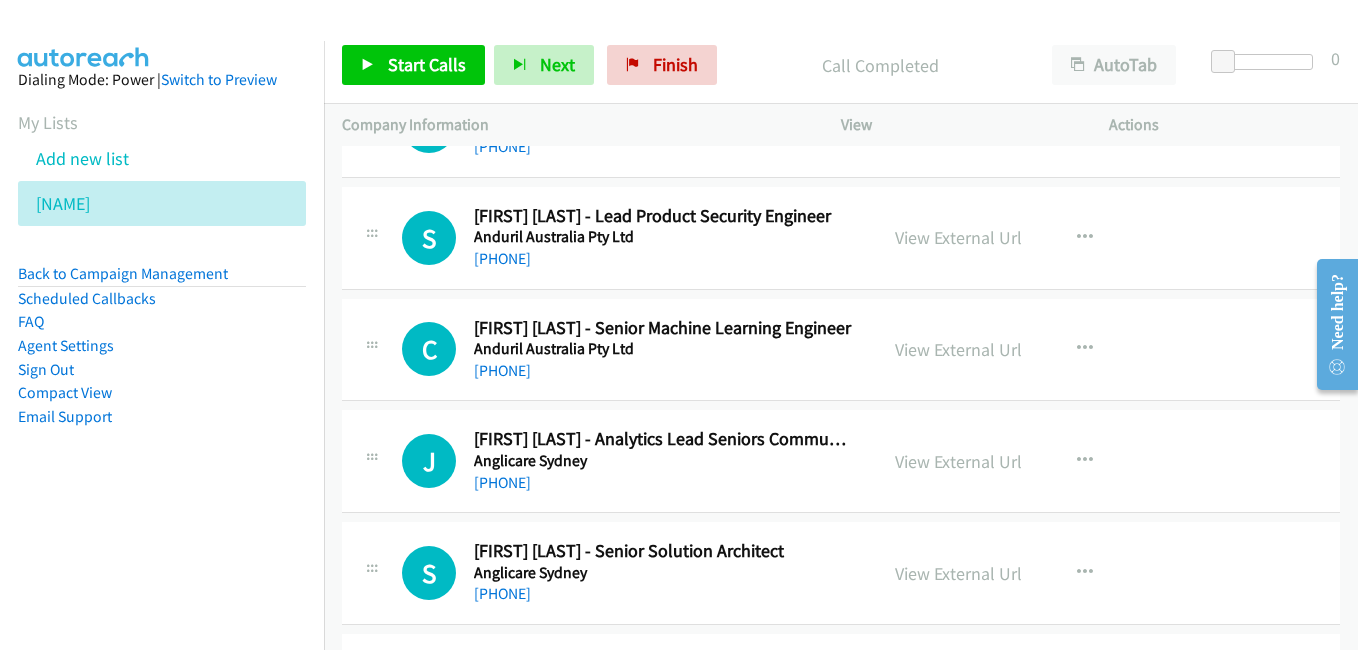 scroll, scrollTop: 2300, scrollLeft: 0, axis: vertical 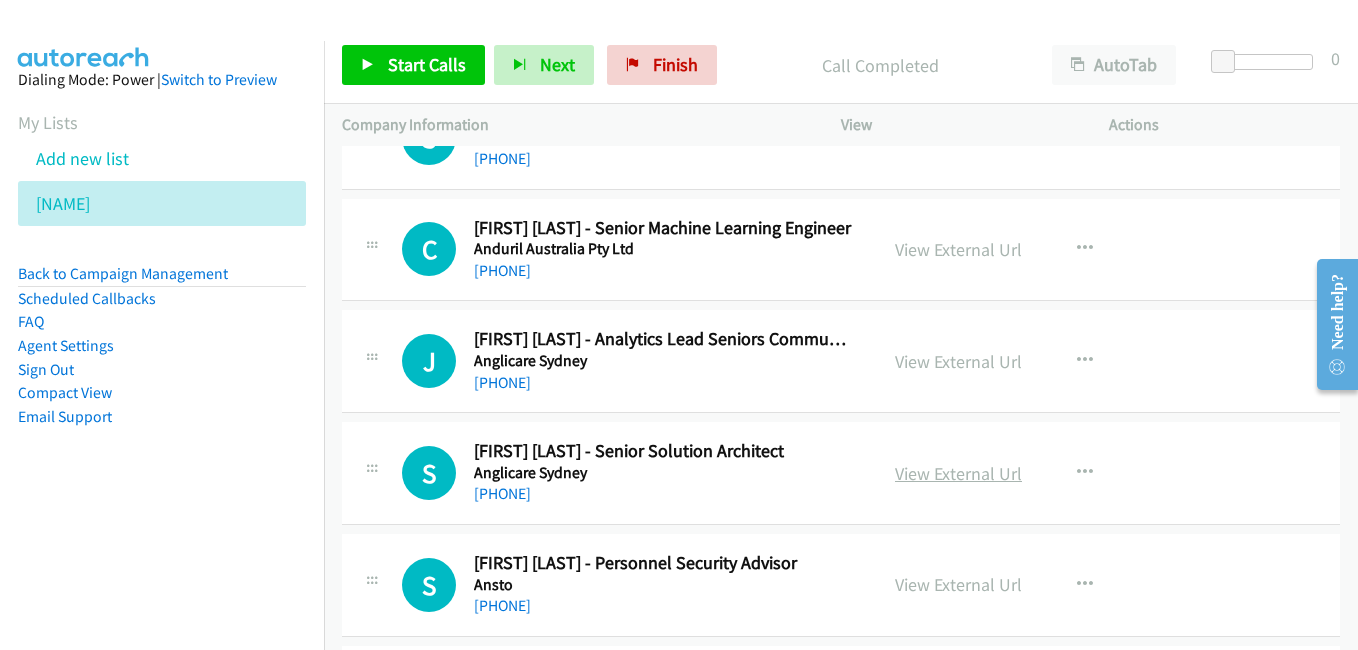 click on "View External Url" at bounding box center (958, 473) 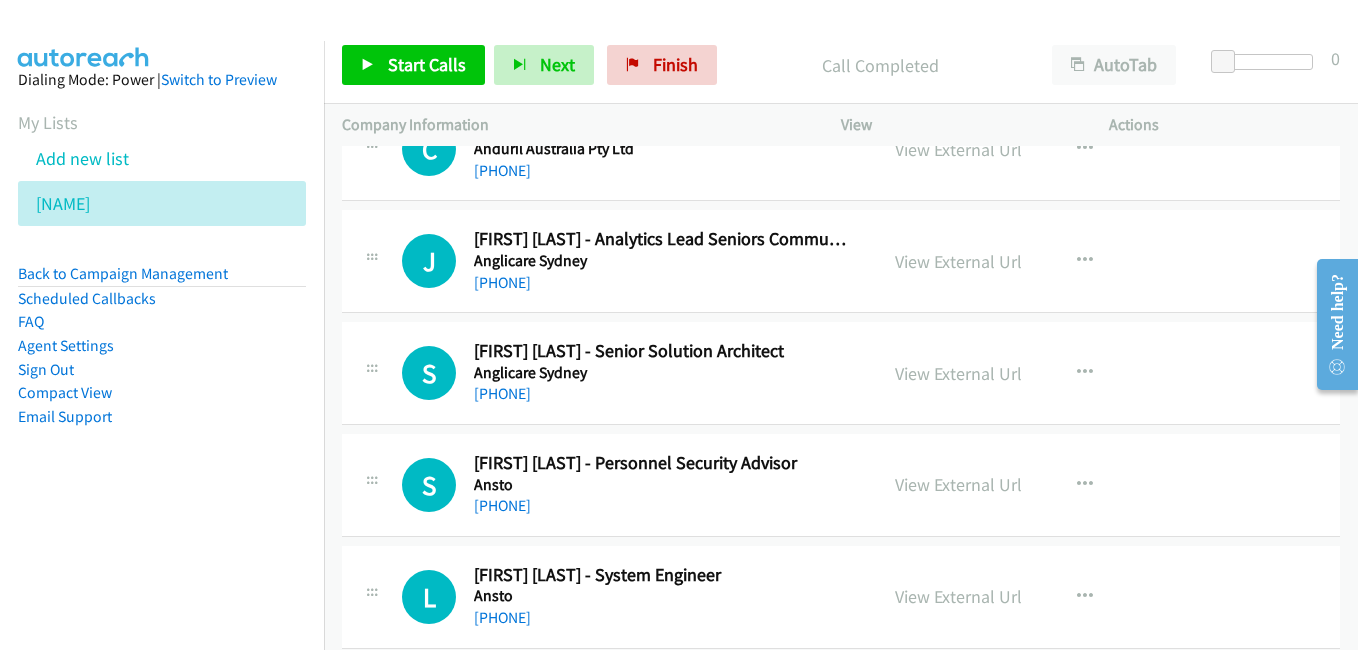 scroll, scrollTop: 2500, scrollLeft: 0, axis: vertical 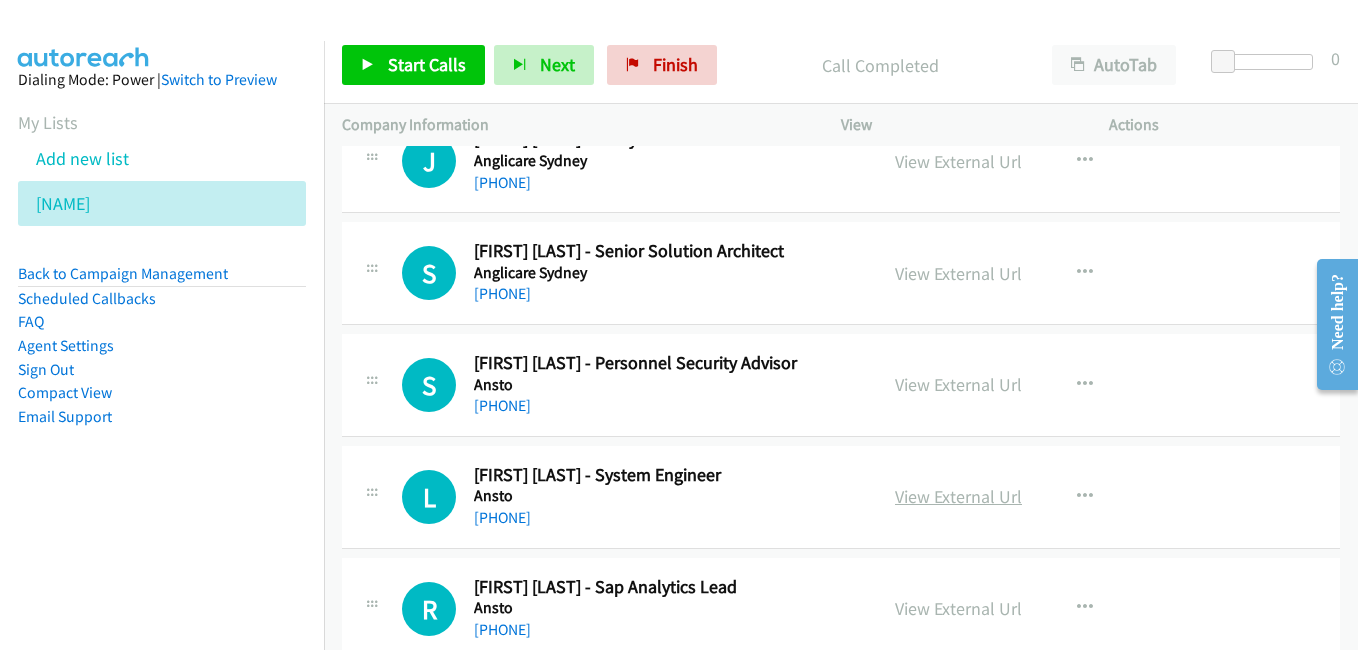 click on "View External Url" at bounding box center [958, 496] 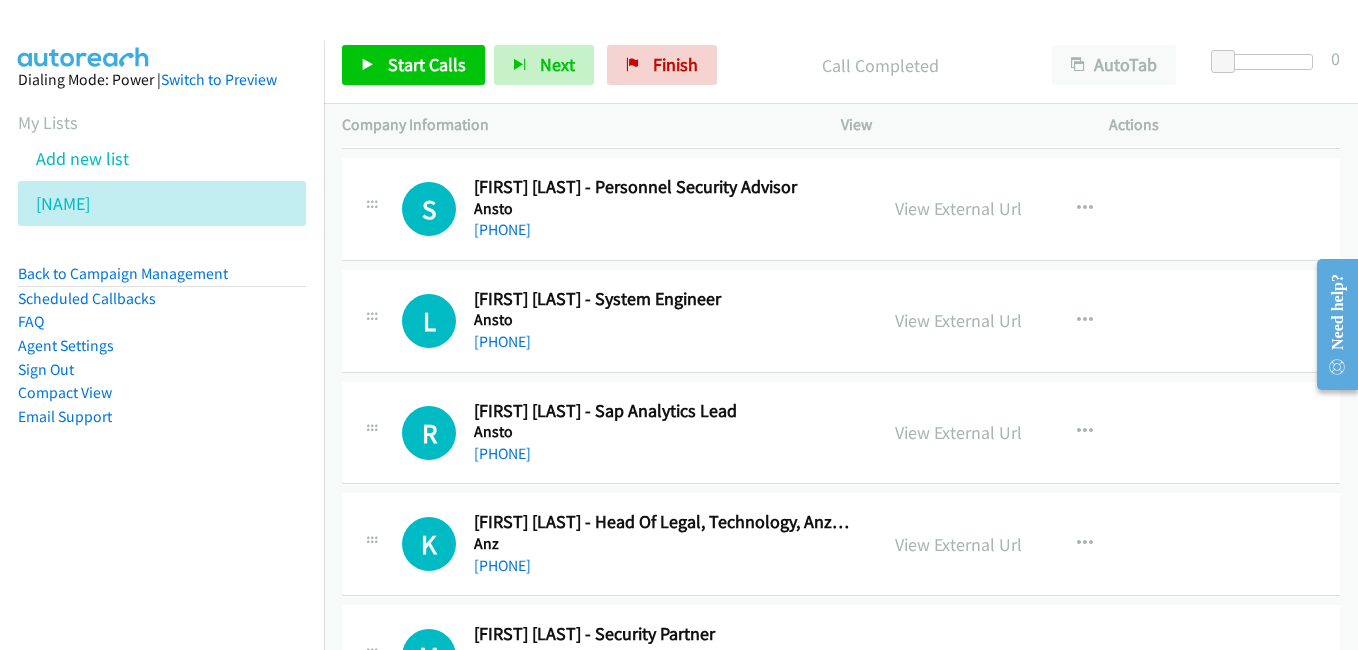 scroll, scrollTop: 2700, scrollLeft: 0, axis: vertical 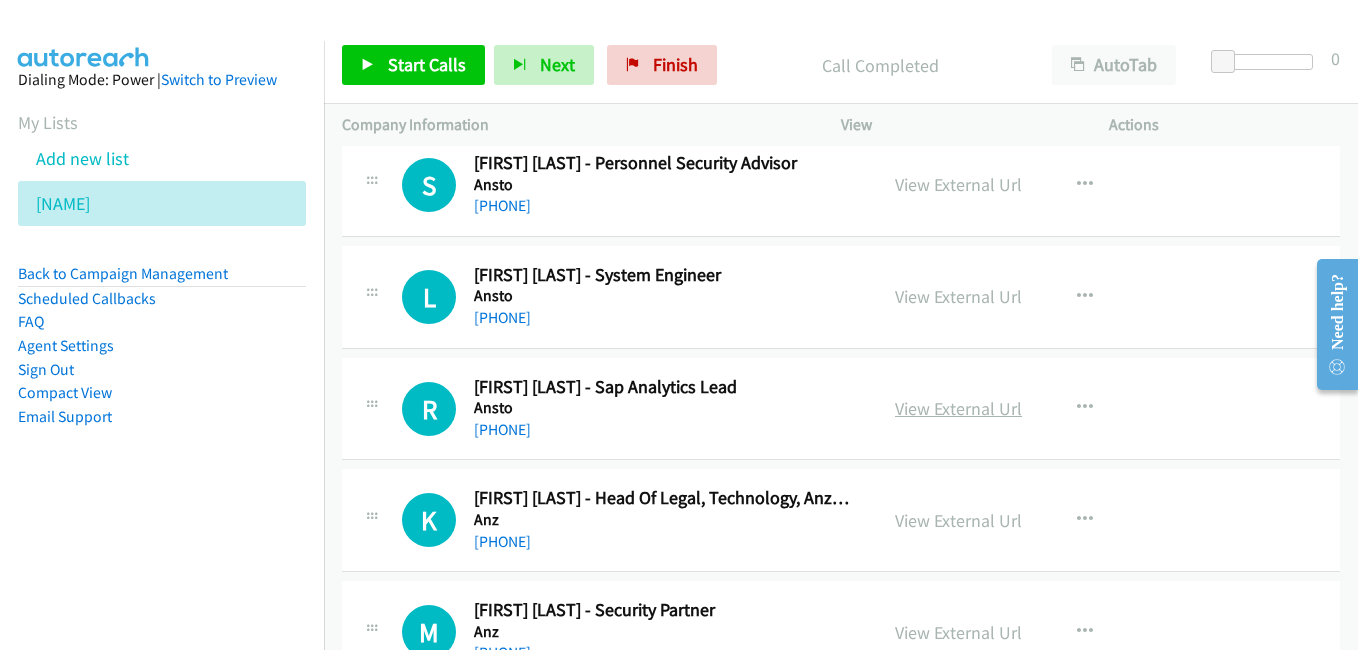 click on "View External Url" at bounding box center (958, 408) 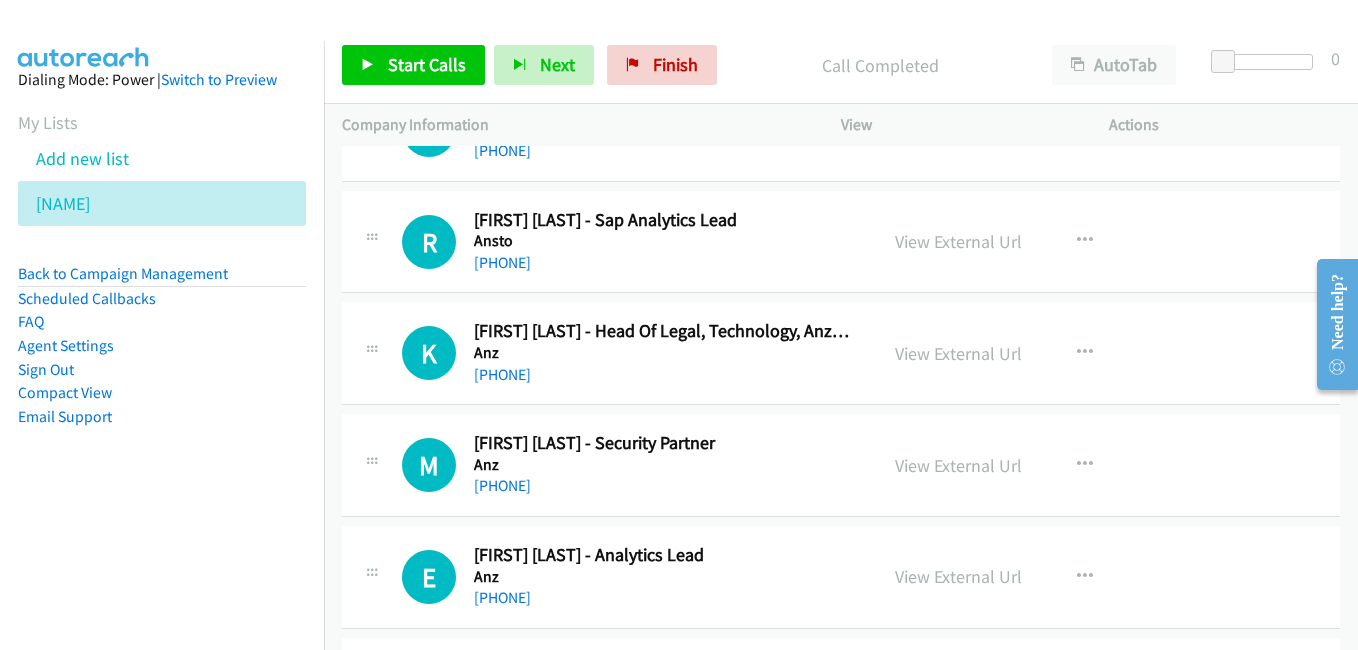 scroll, scrollTop: 2900, scrollLeft: 0, axis: vertical 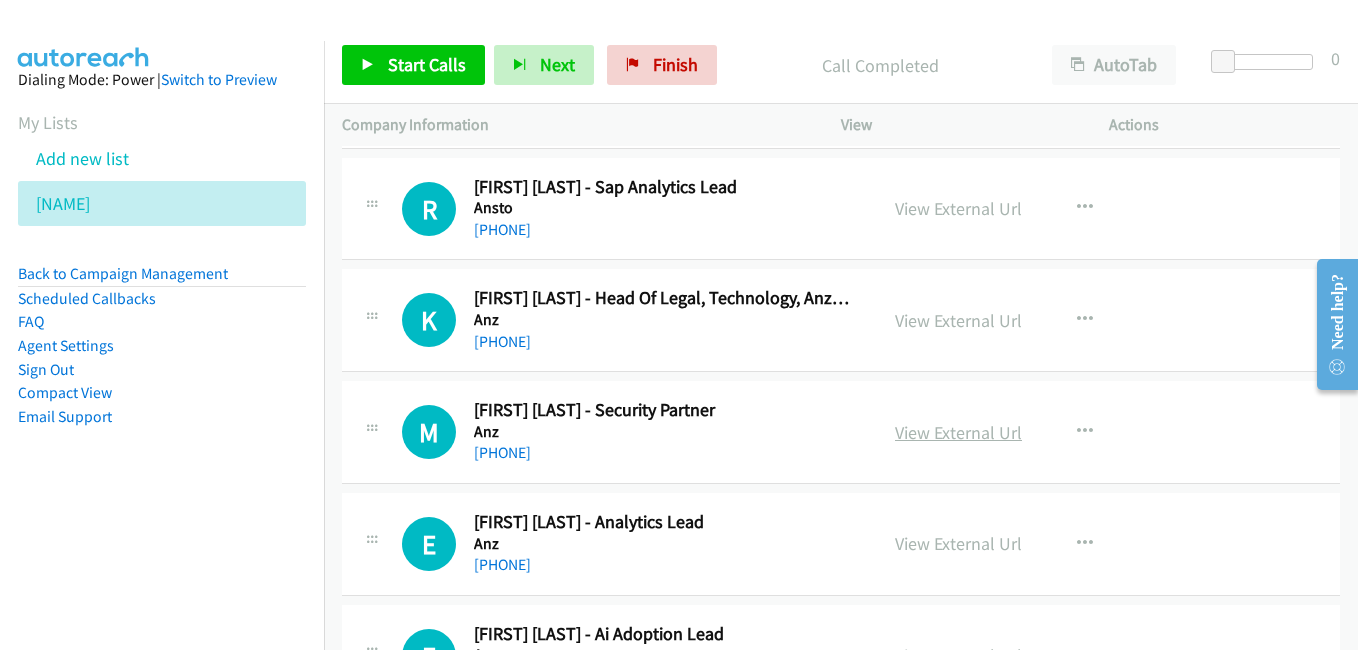 click on "View External Url" at bounding box center (958, 432) 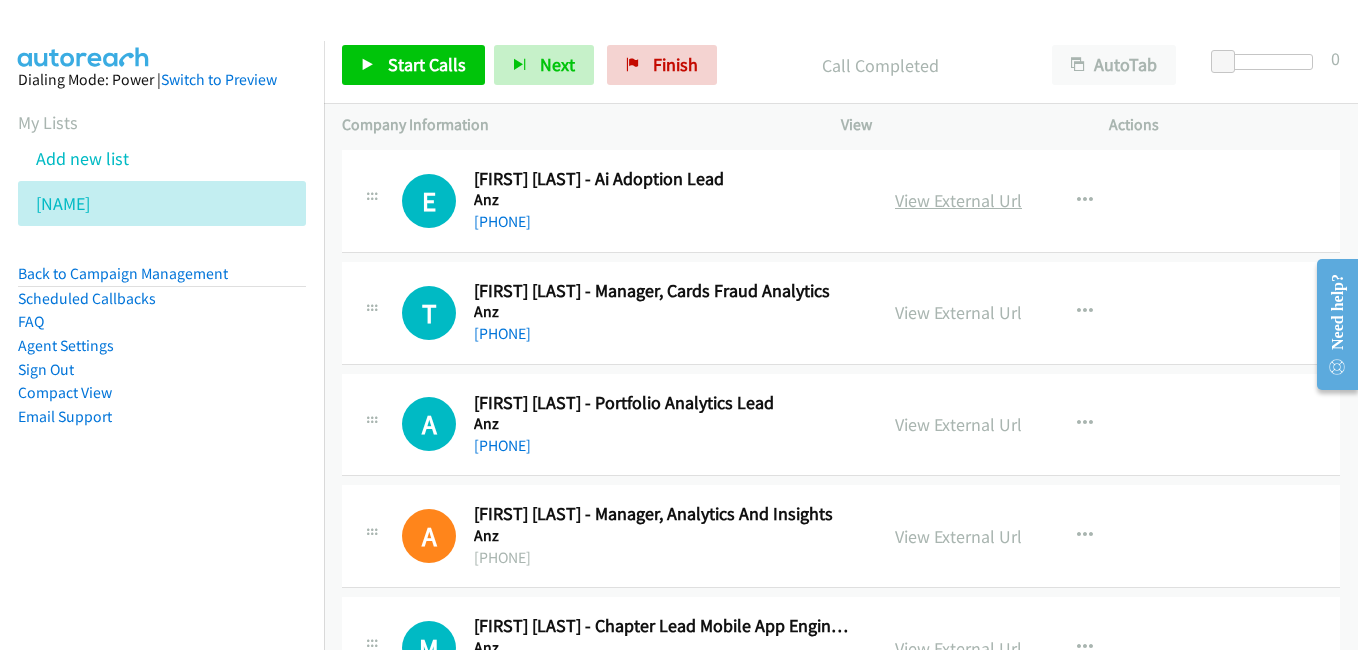 scroll, scrollTop: 3400, scrollLeft: 0, axis: vertical 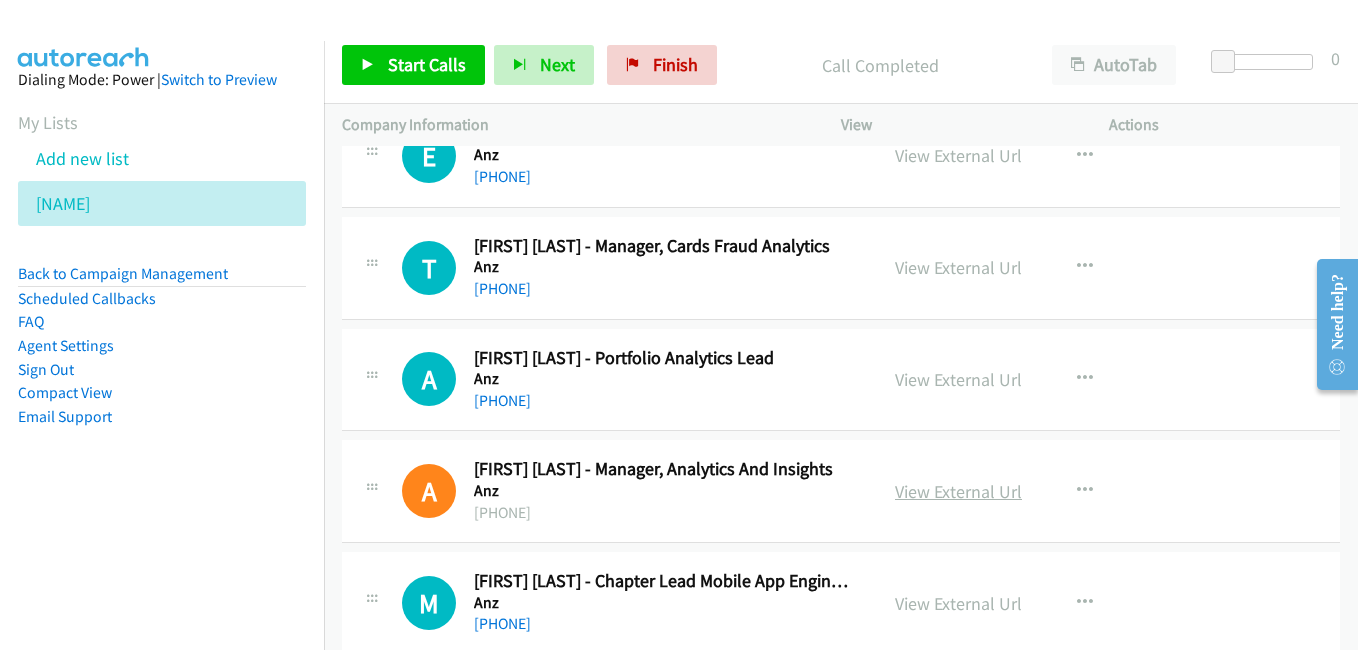 click on "View External Url" at bounding box center (958, 491) 